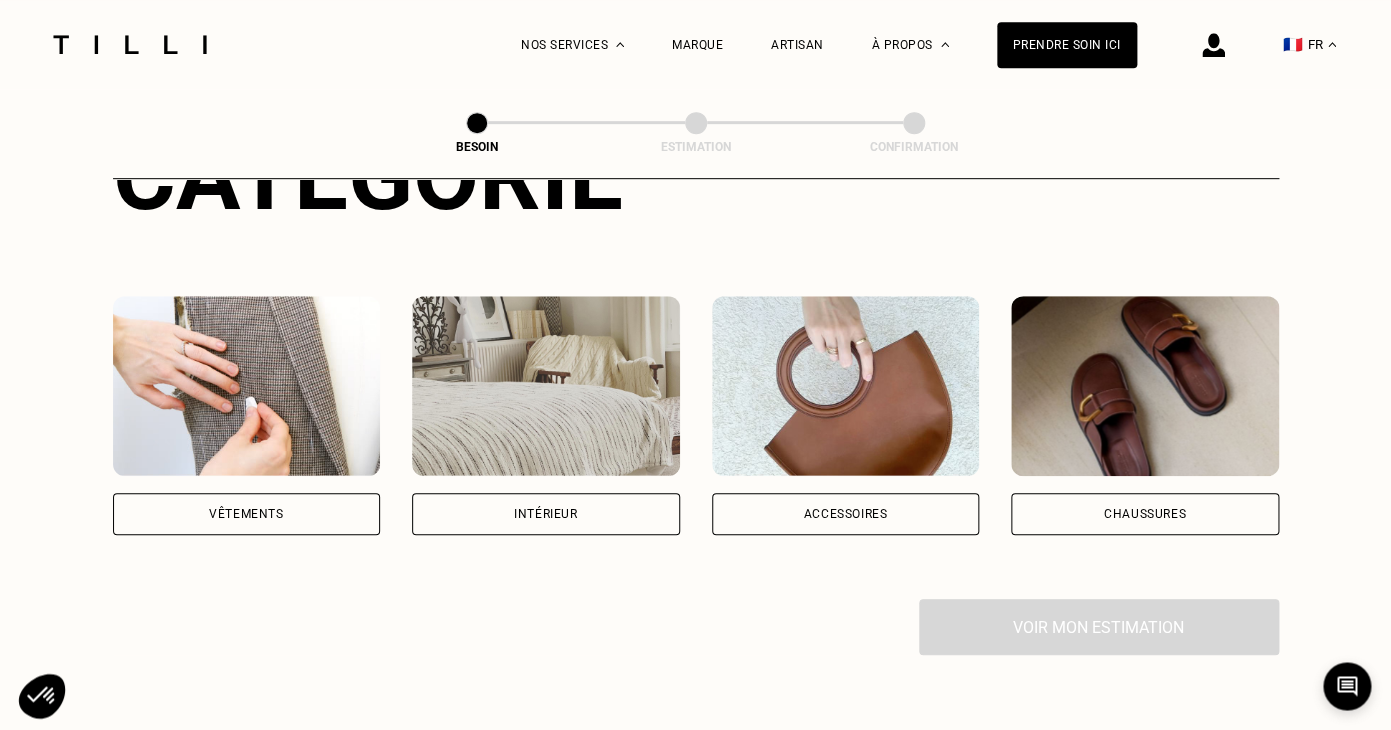 scroll, scrollTop: 304, scrollLeft: 0, axis: vertical 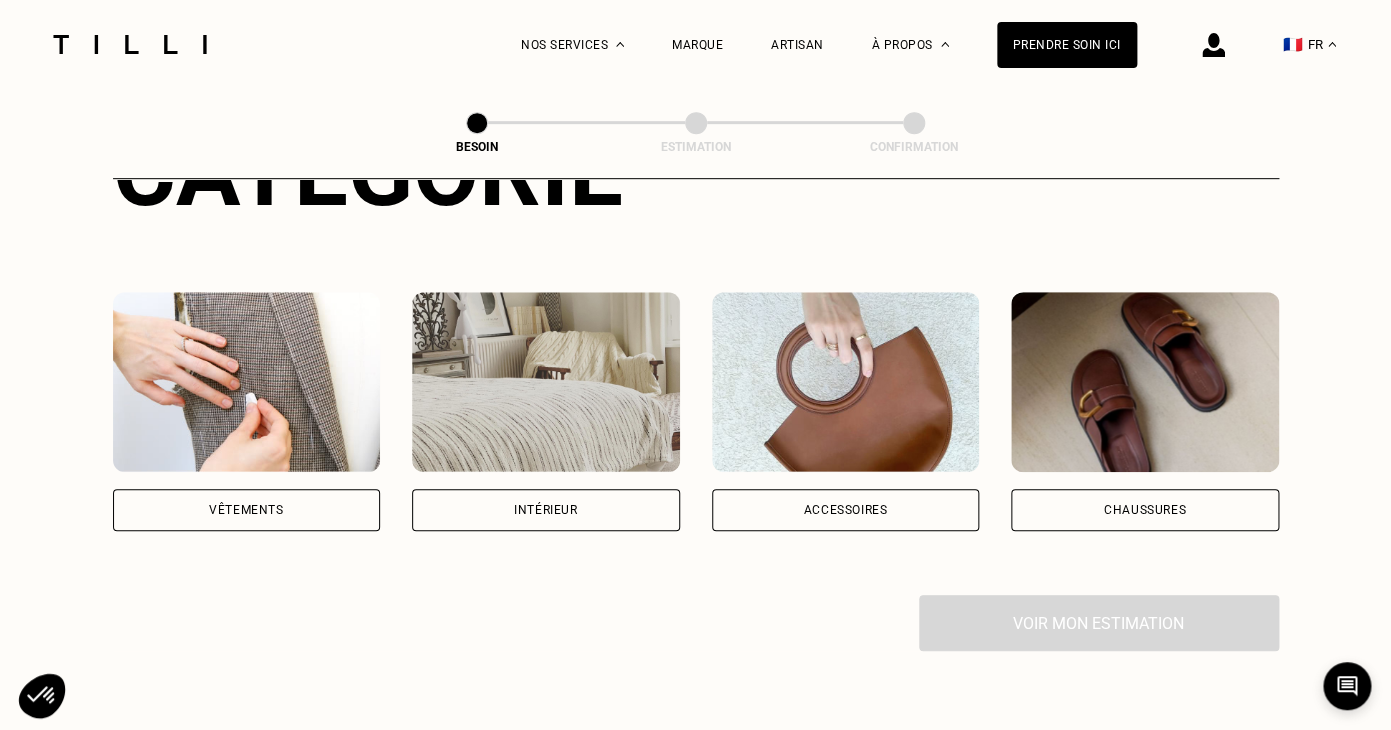 click at bounding box center (247, 382) 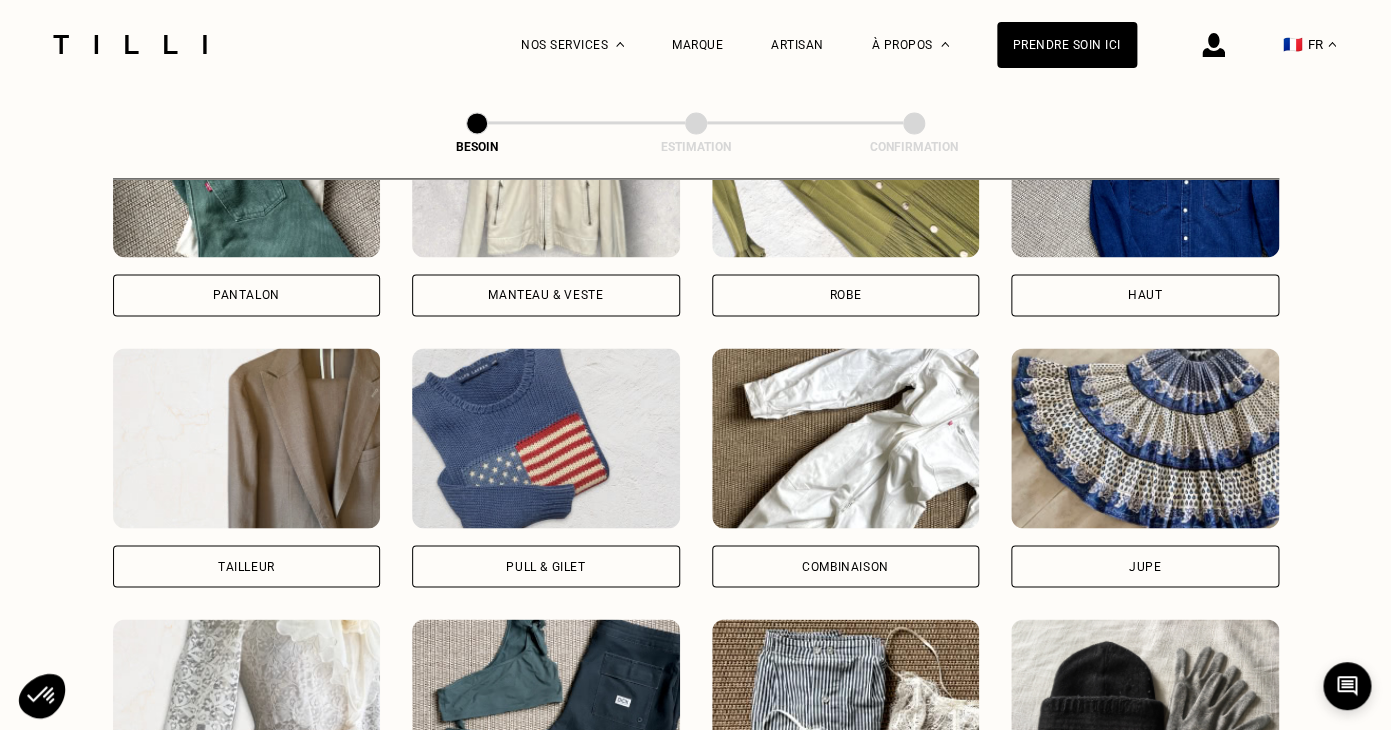 scroll, scrollTop: 940, scrollLeft: 0, axis: vertical 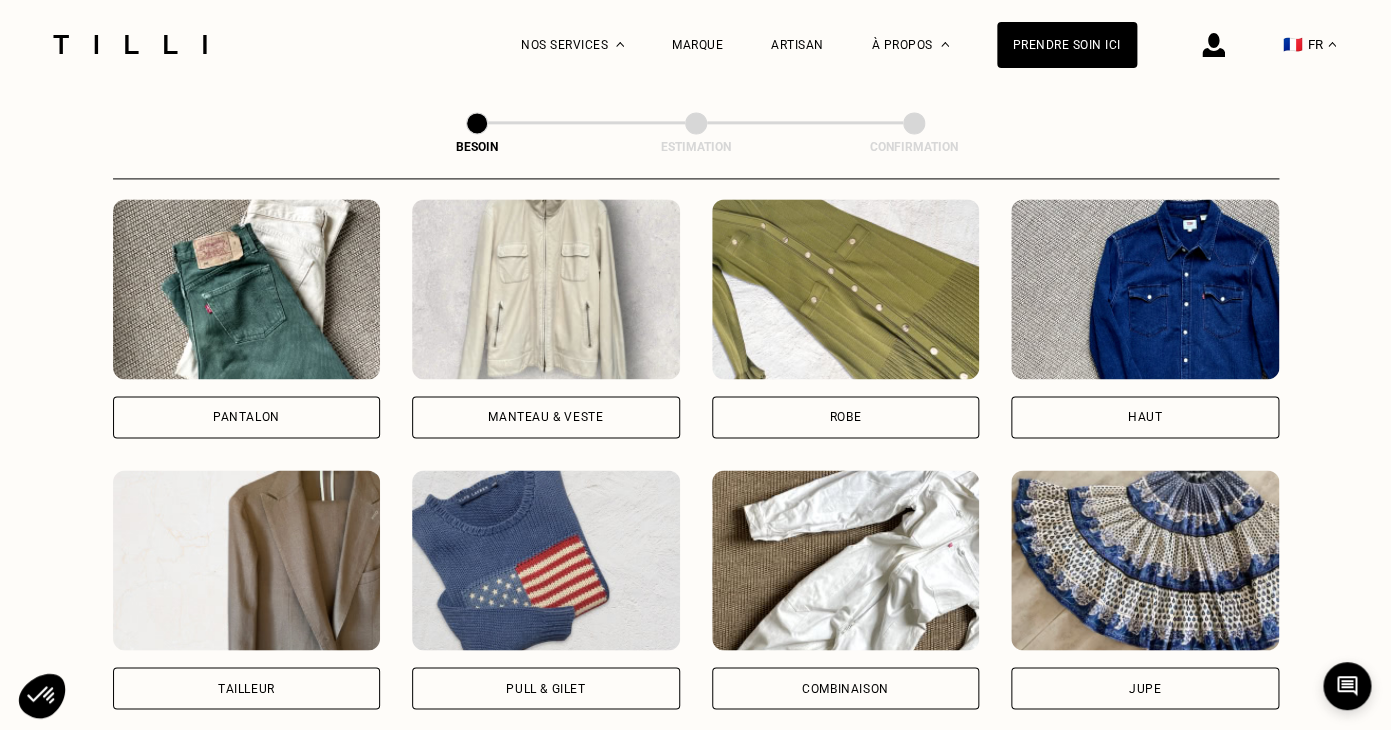 click on "Pantalon" at bounding box center [246, 417] 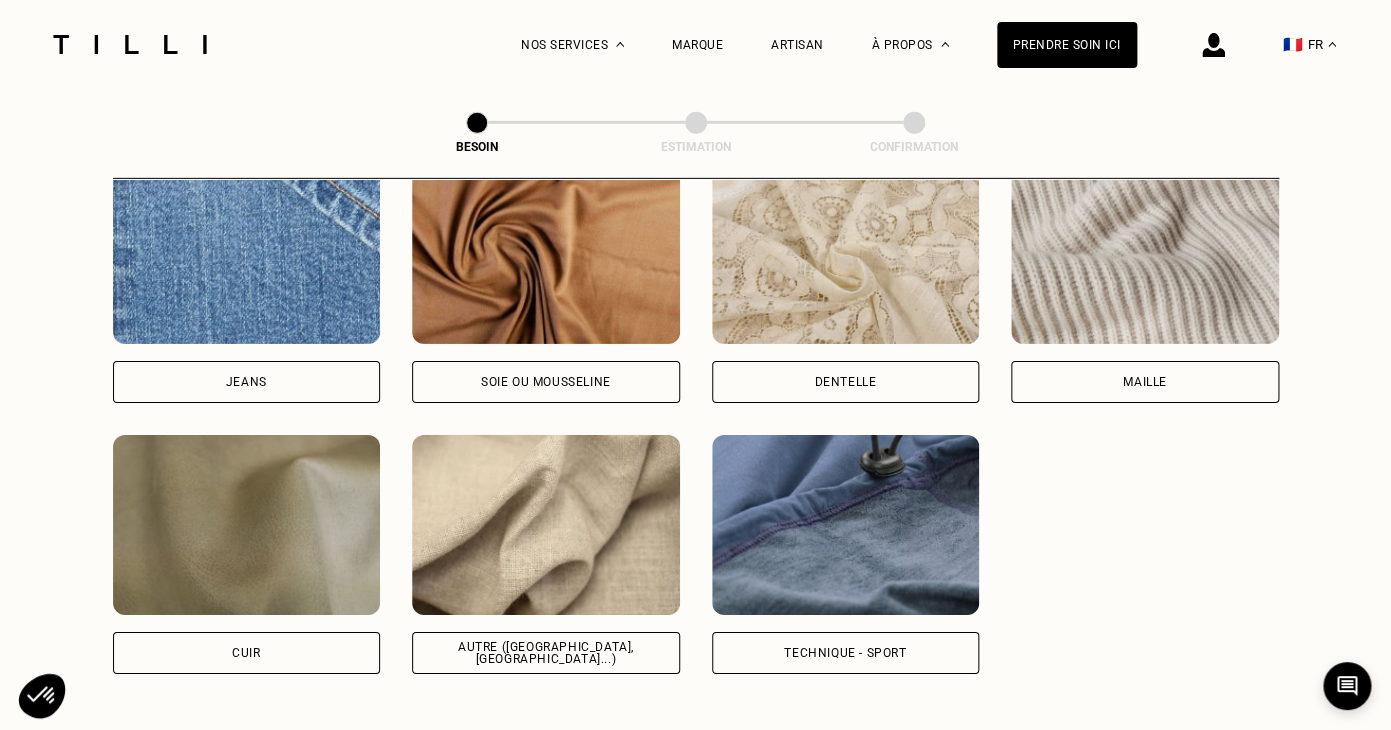 scroll, scrollTop: 2202, scrollLeft: 0, axis: vertical 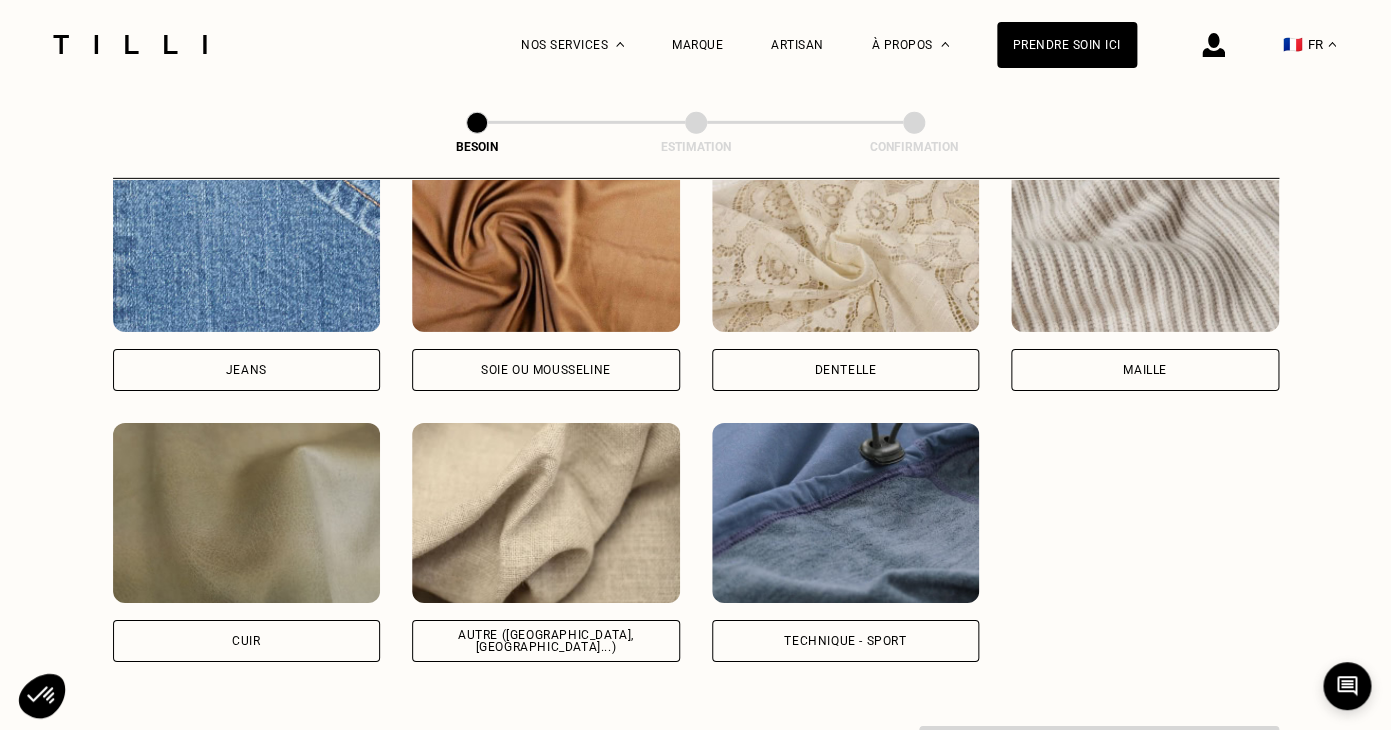 click on "Jeans" at bounding box center [246, 370] 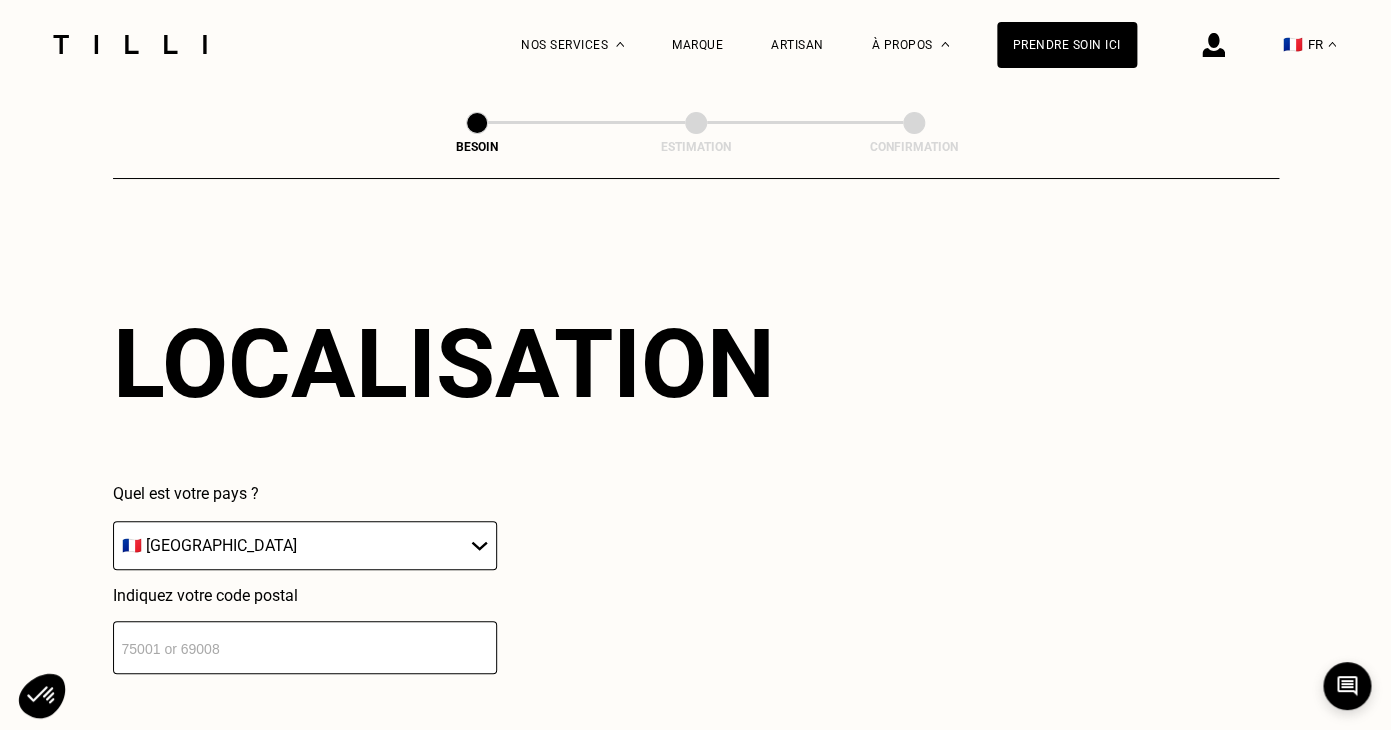 scroll, scrollTop: 2684, scrollLeft: 0, axis: vertical 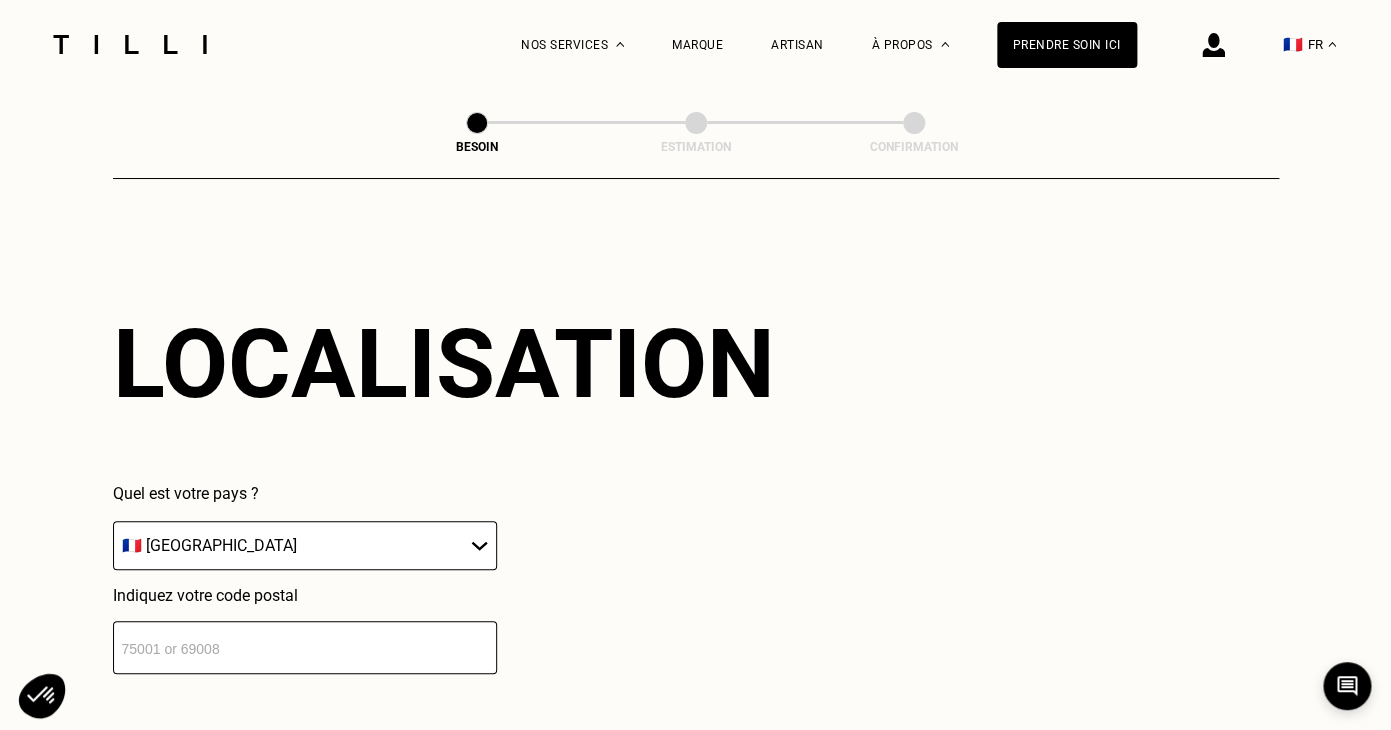 click at bounding box center (305, 647) 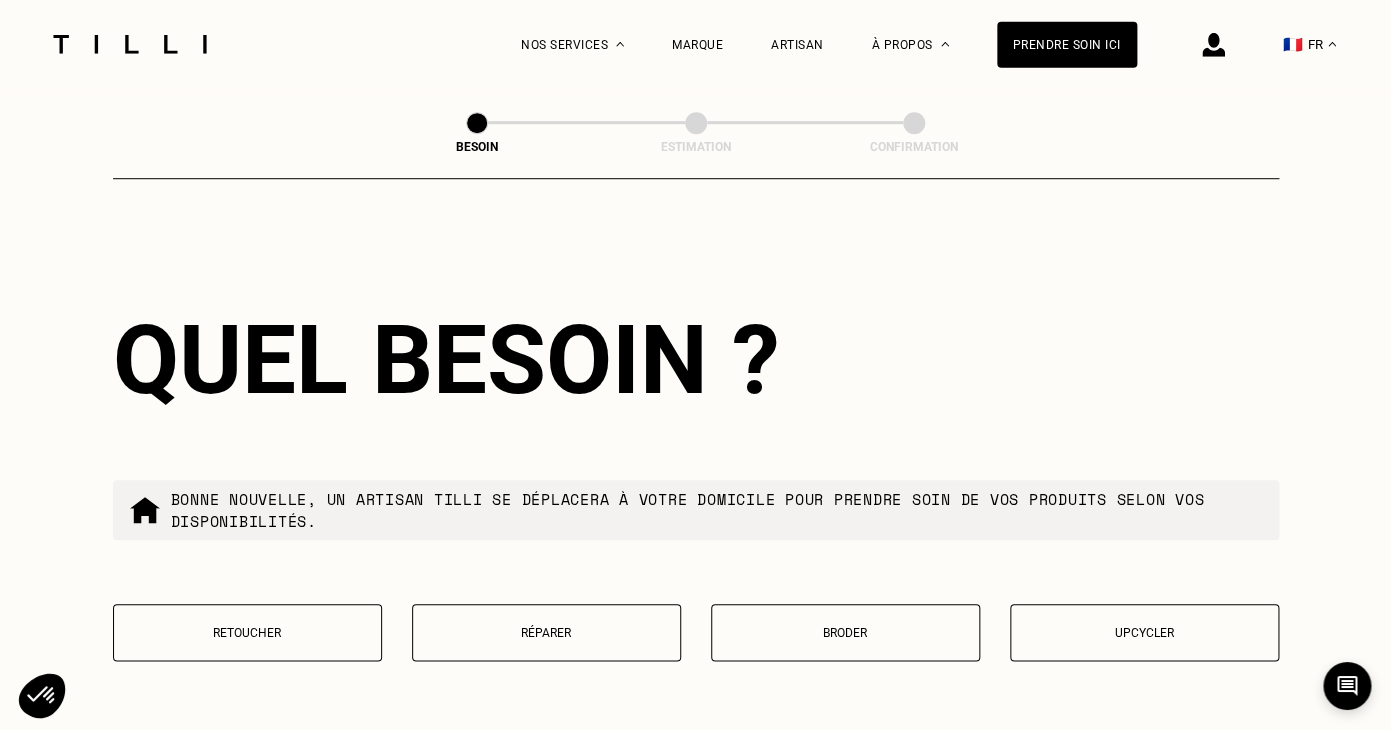 scroll, scrollTop: 3182, scrollLeft: 0, axis: vertical 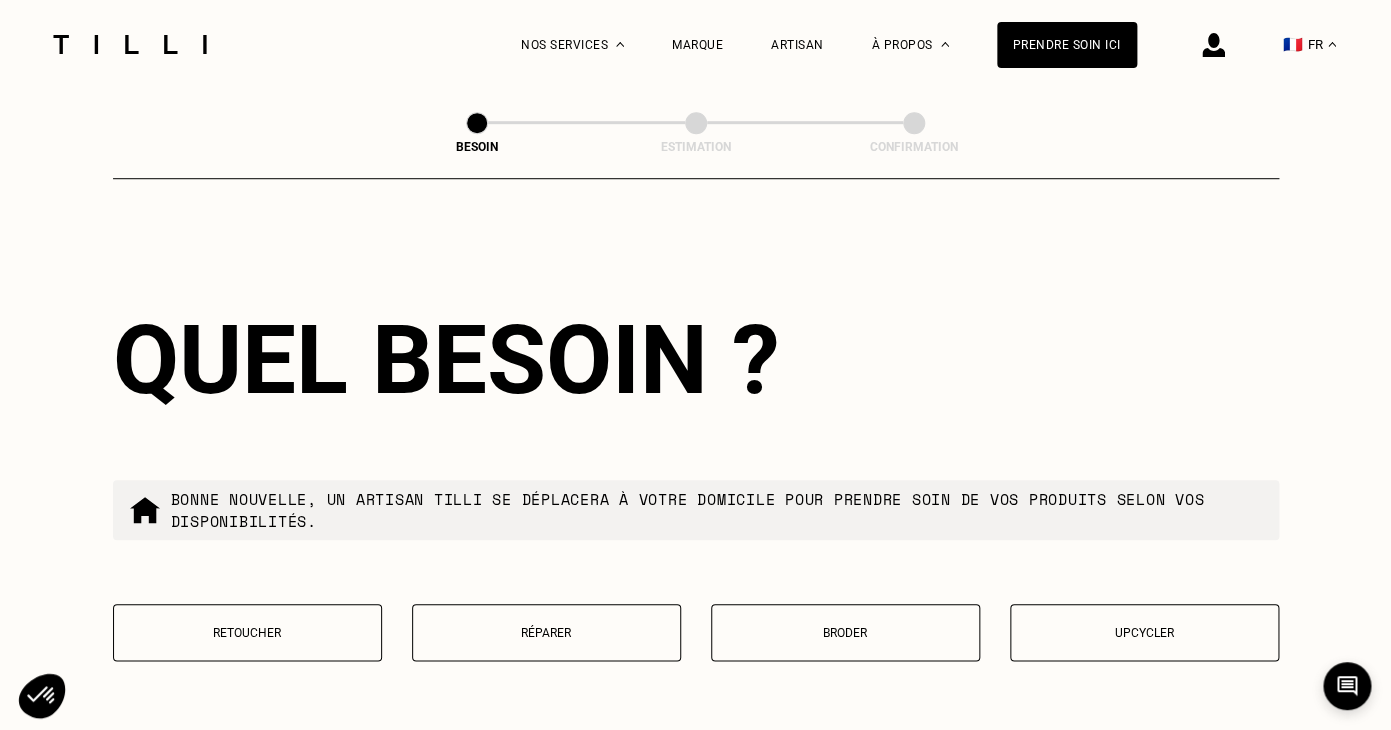 type on "75018" 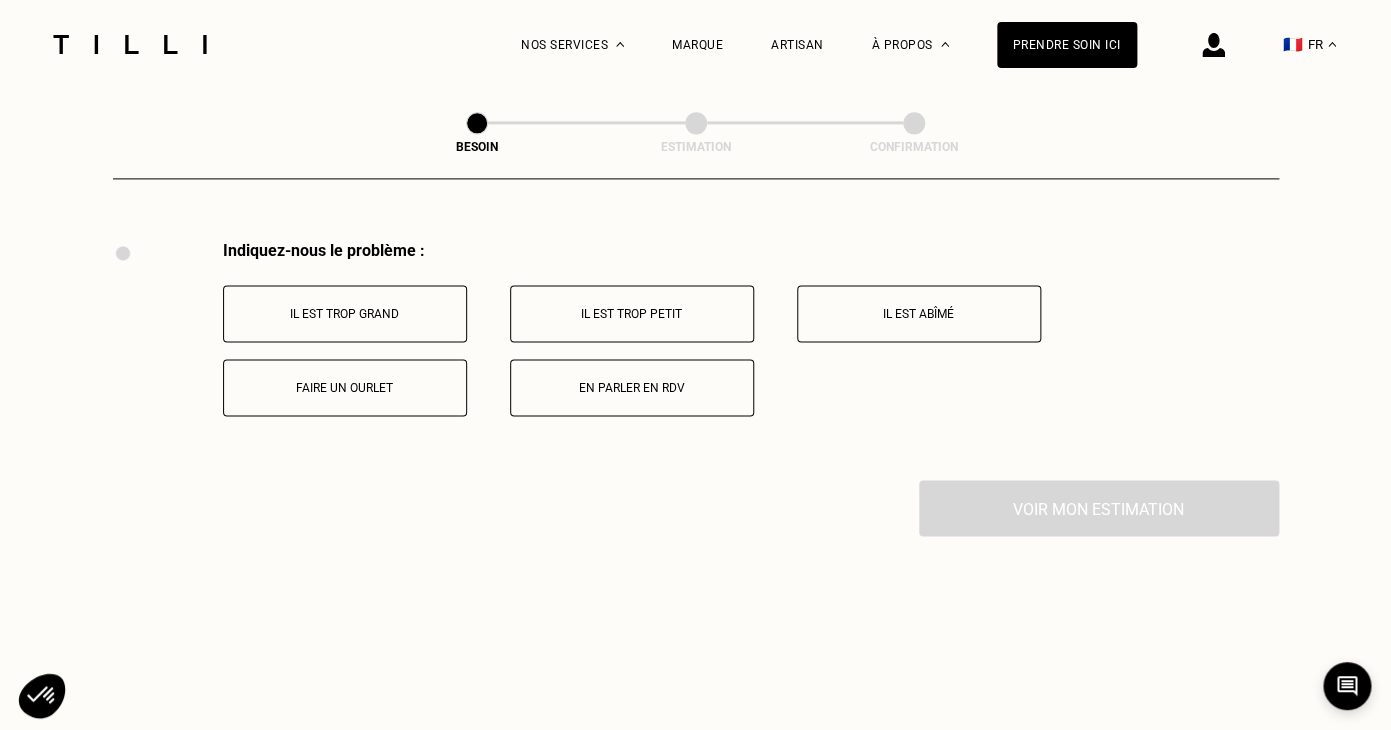 scroll, scrollTop: 3694, scrollLeft: 0, axis: vertical 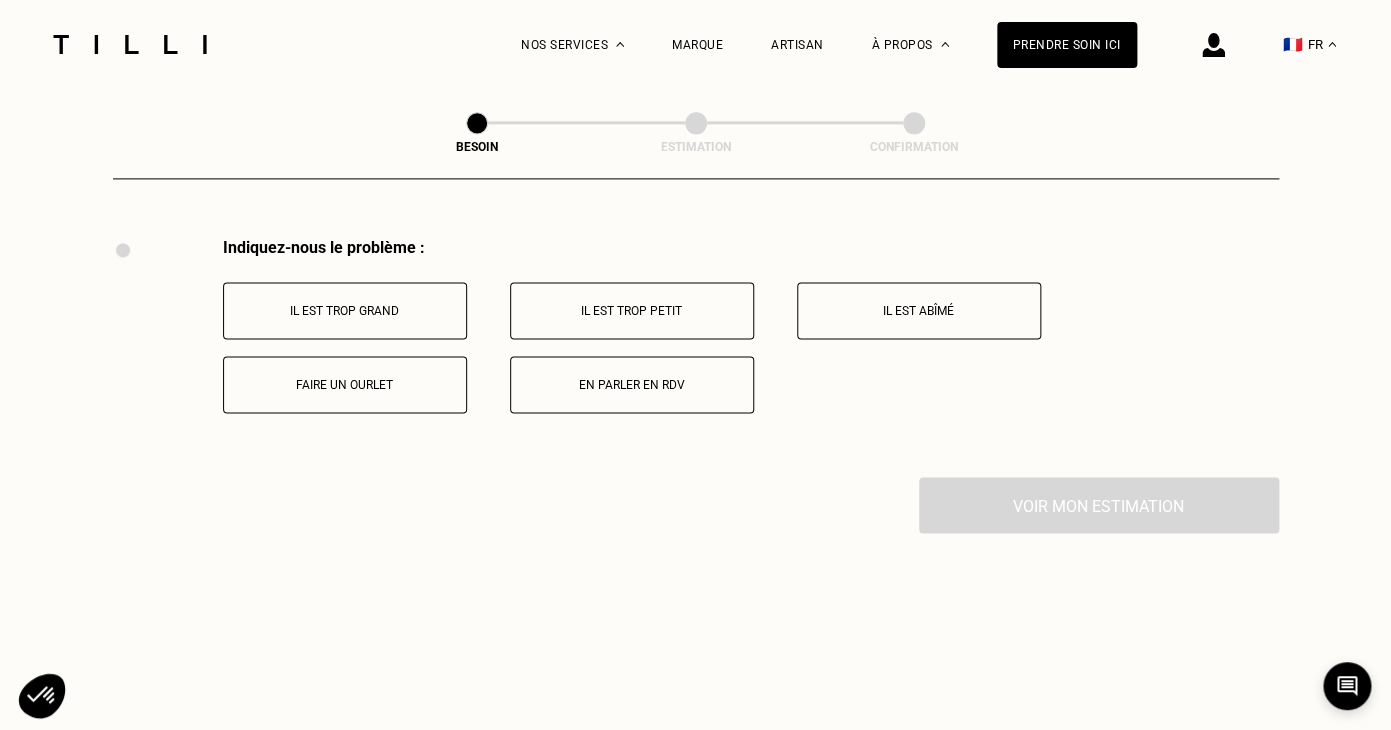 click on "Il est trop grand" at bounding box center [345, 310] 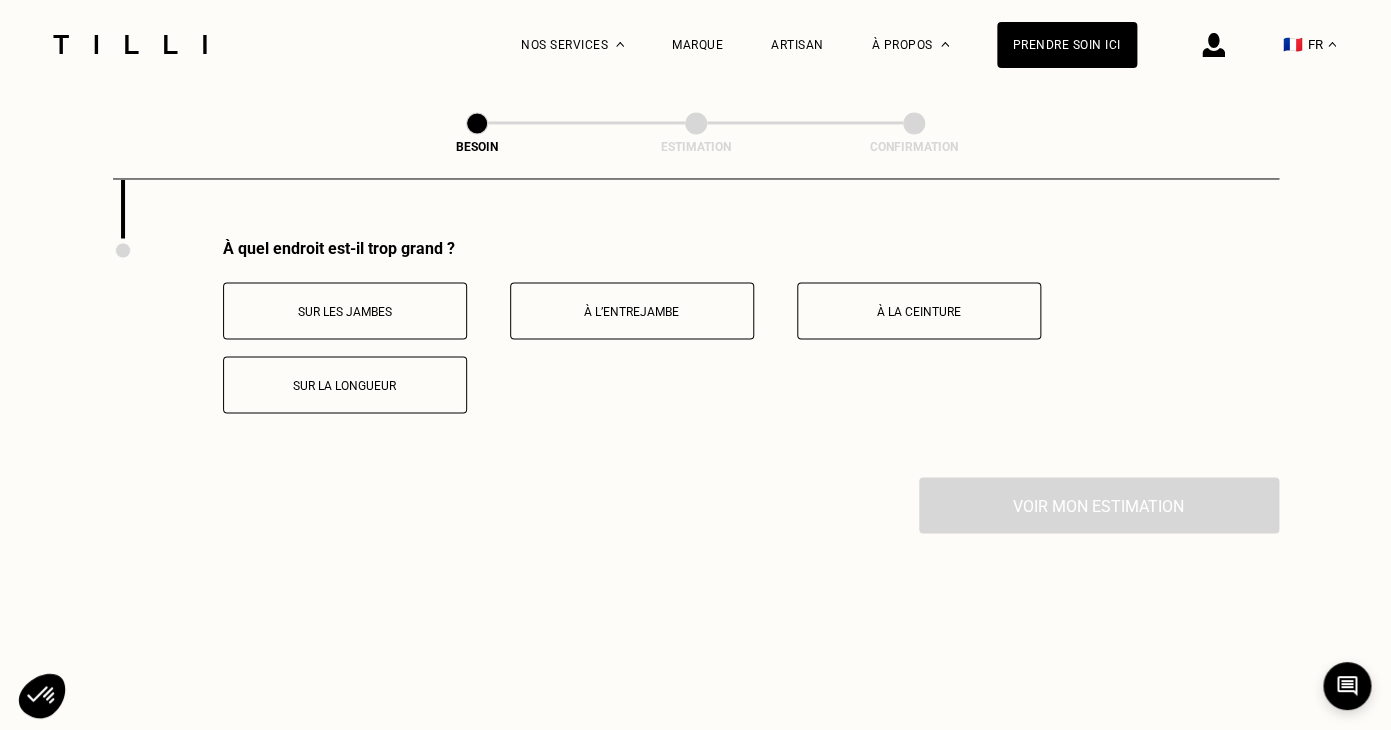 scroll, scrollTop: 3933, scrollLeft: 0, axis: vertical 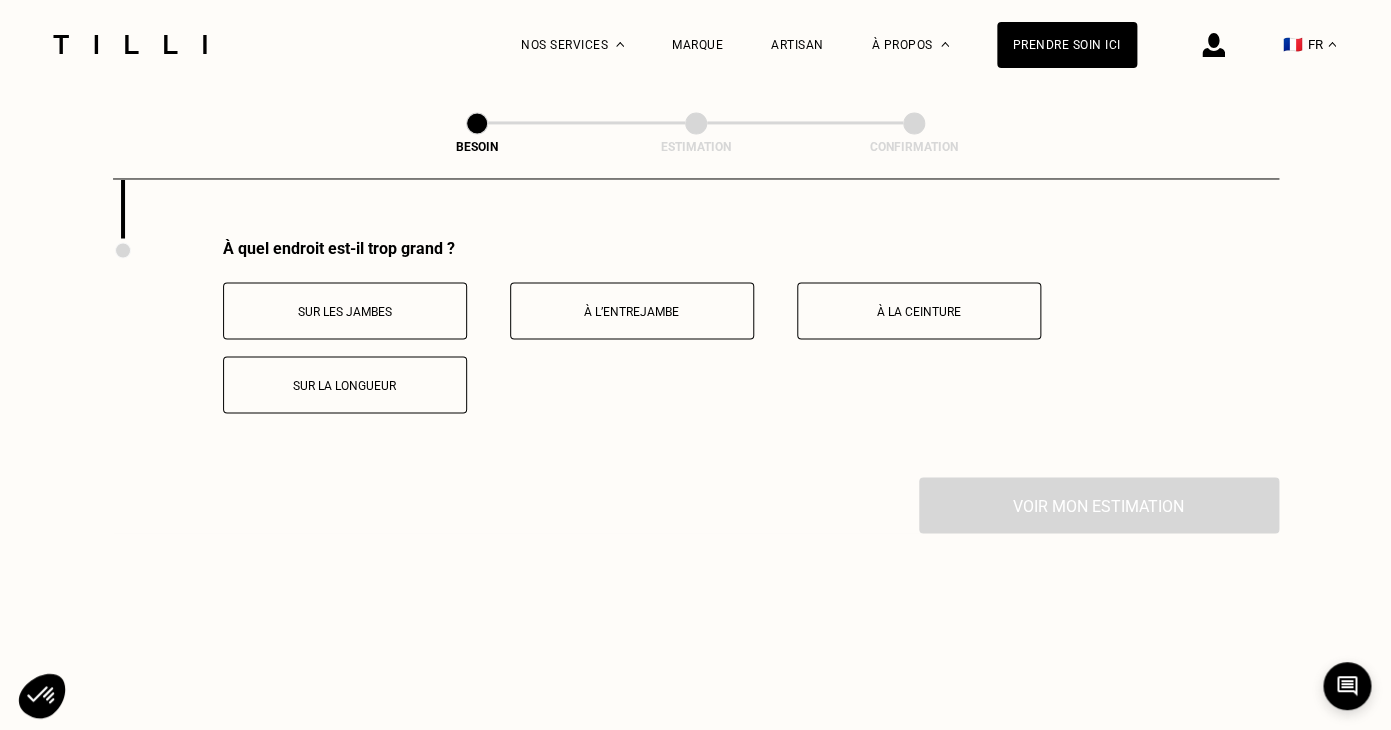 click on "Sur la longueur" at bounding box center [345, 384] 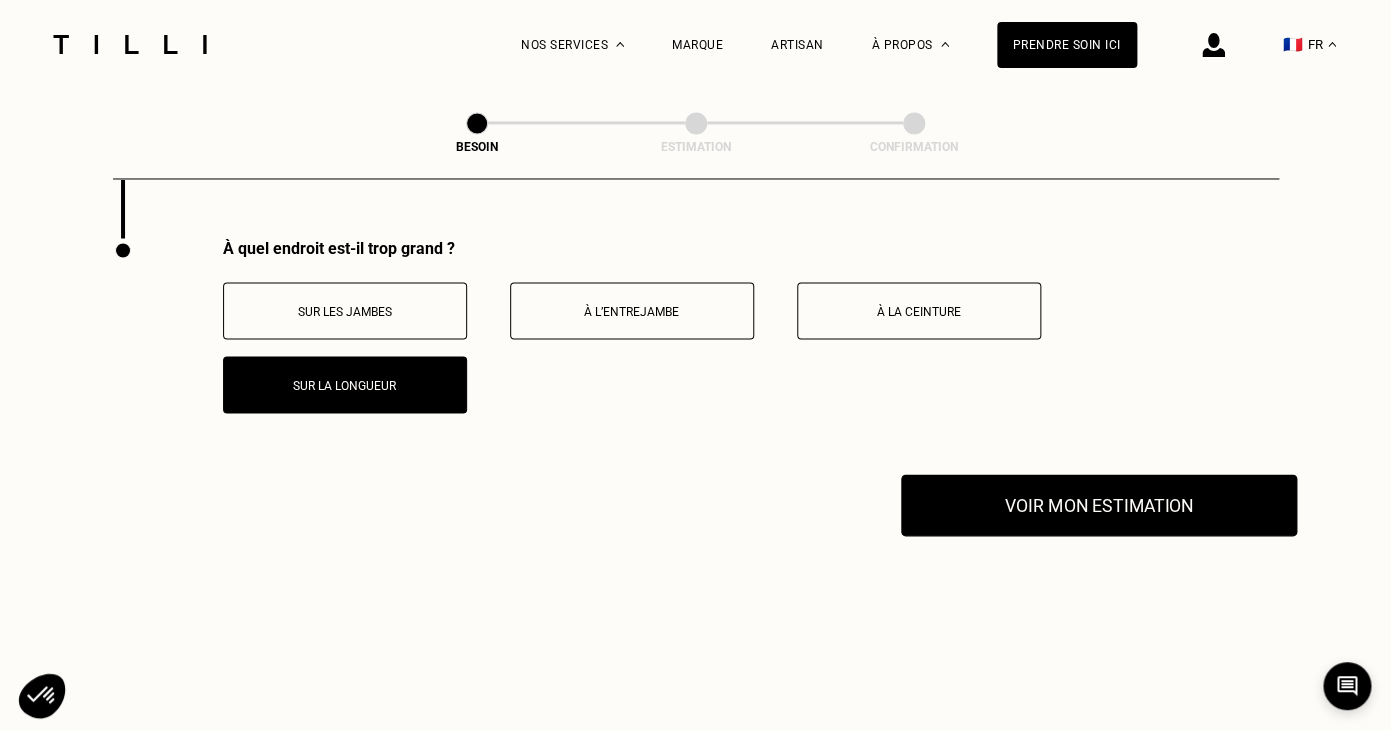 click on "Voir mon estimation" at bounding box center [1099, 505] 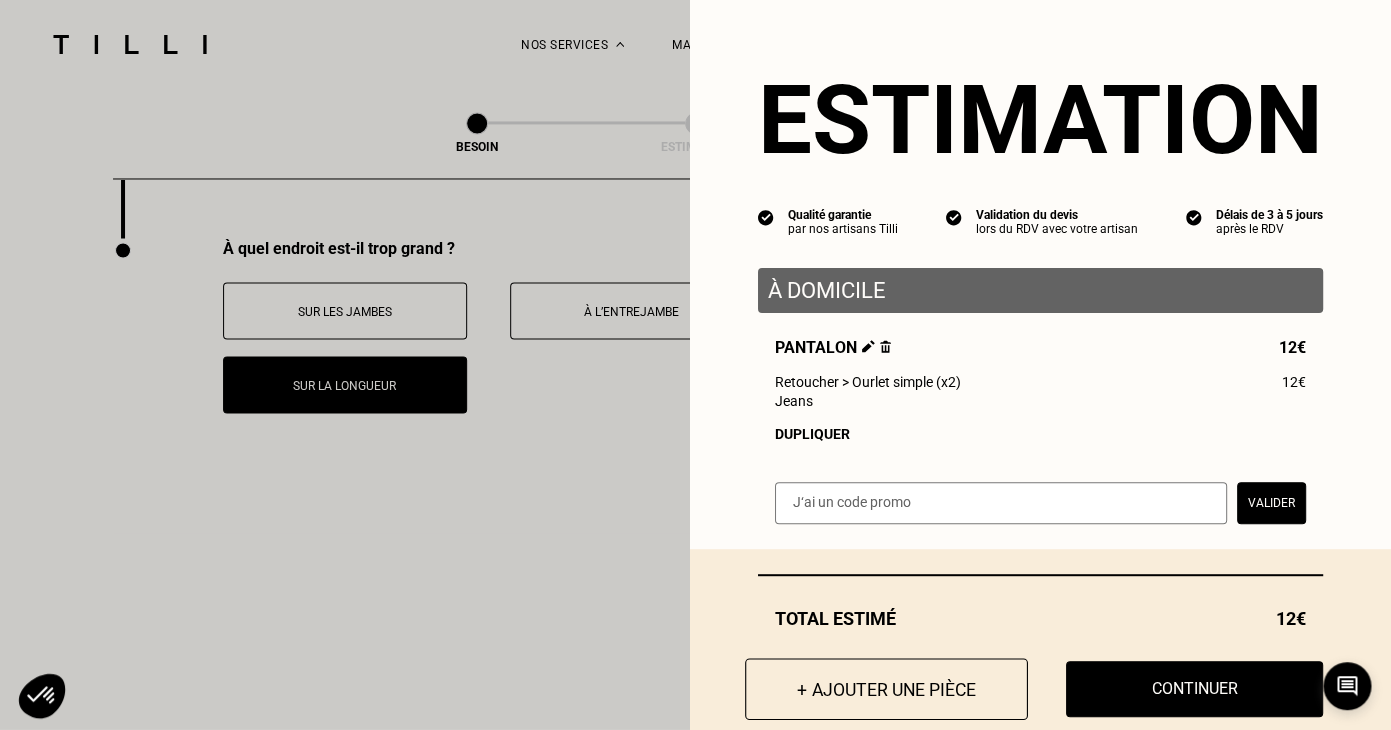 click on "+ Ajouter une pièce" at bounding box center (886, 689) 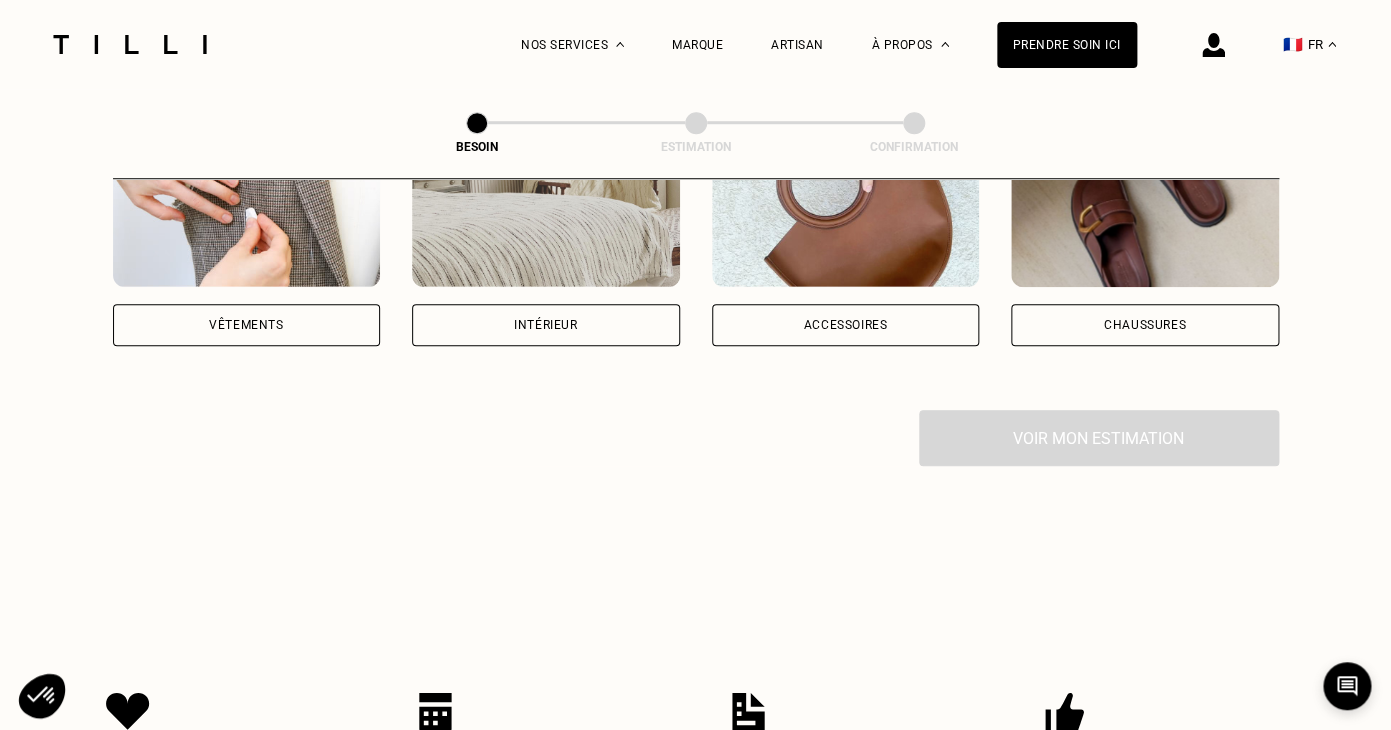 scroll, scrollTop: 480, scrollLeft: 0, axis: vertical 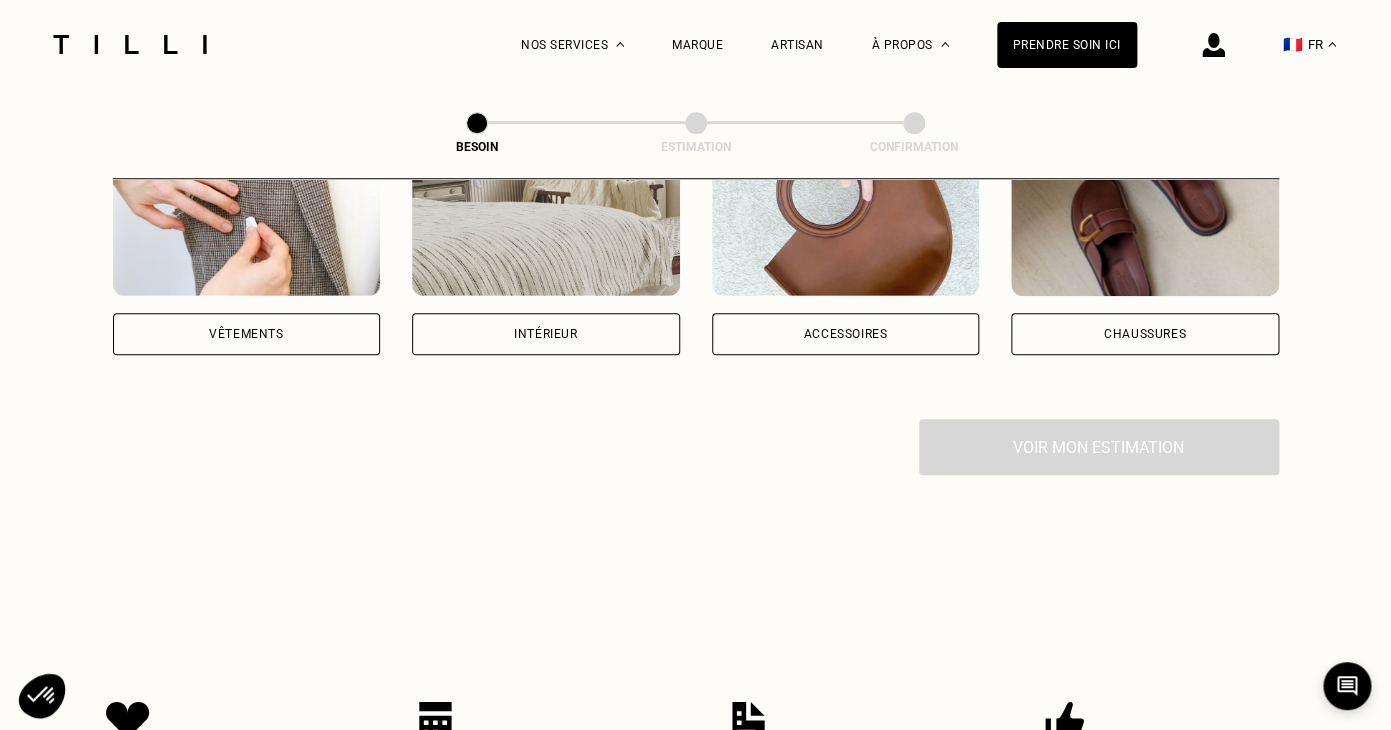 click on "Vêtements" at bounding box center (247, 334) 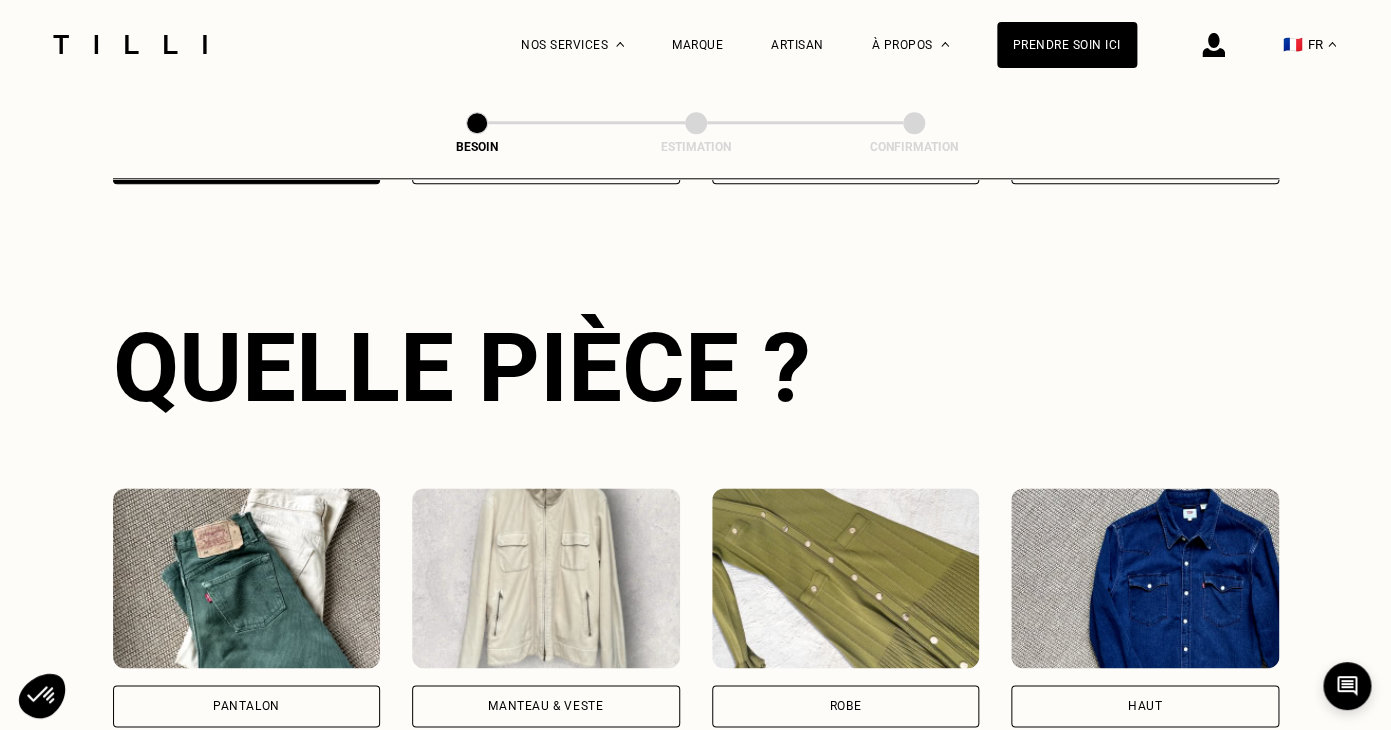 scroll, scrollTop: 652, scrollLeft: 0, axis: vertical 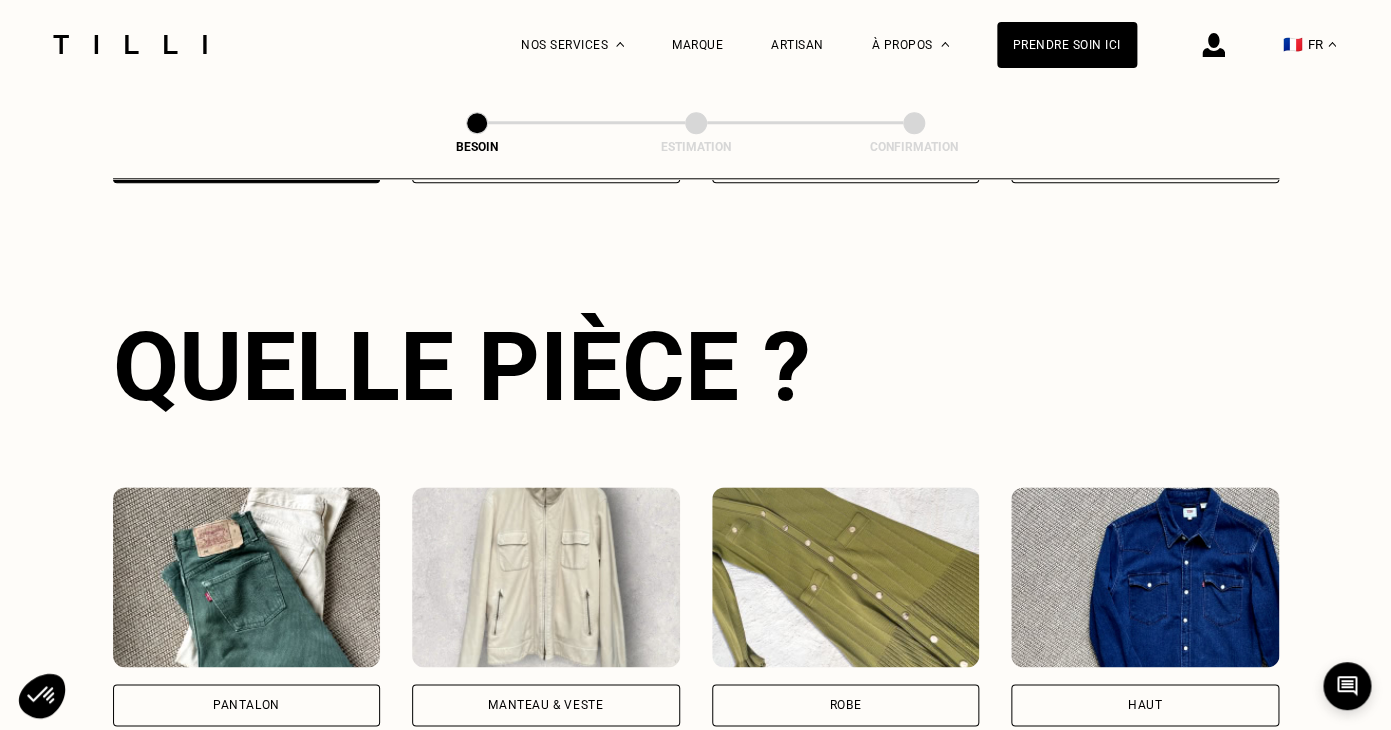 click at bounding box center [247, 577] 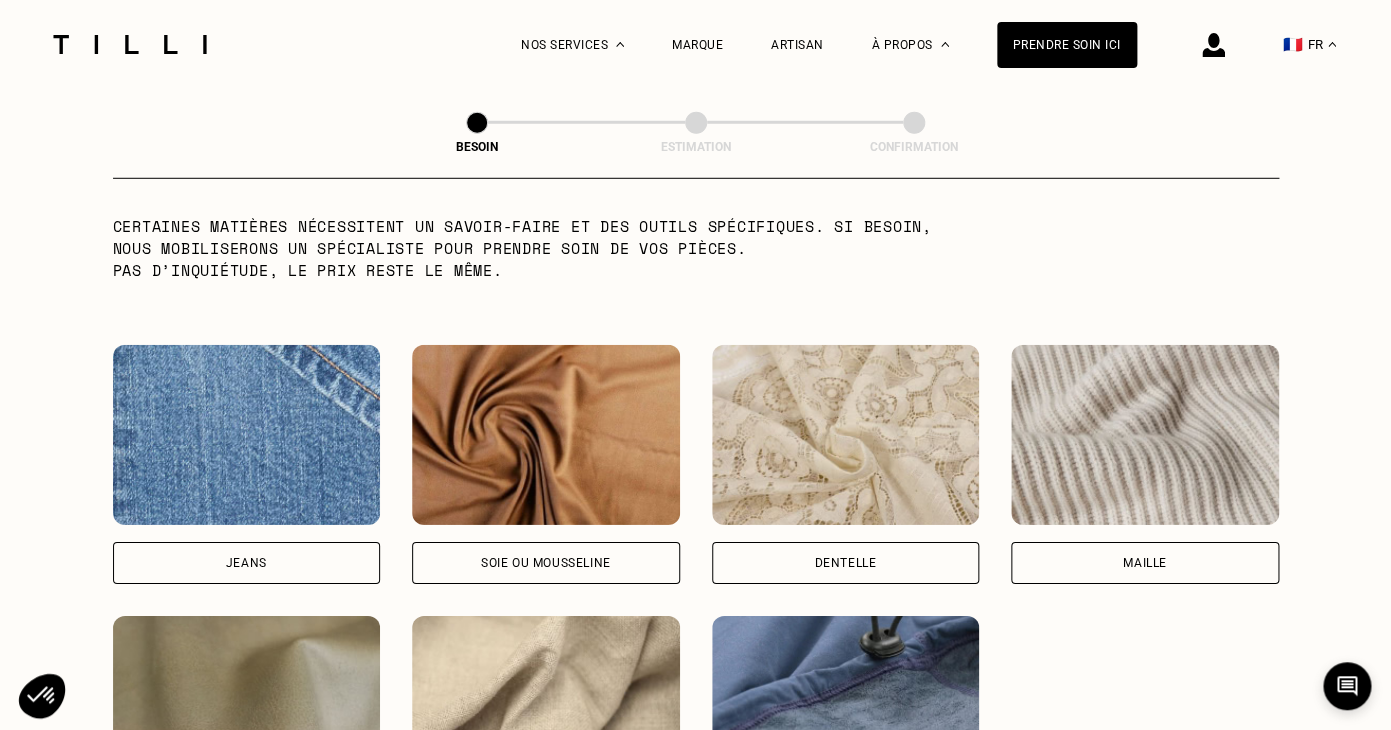 scroll, scrollTop: 2042, scrollLeft: 0, axis: vertical 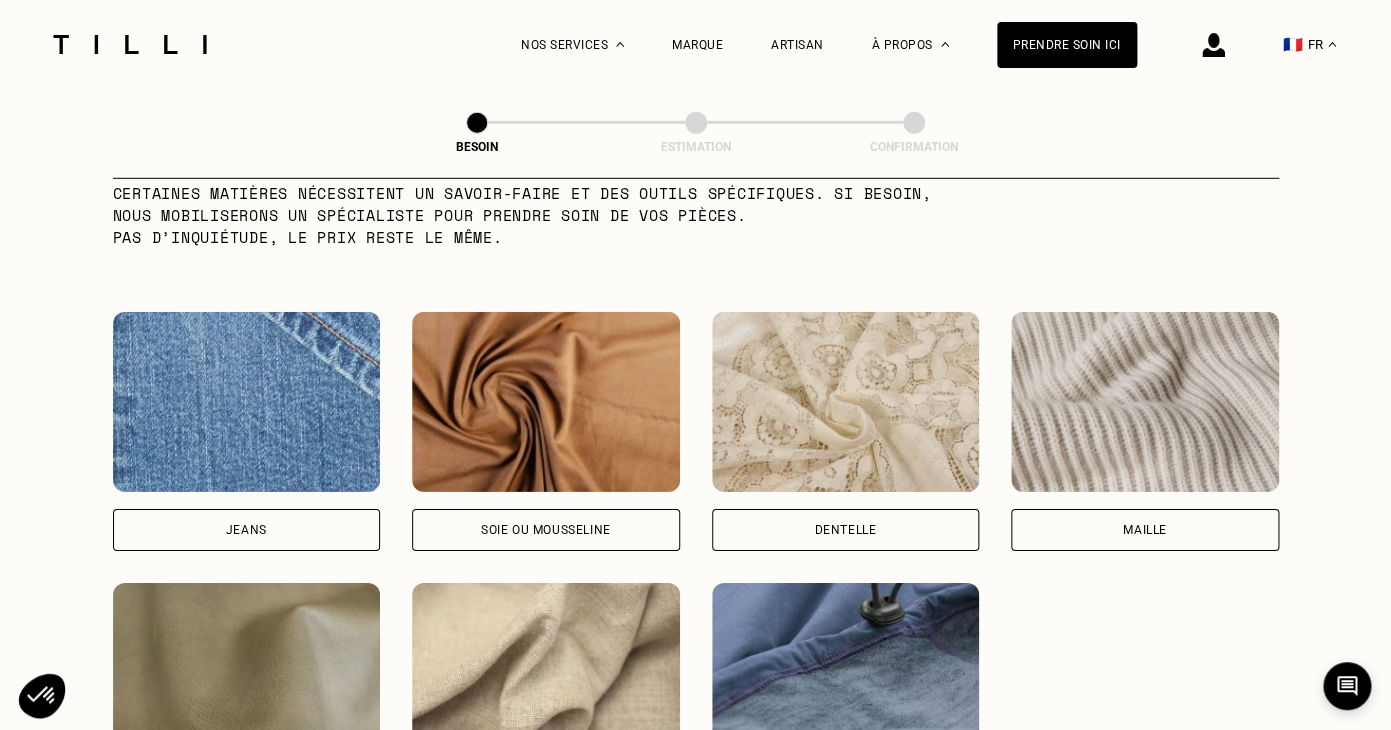 click on "Jeans" at bounding box center [247, 530] 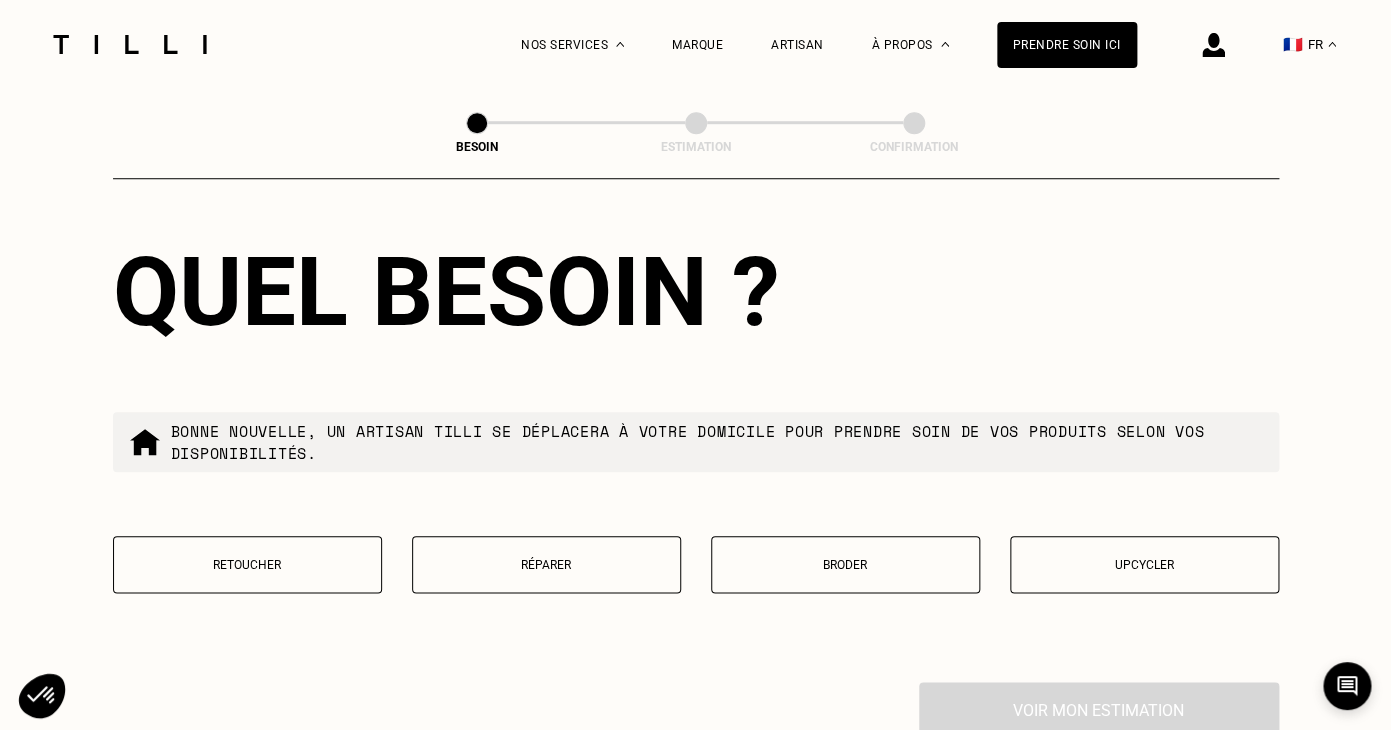 scroll, scrollTop: 3276, scrollLeft: 0, axis: vertical 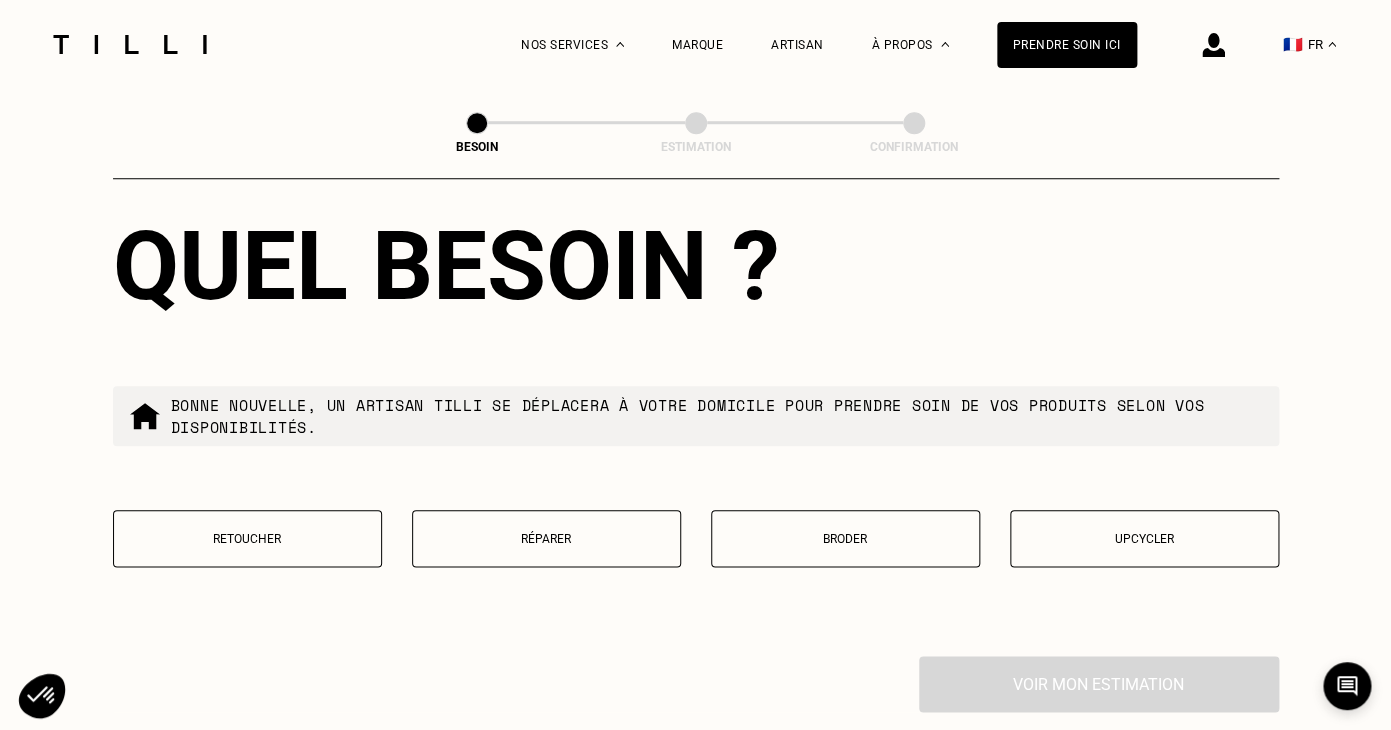 click on "Retoucher" at bounding box center [247, 538] 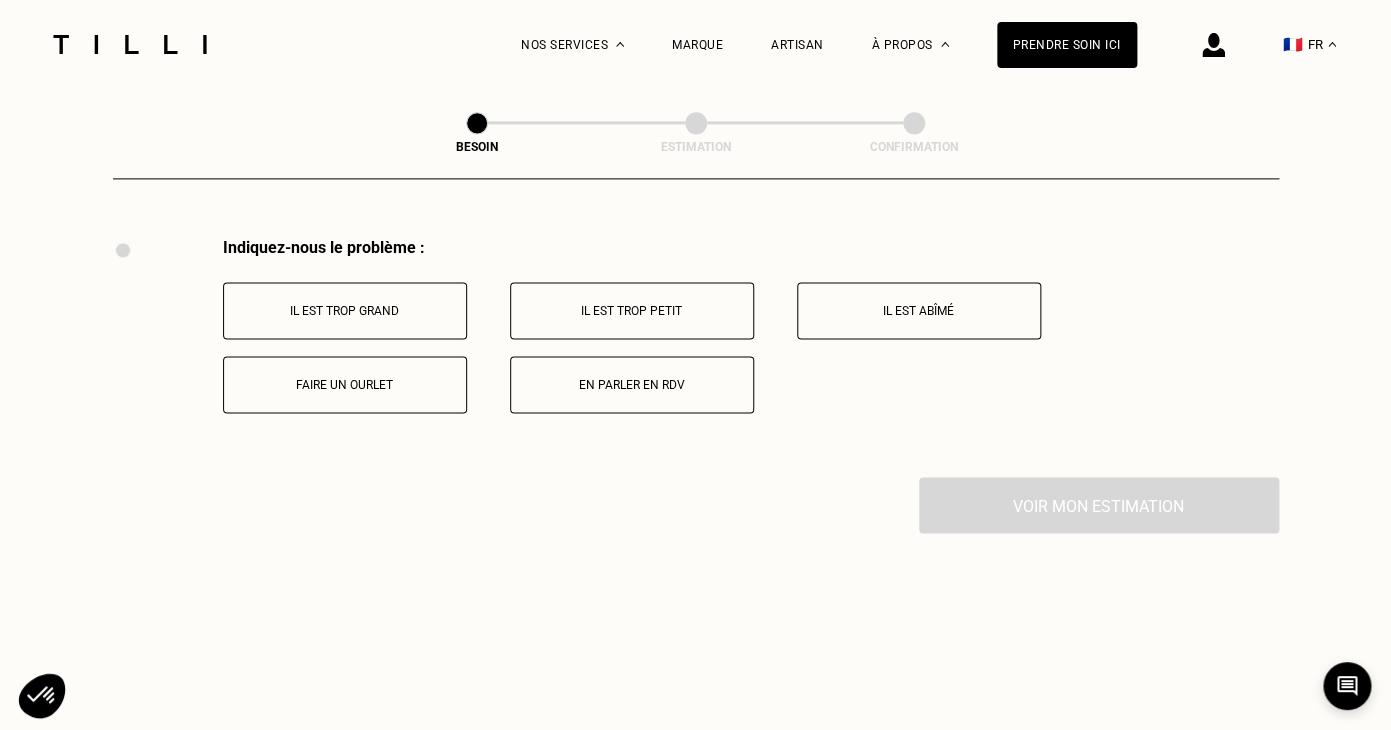 scroll, scrollTop: 3694, scrollLeft: 0, axis: vertical 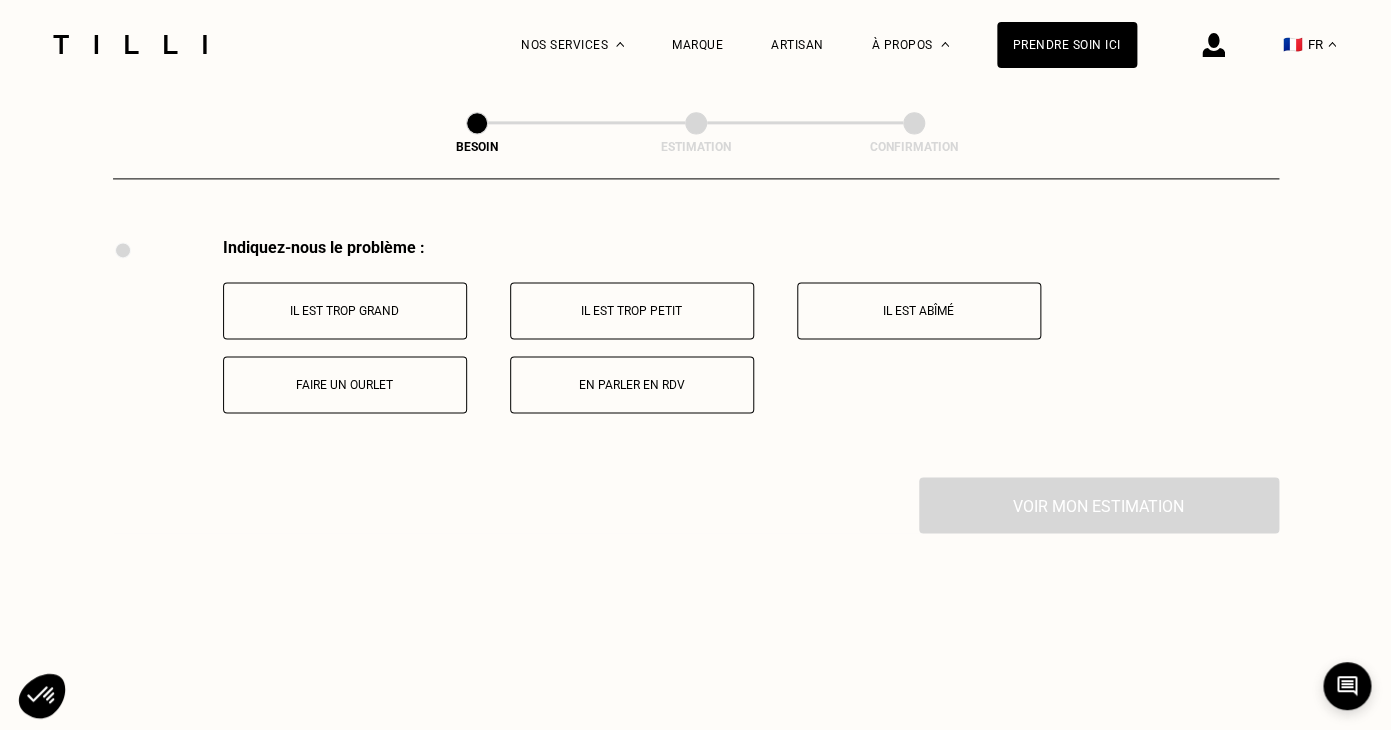 click on "Il est trop grand" at bounding box center [345, 310] 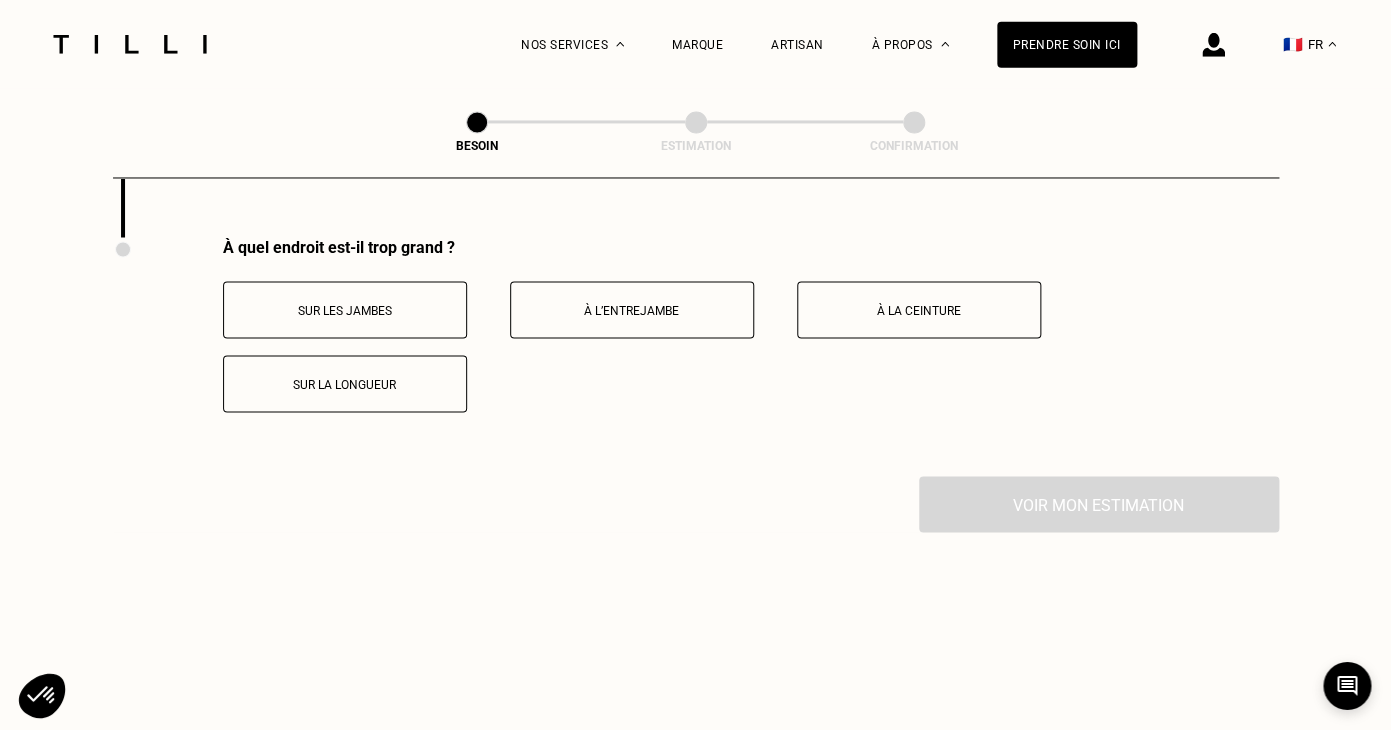 scroll, scrollTop: 3933, scrollLeft: 0, axis: vertical 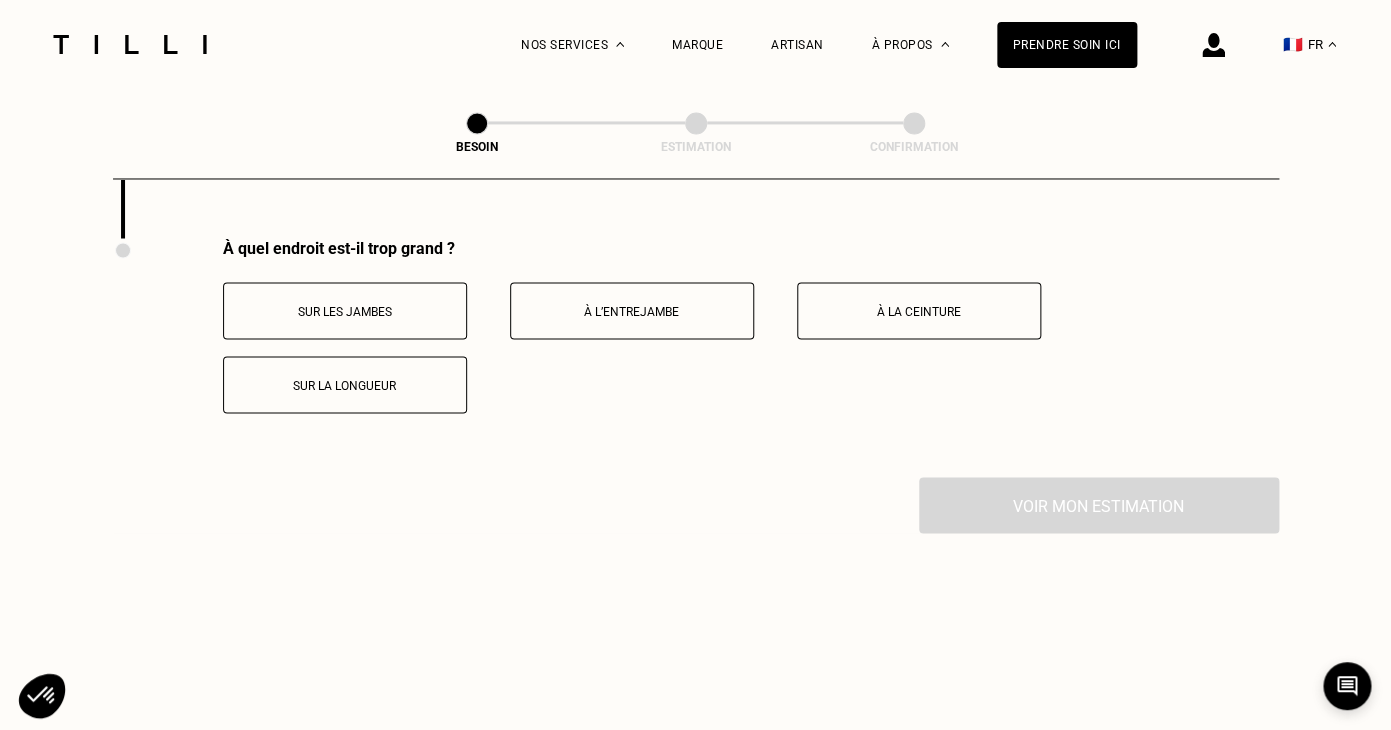 click on "Sur la longueur" at bounding box center [345, 385] 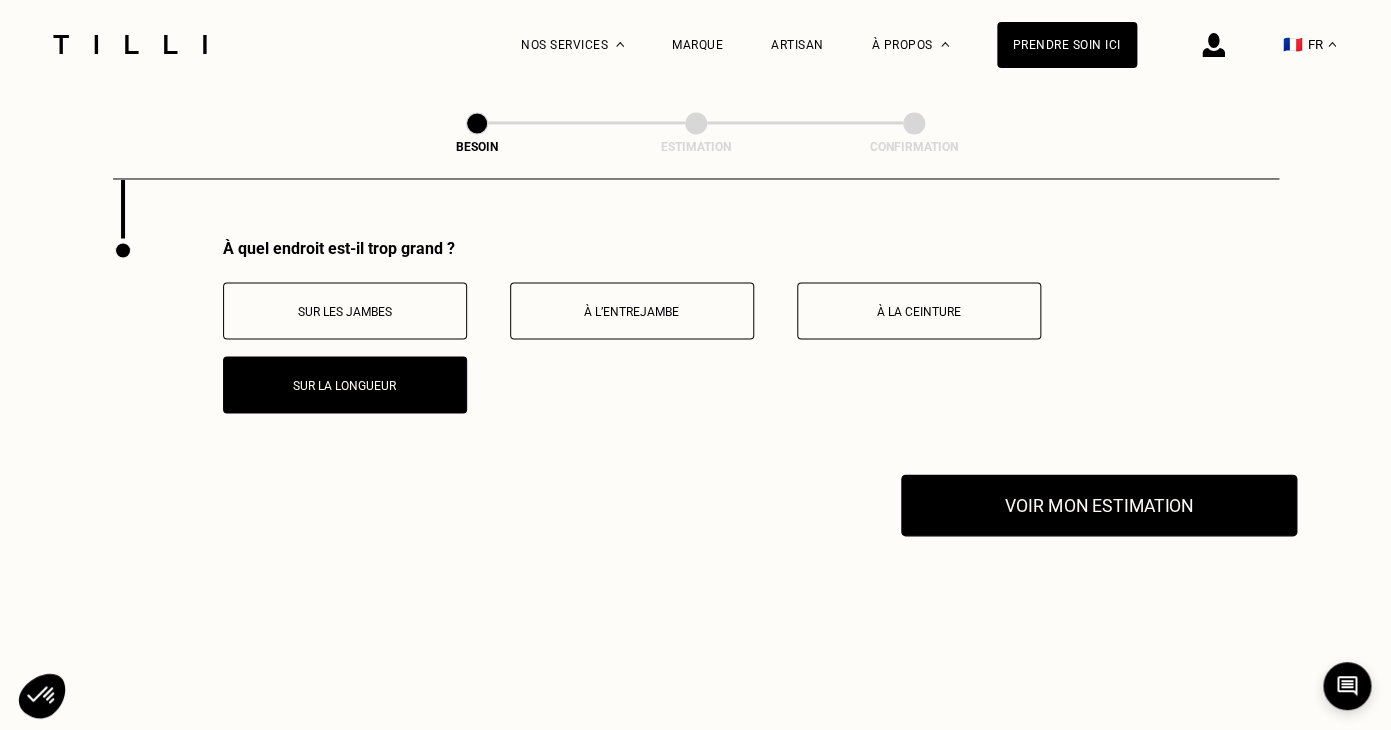 click on "Voir mon estimation" at bounding box center (1099, 505) 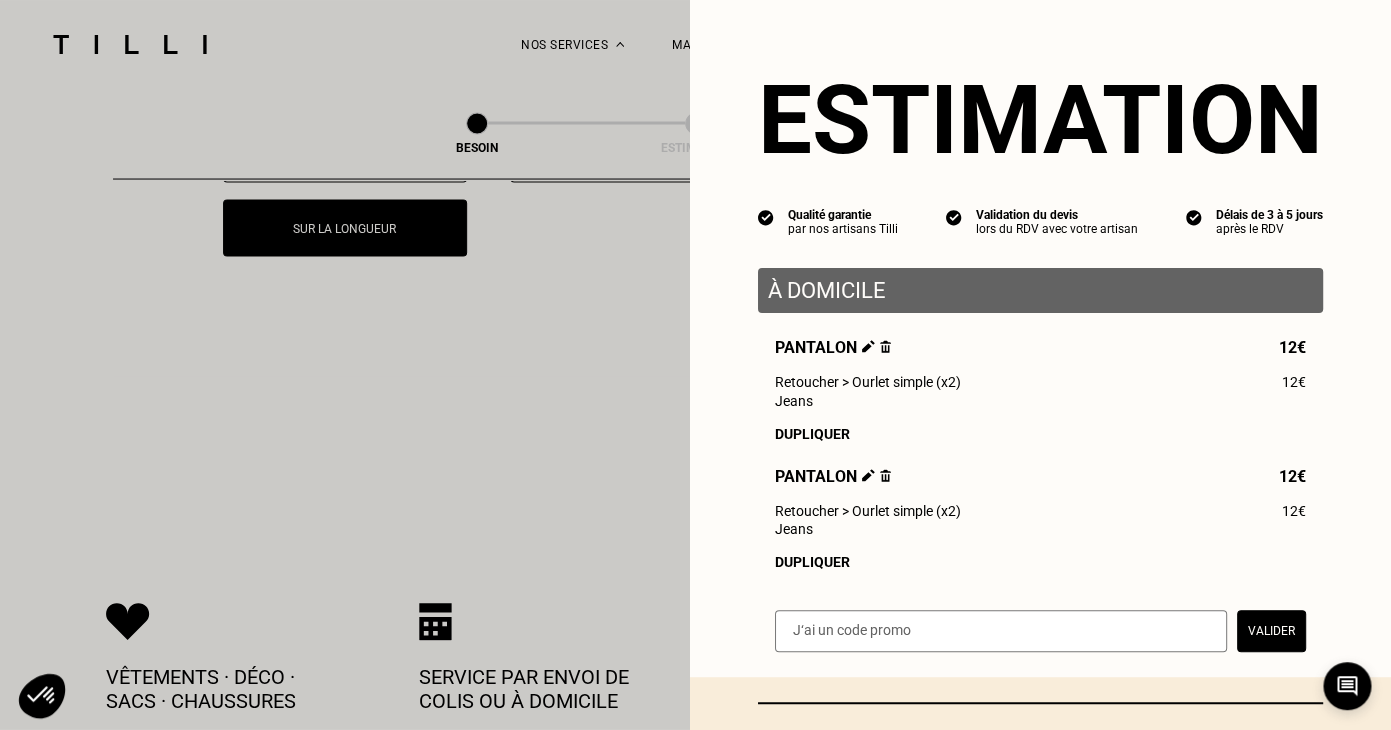 scroll, scrollTop: 4125, scrollLeft: 0, axis: vertical 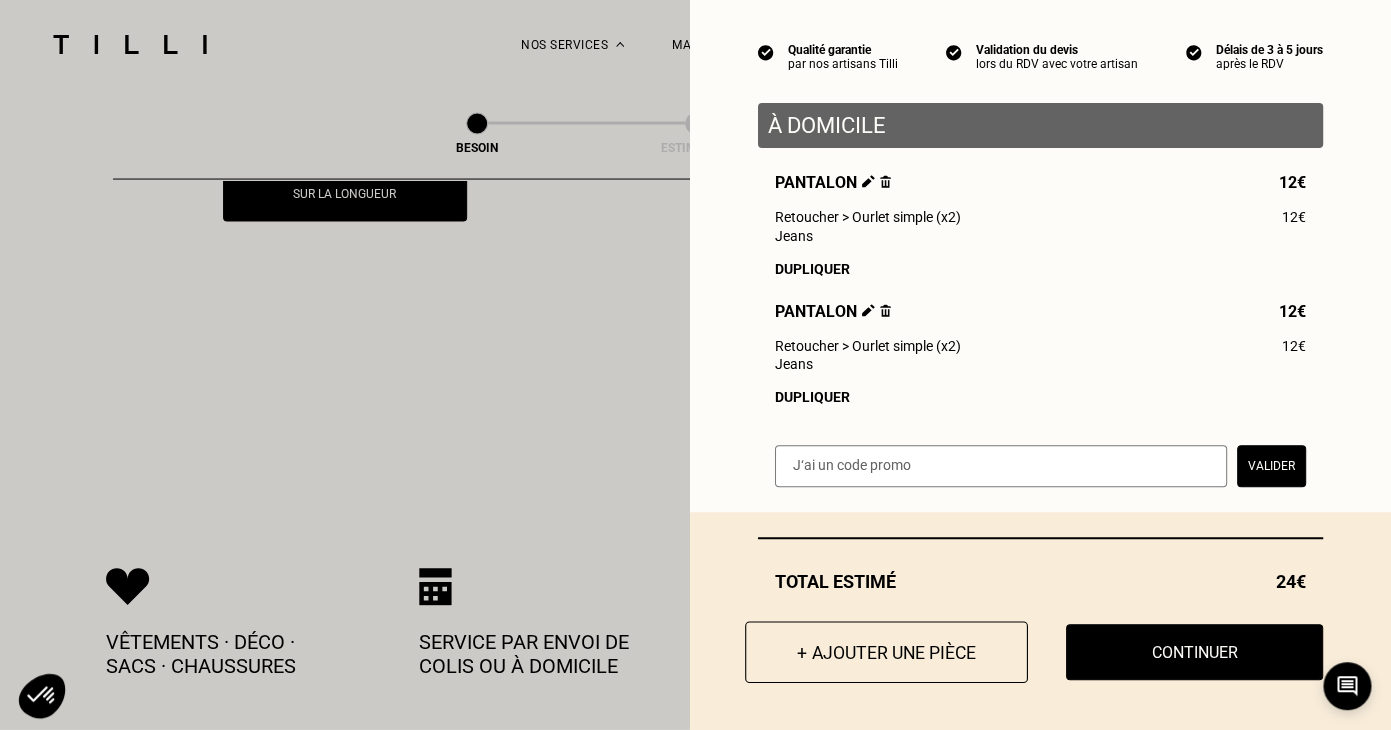 click on "+ Ajouter une pièce" at bounding box center (886, 652) 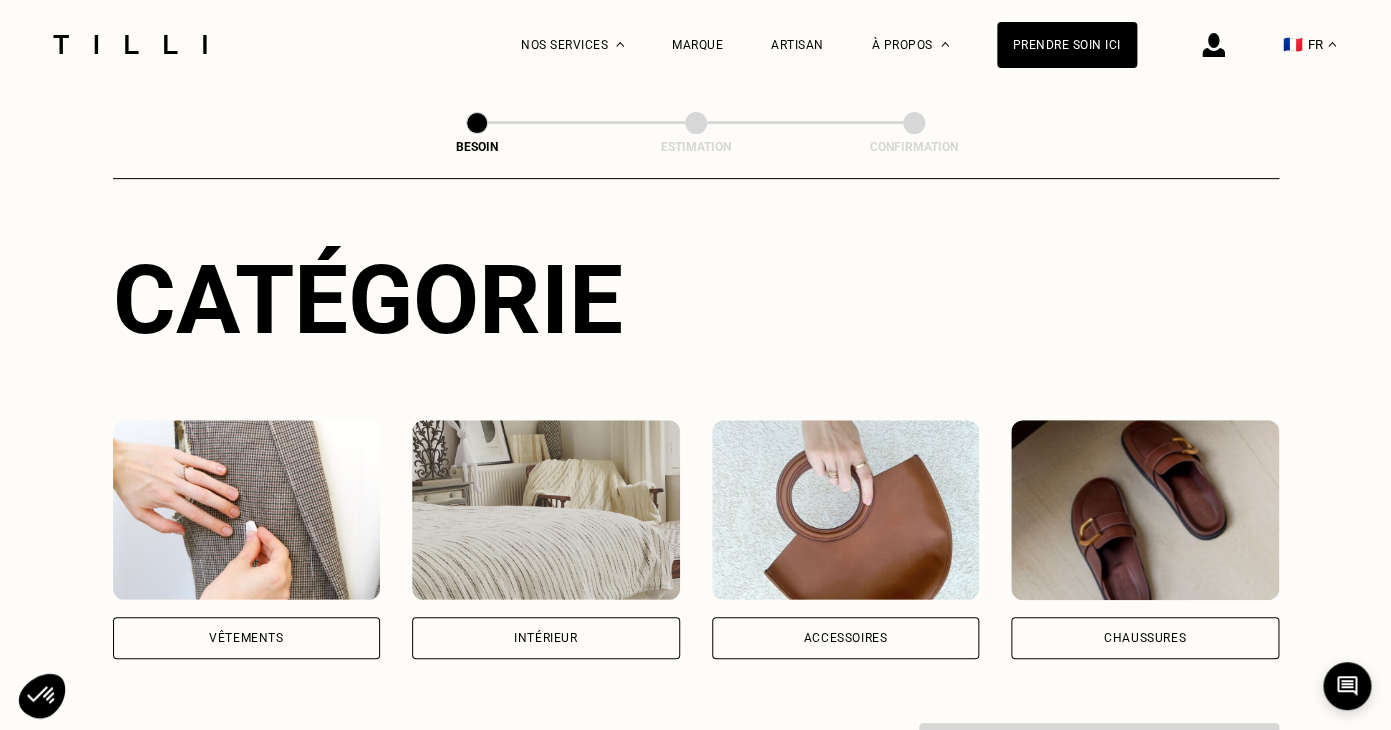 scroll, scrollTop: 288, scrollLeft: 0, axis: vertical 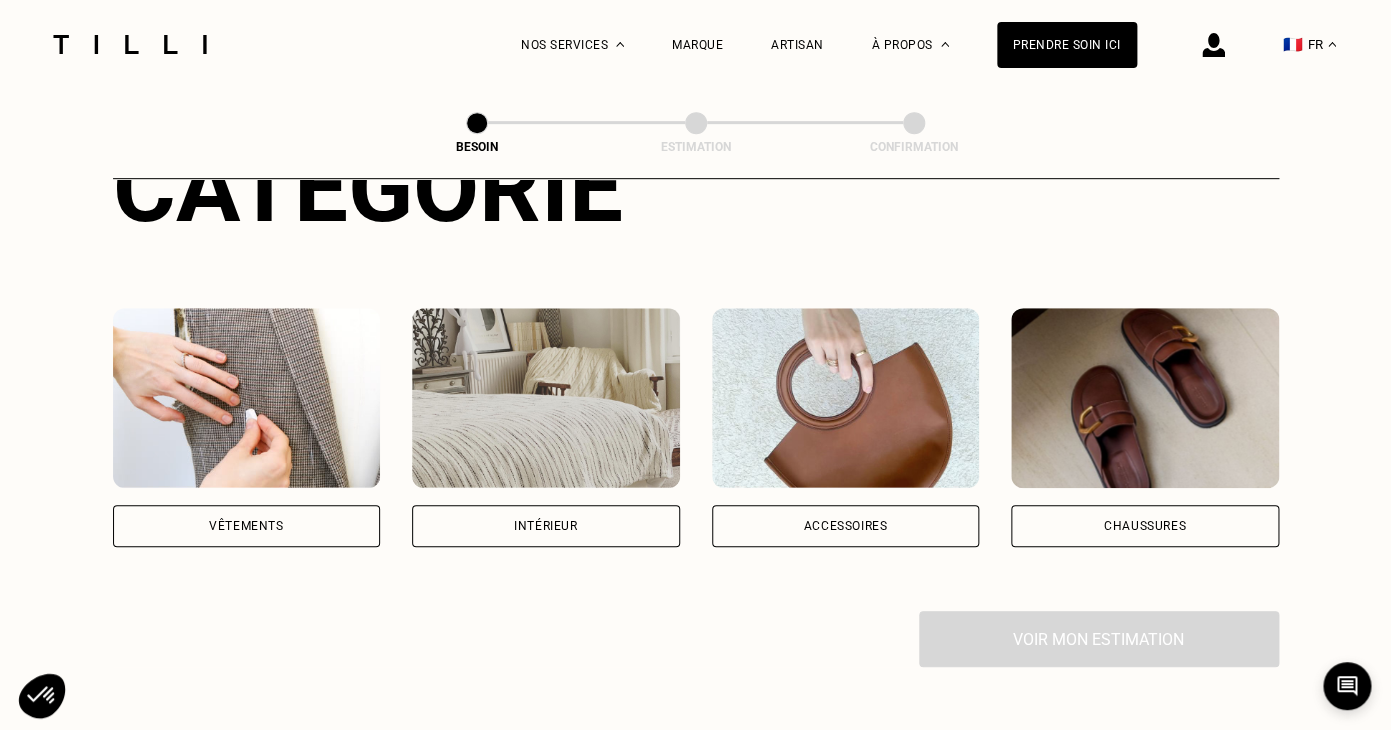 click on "Vêtements" at bounding box center (246, 526) 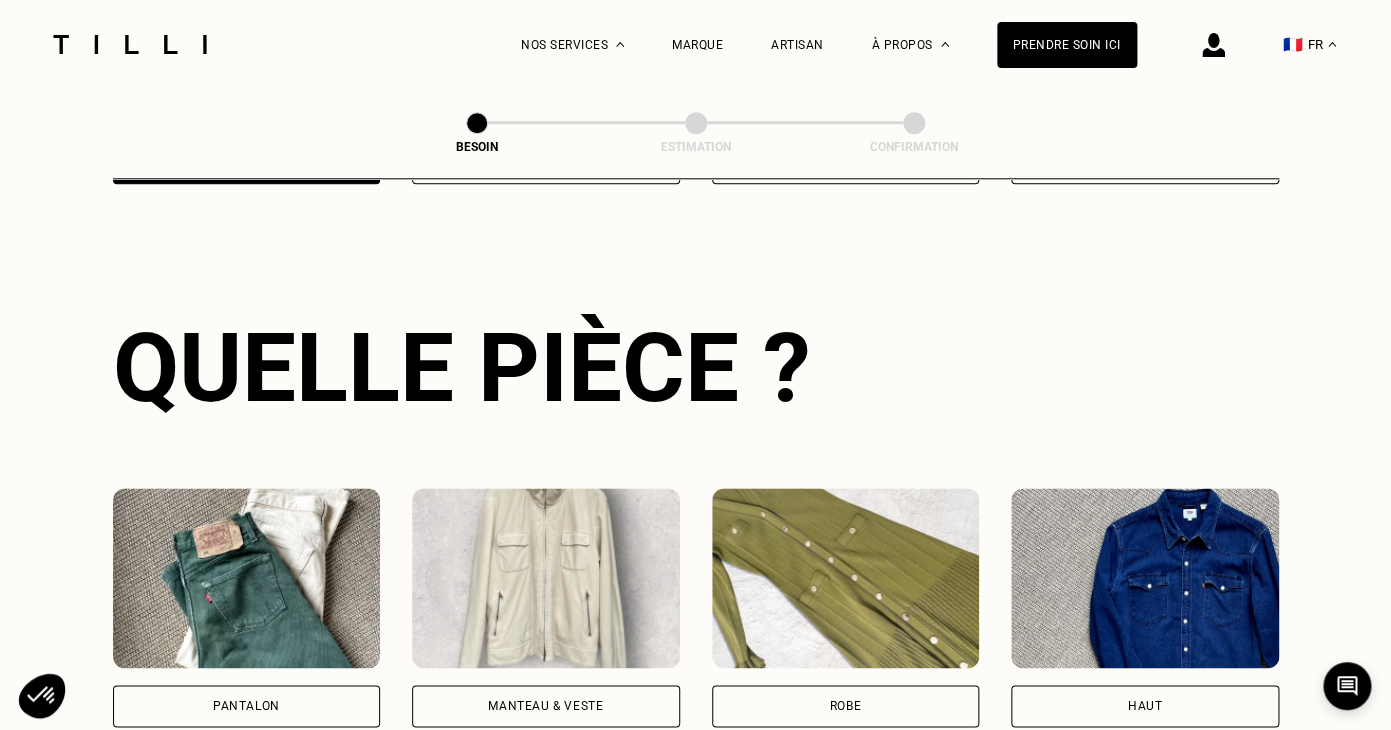 scroll, scrollTop: 652, scrollLeft: 0, axis: vertical 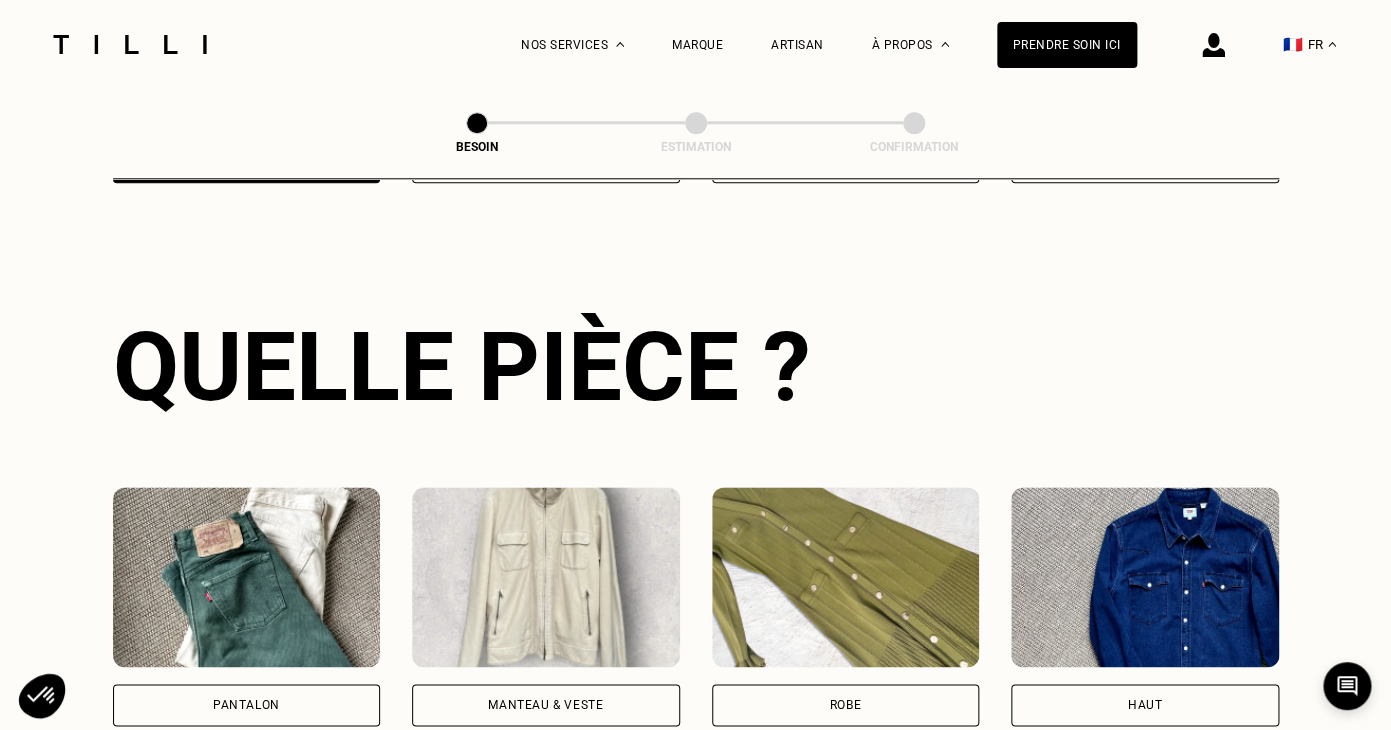click at bounding box center [546, 577] 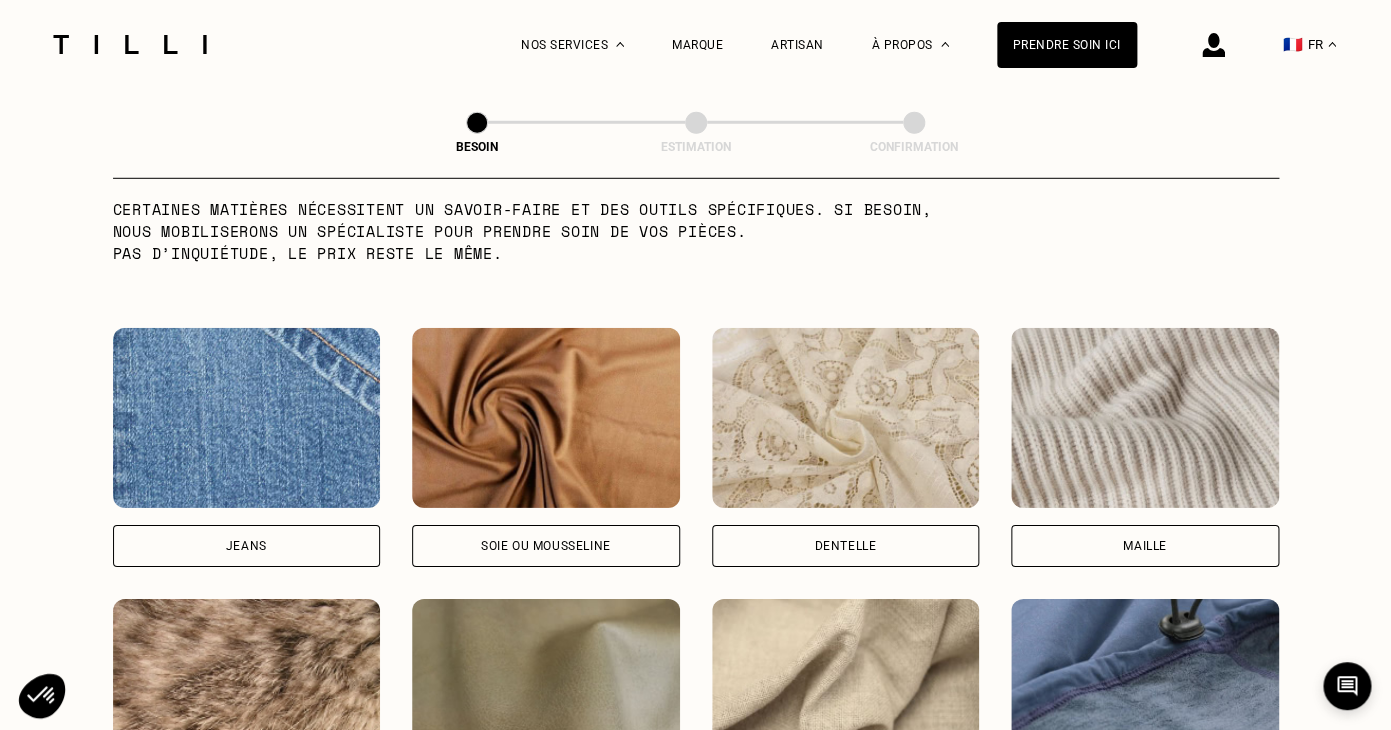 scroll, scrollTop: 2218, scrollLeft: 0, axis: vertical 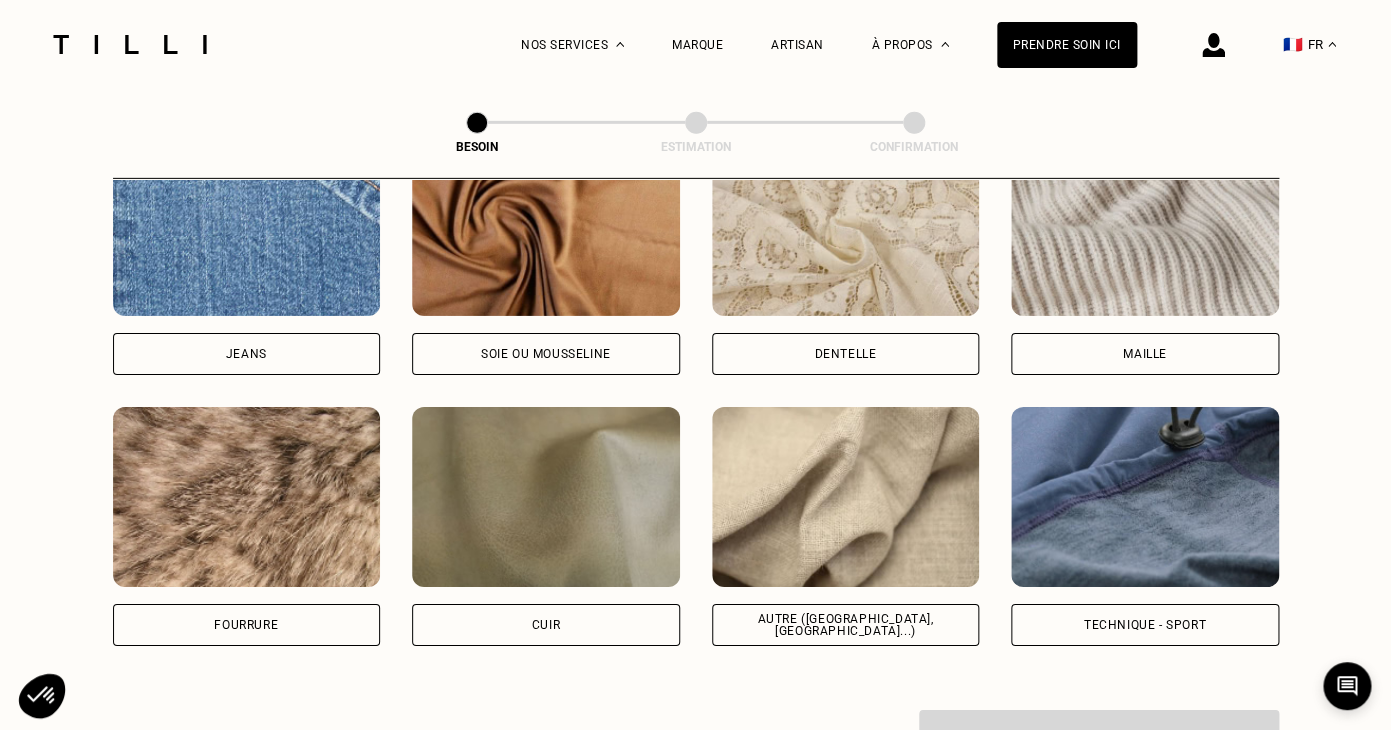 click at bounding box center [846, 497] 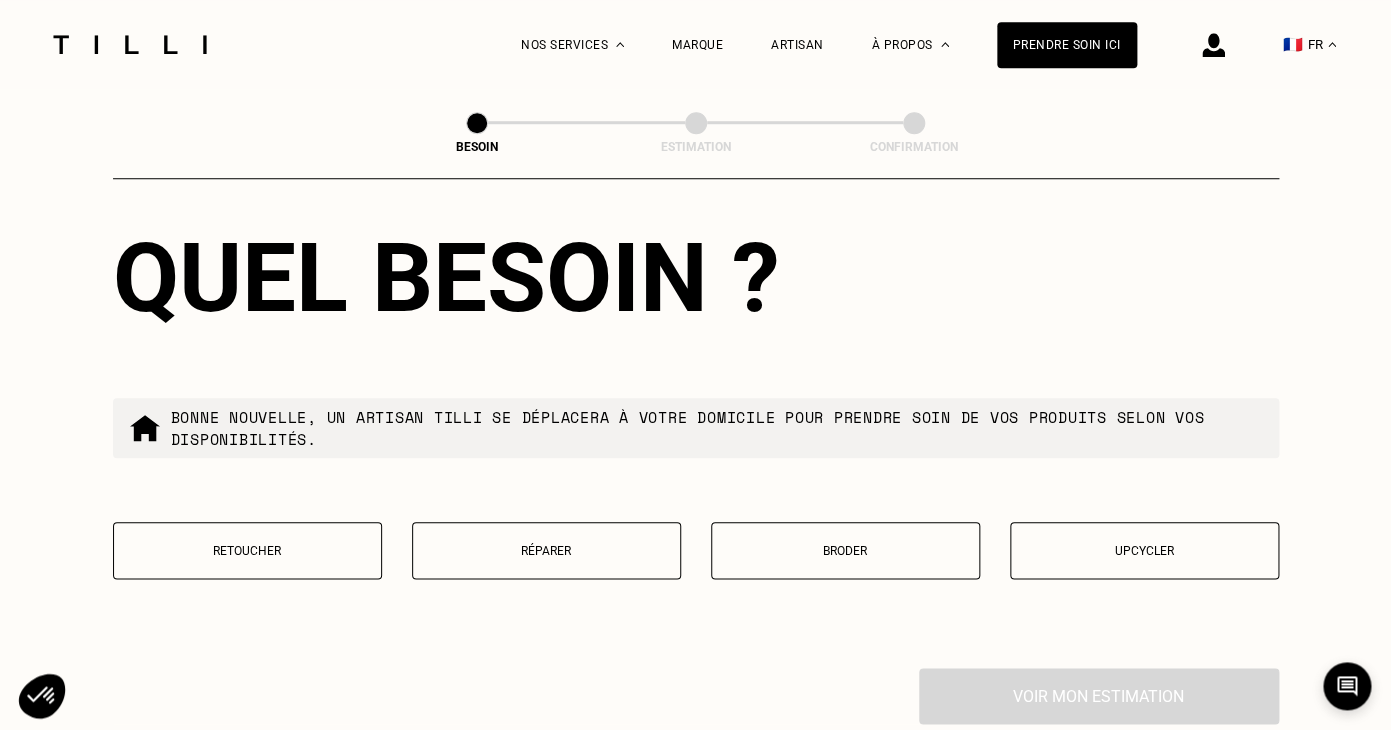 scroll, scrollTop: 3372, scrollLeft: 0, axis: vertical 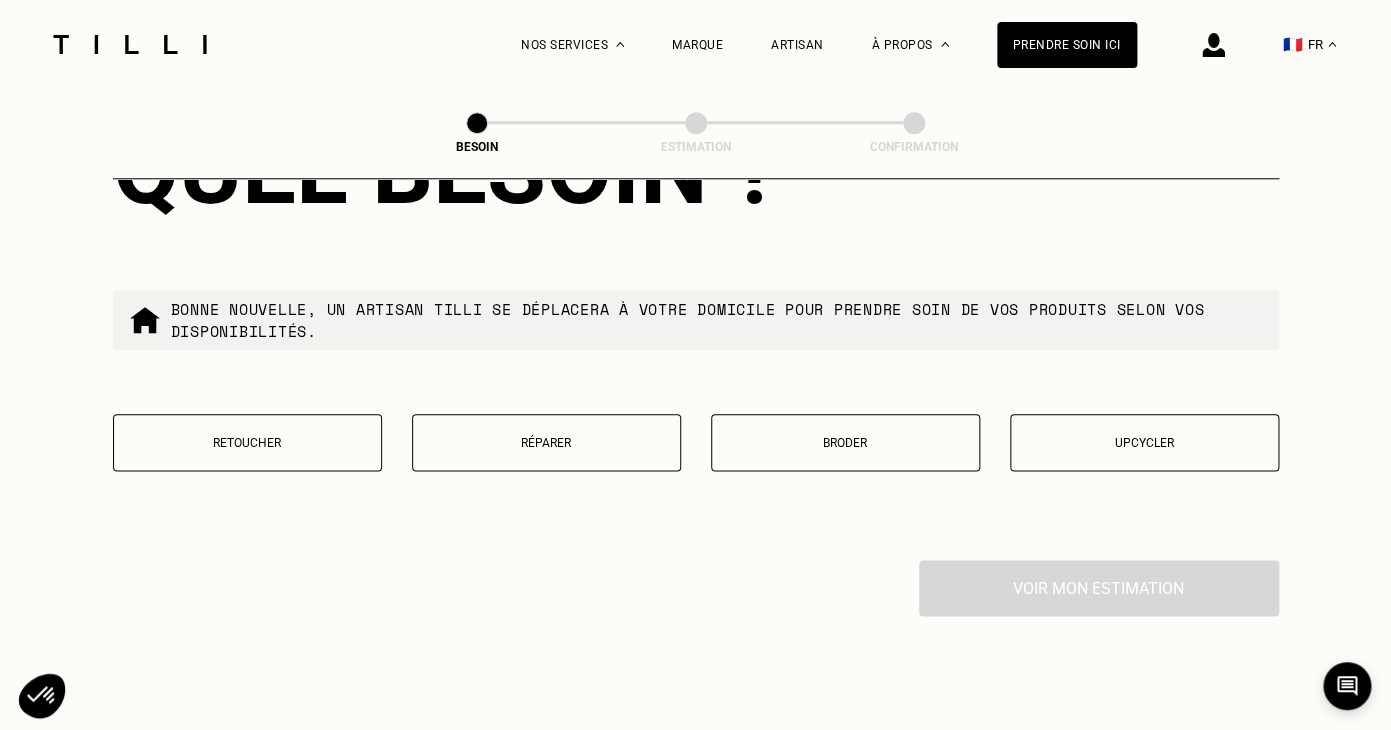 click on "Retoucher" at bounding box center [247, 442] 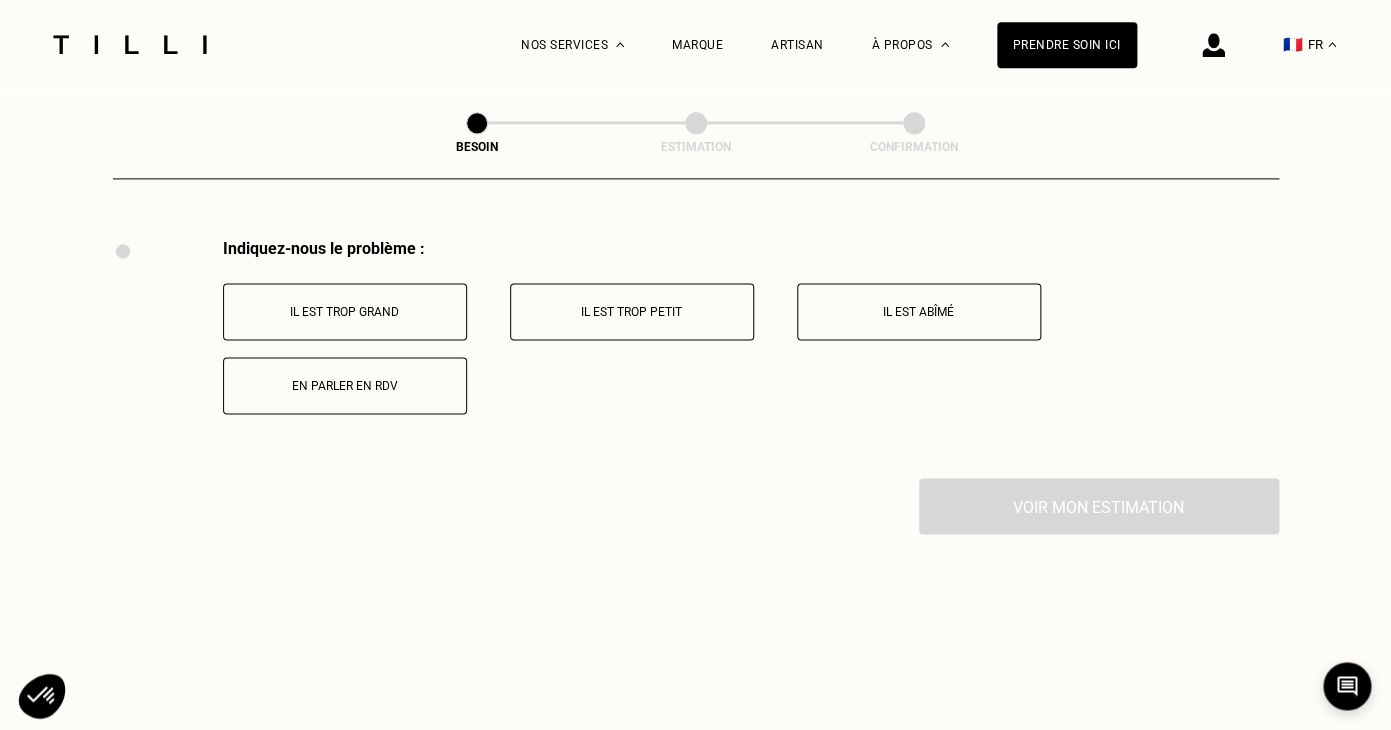 scroll, scrollTop: 3694, scrollLeft: 0, axis: vertical 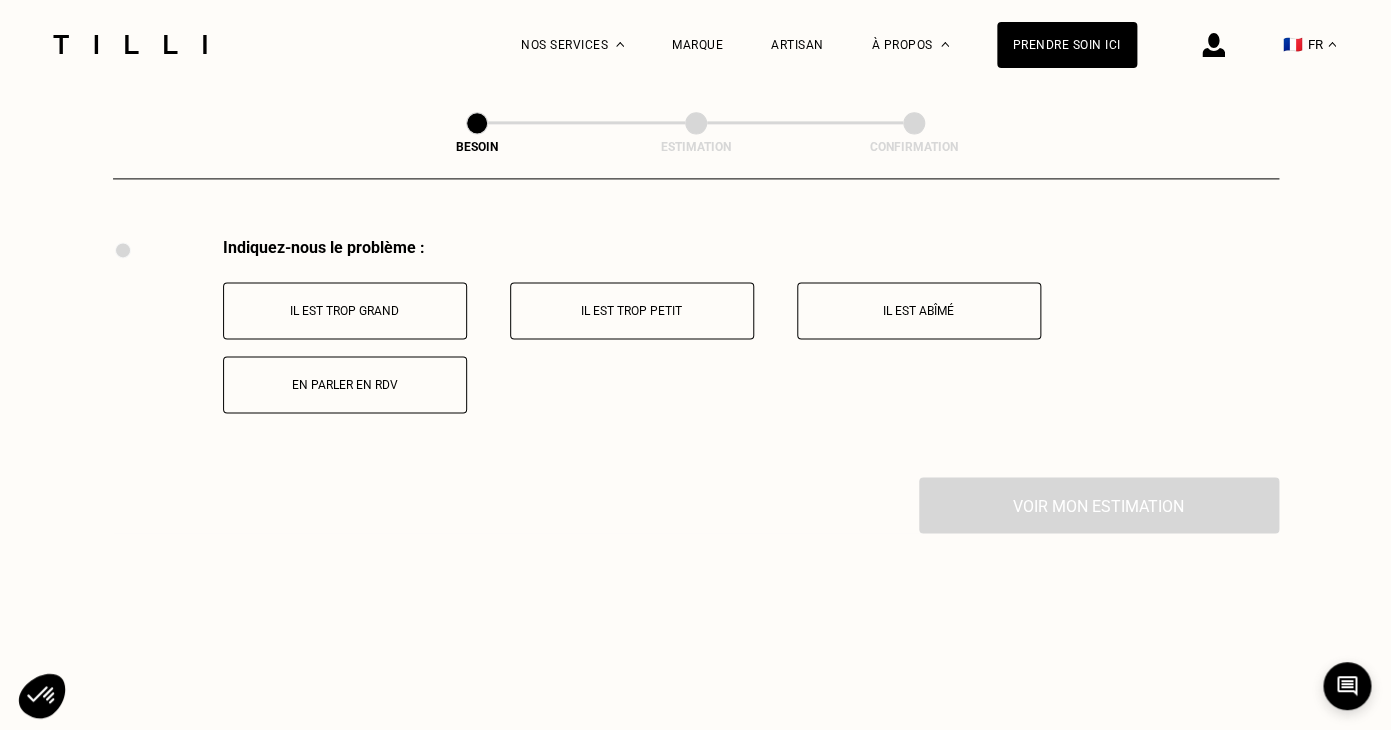 click on "Il est trop grand" at bounding box center (345, 311) 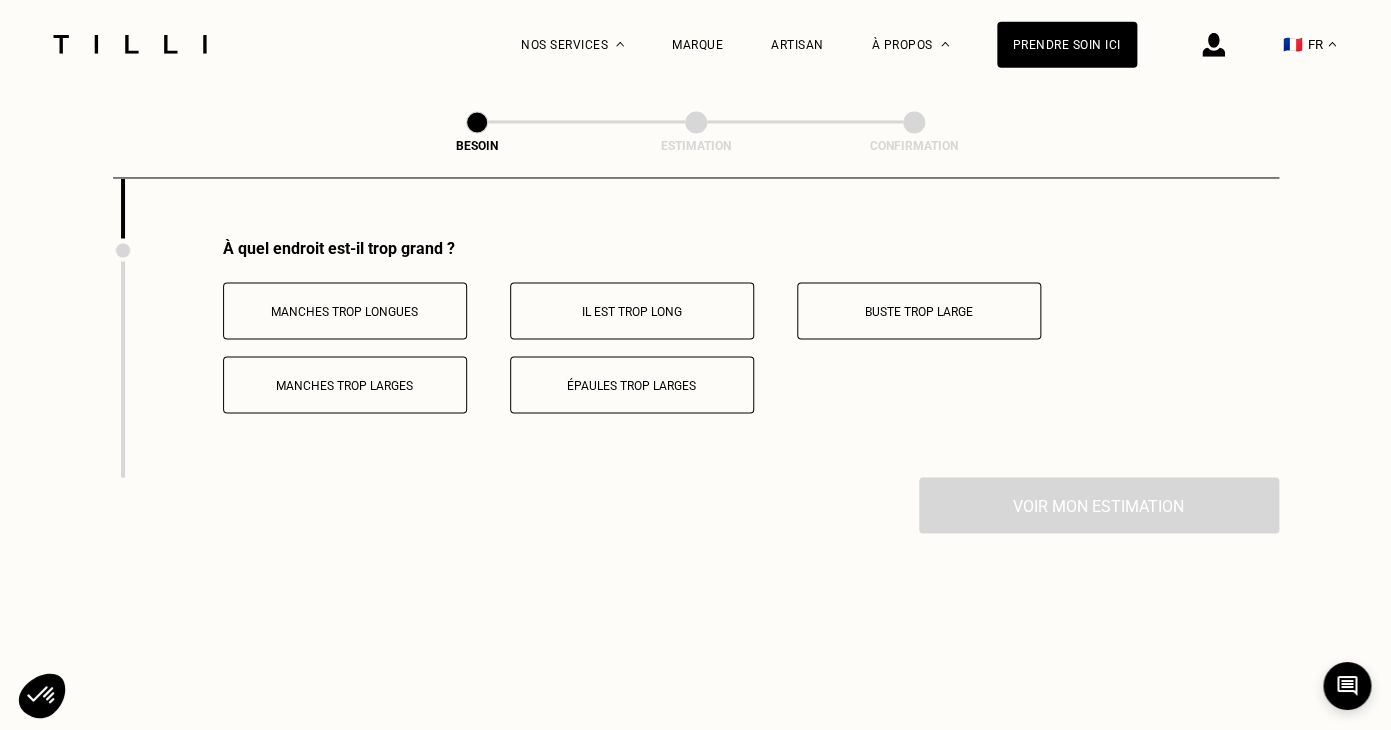 scroll, scrollTop: 3933, scrollLeft: 0, axis: vertical 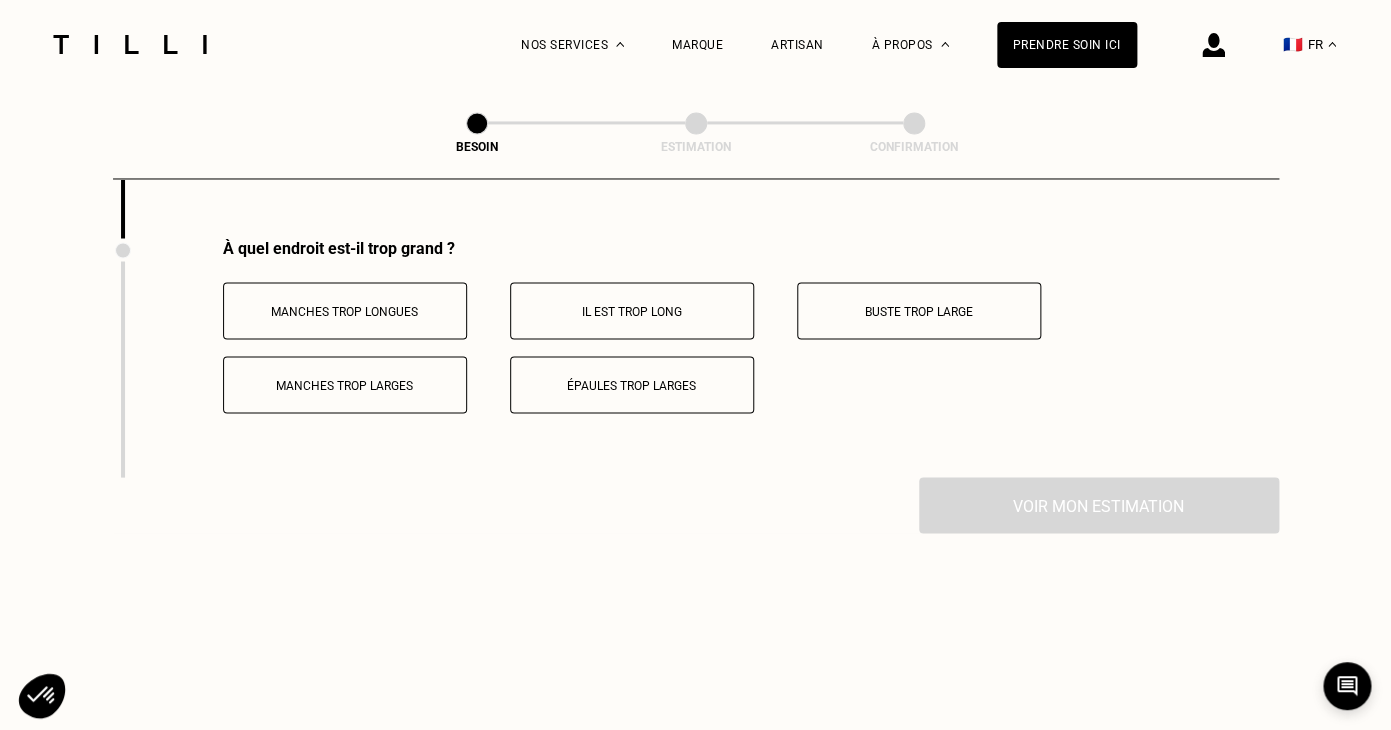 click on "Manches trop longues" at bounding box center (345, 311) 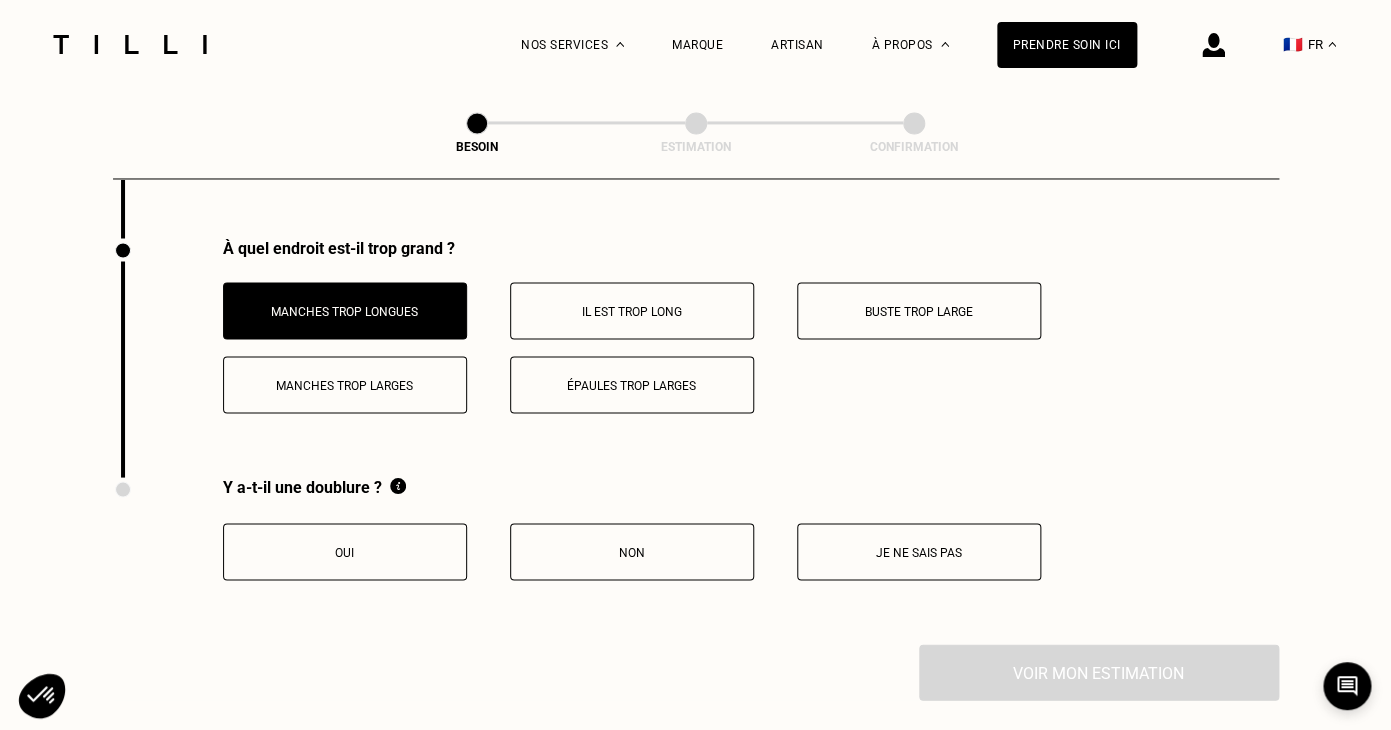click on "Oui" at bounding box center [345, 551] 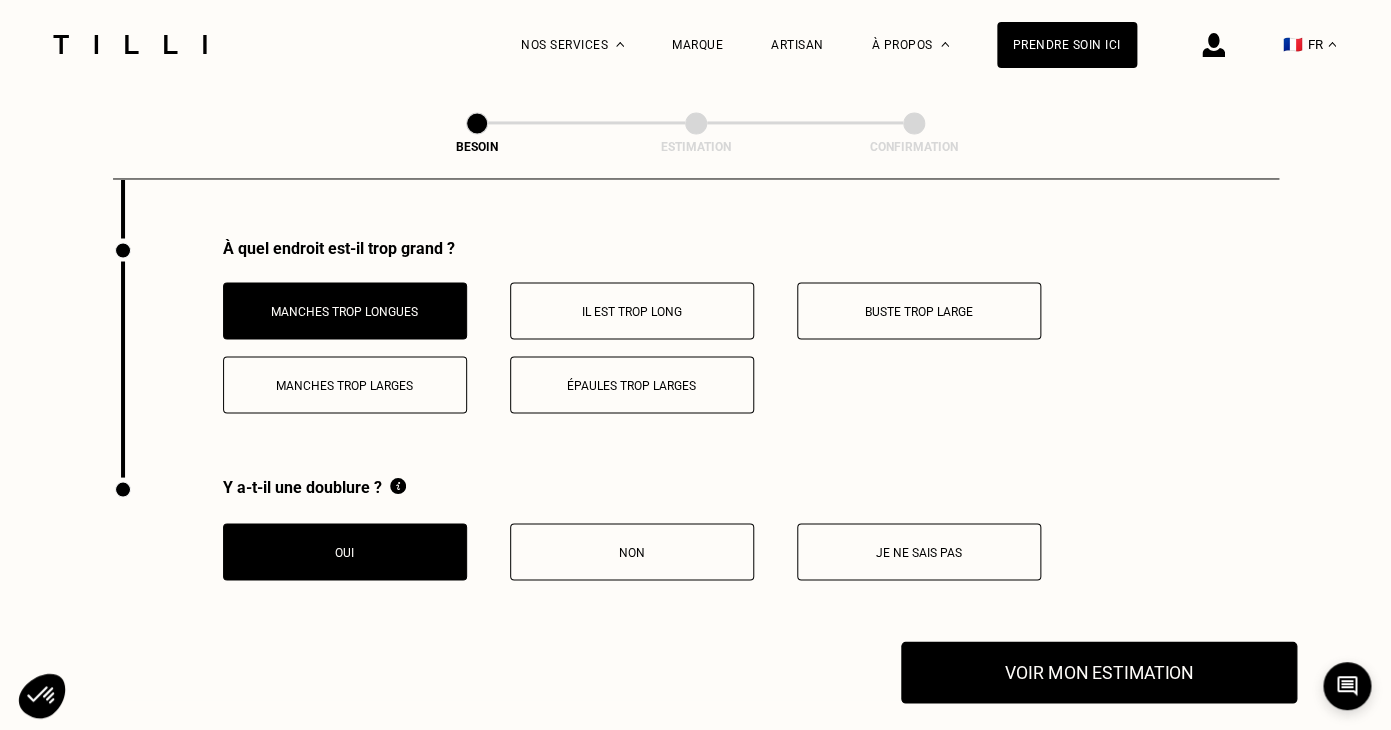 click on "Voir mon estimation" at bounding box center [1099, 672] 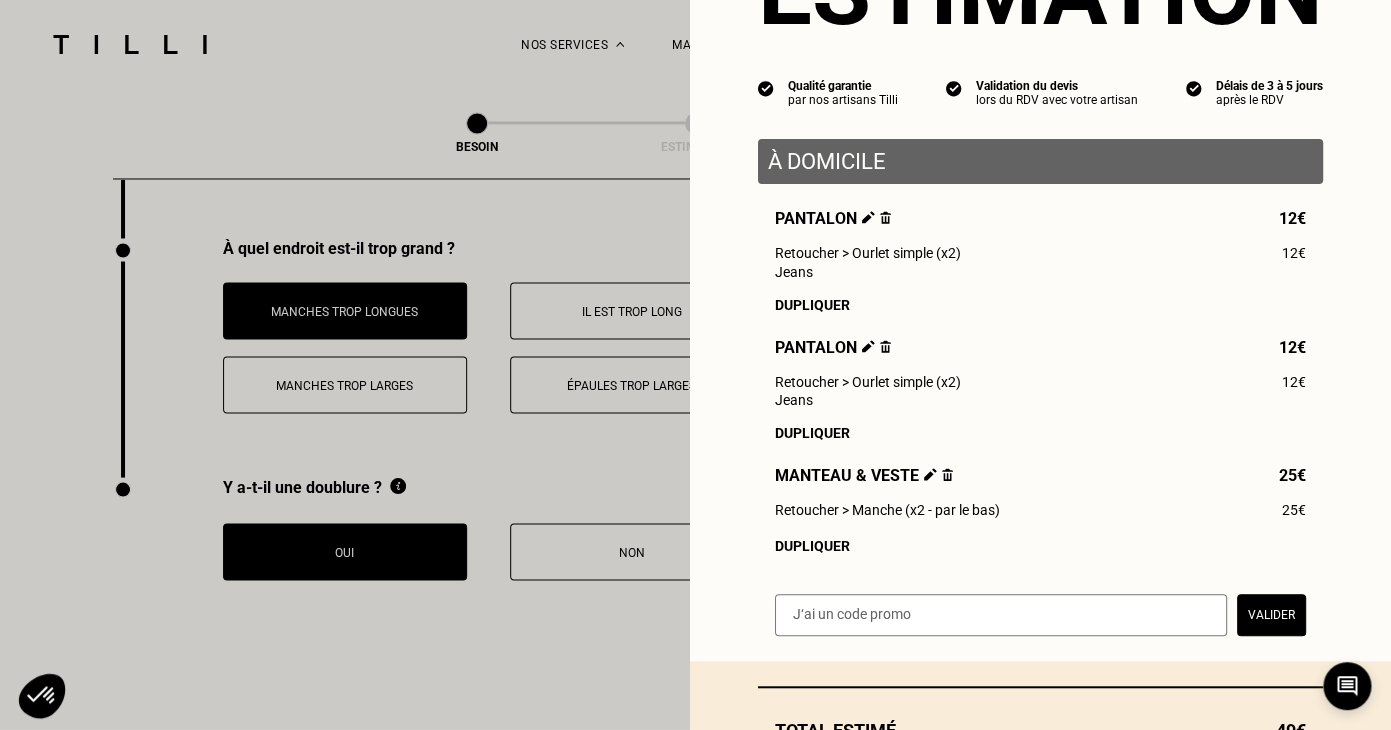 scroll, scrollTop: 285, scrollLeft: 0, axis: vertical 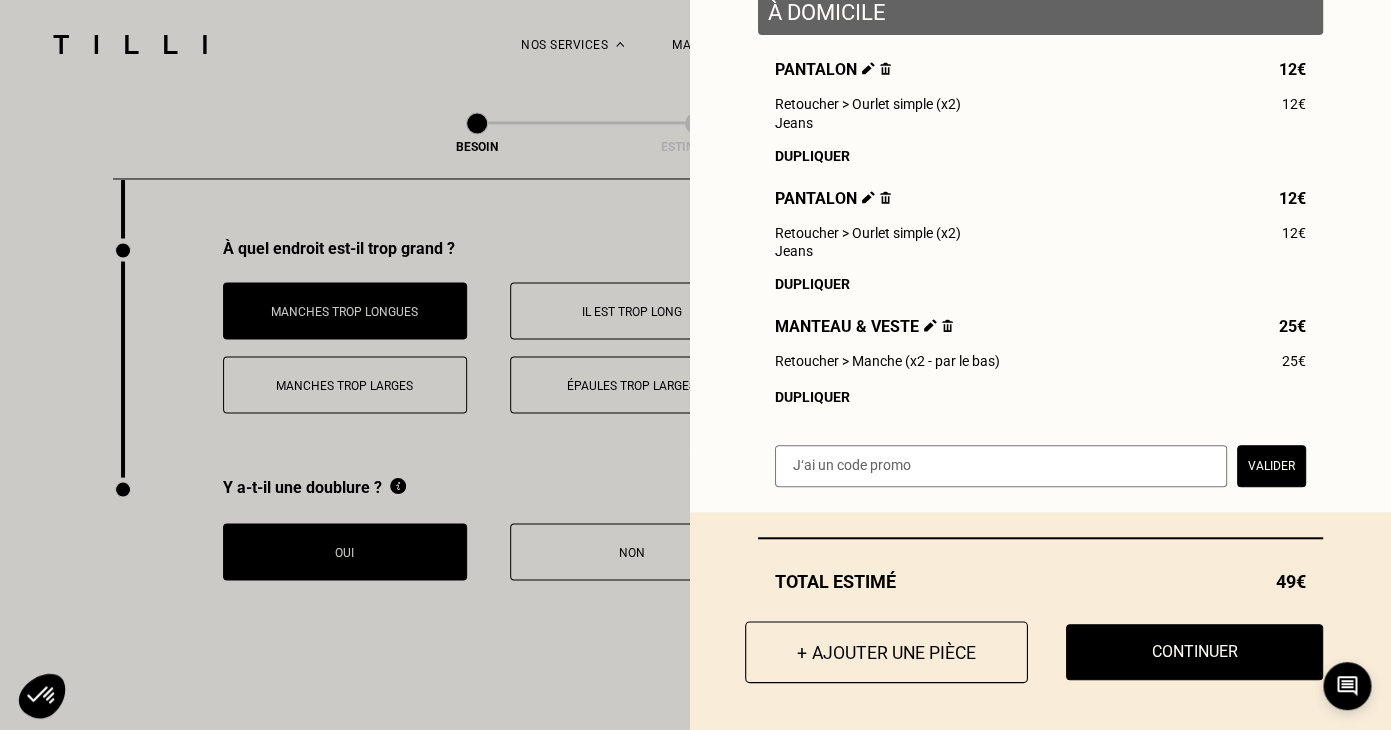click on "+ Ajouter une pièce" at bounding box center [886, 652] 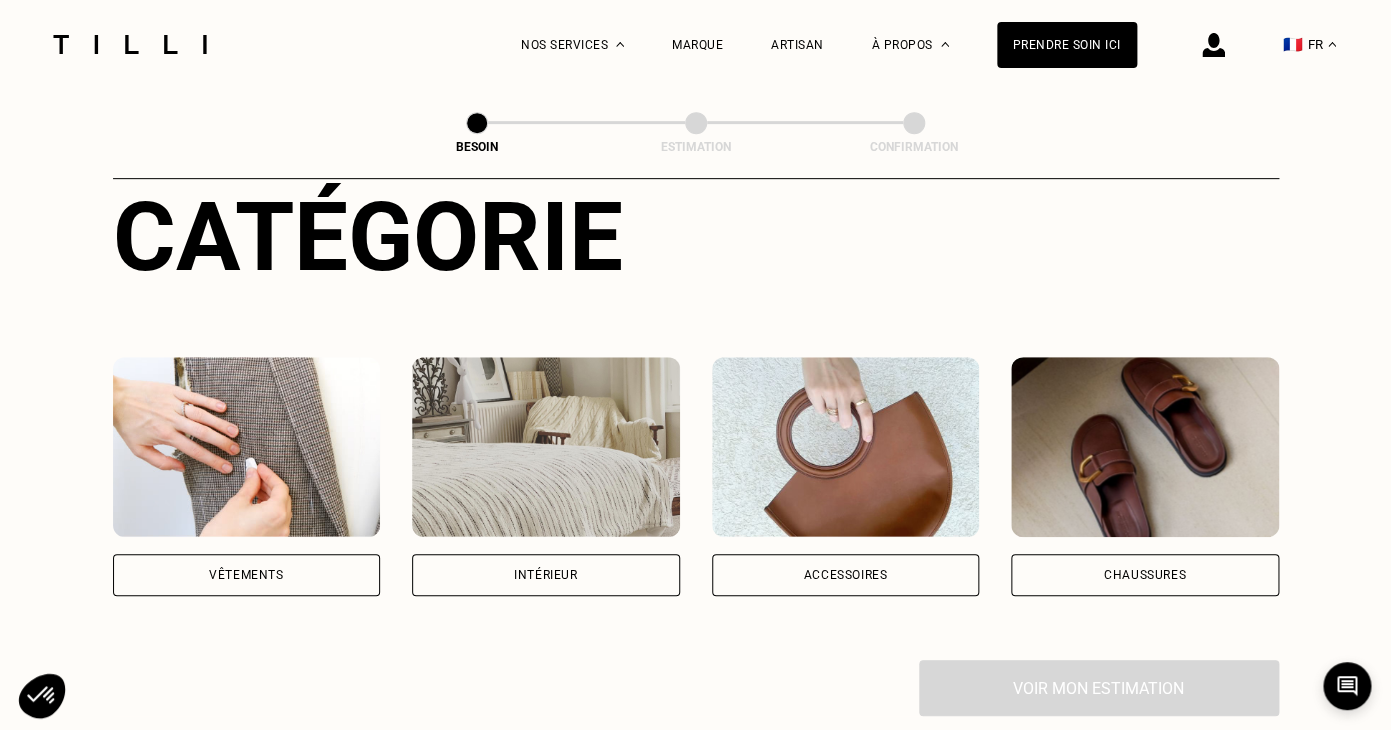 scroll, scrollTop: 240, scrollLeft: 0, axis: vertical 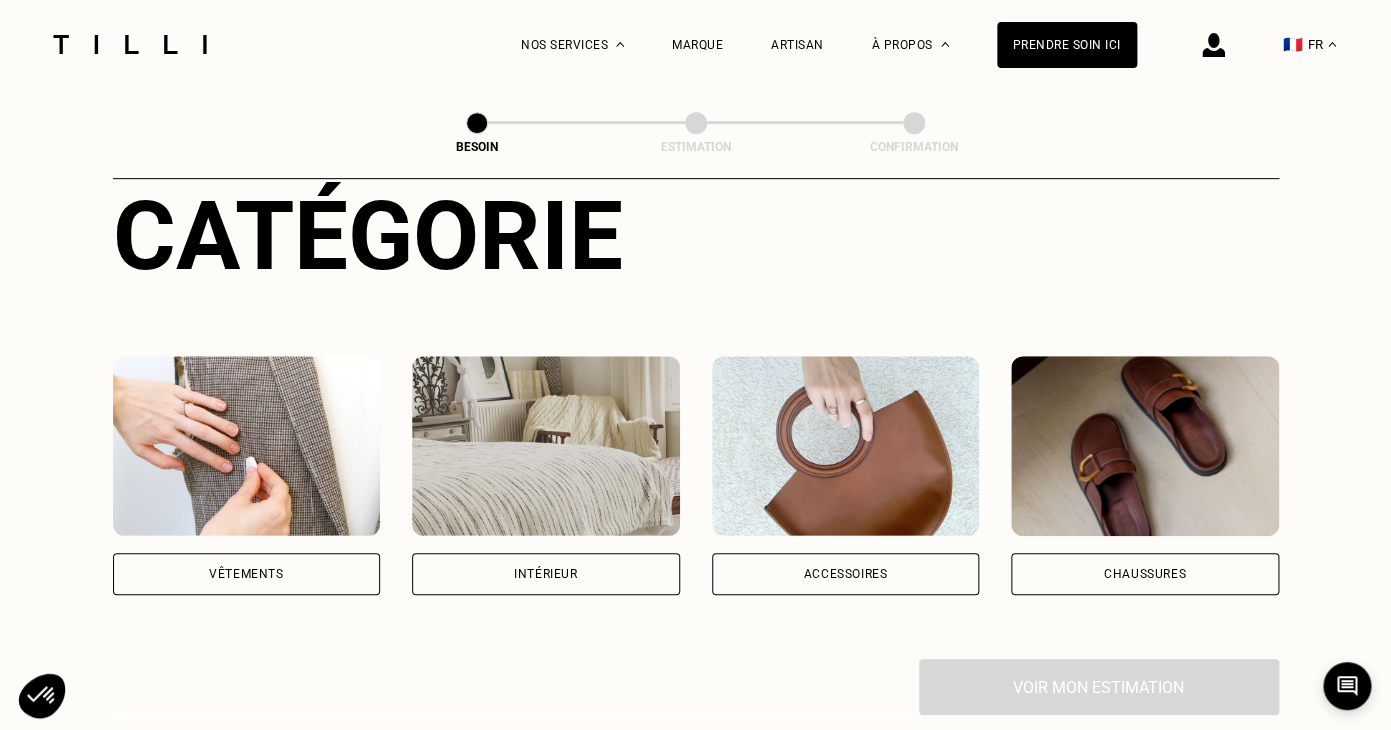 click on "Vêtements" at bounding box center [247, 574] 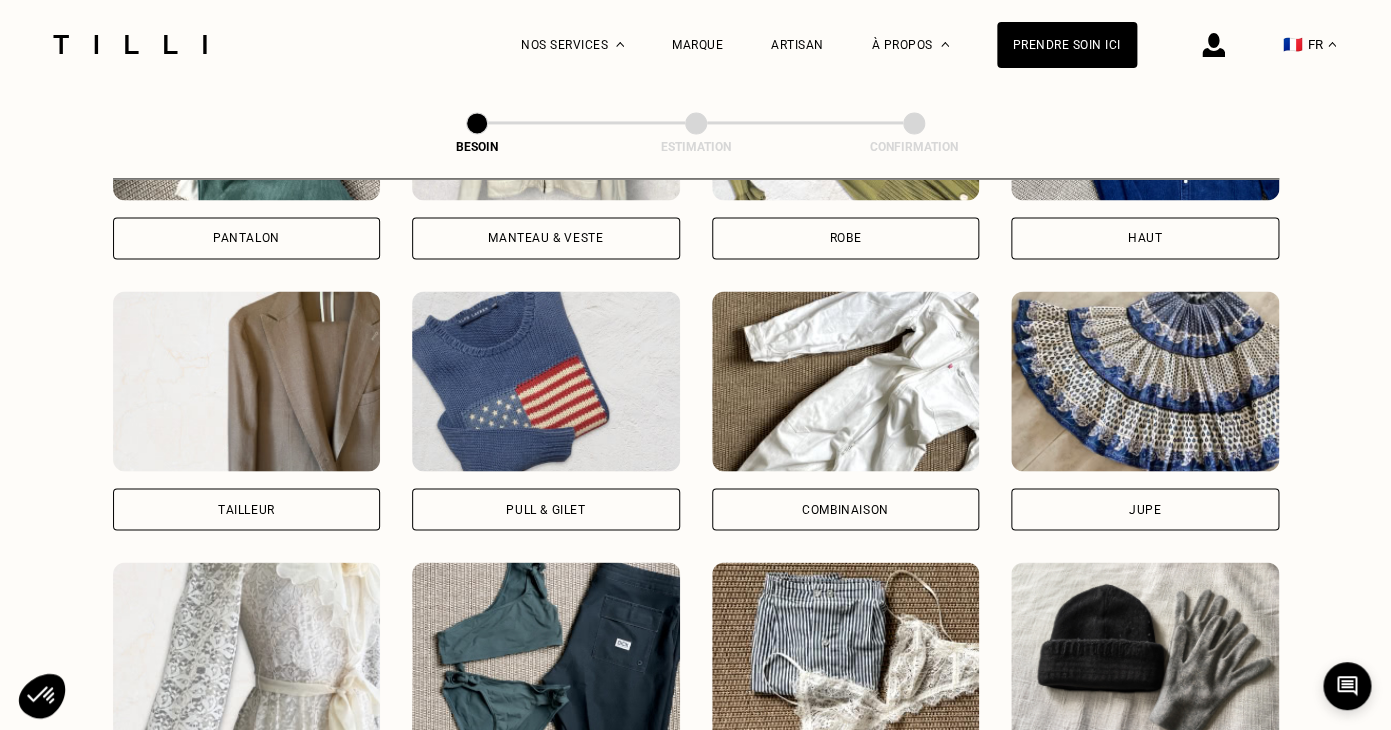 scroll, scrollTop: 1066, scrollLeft: 0, axis: vertical 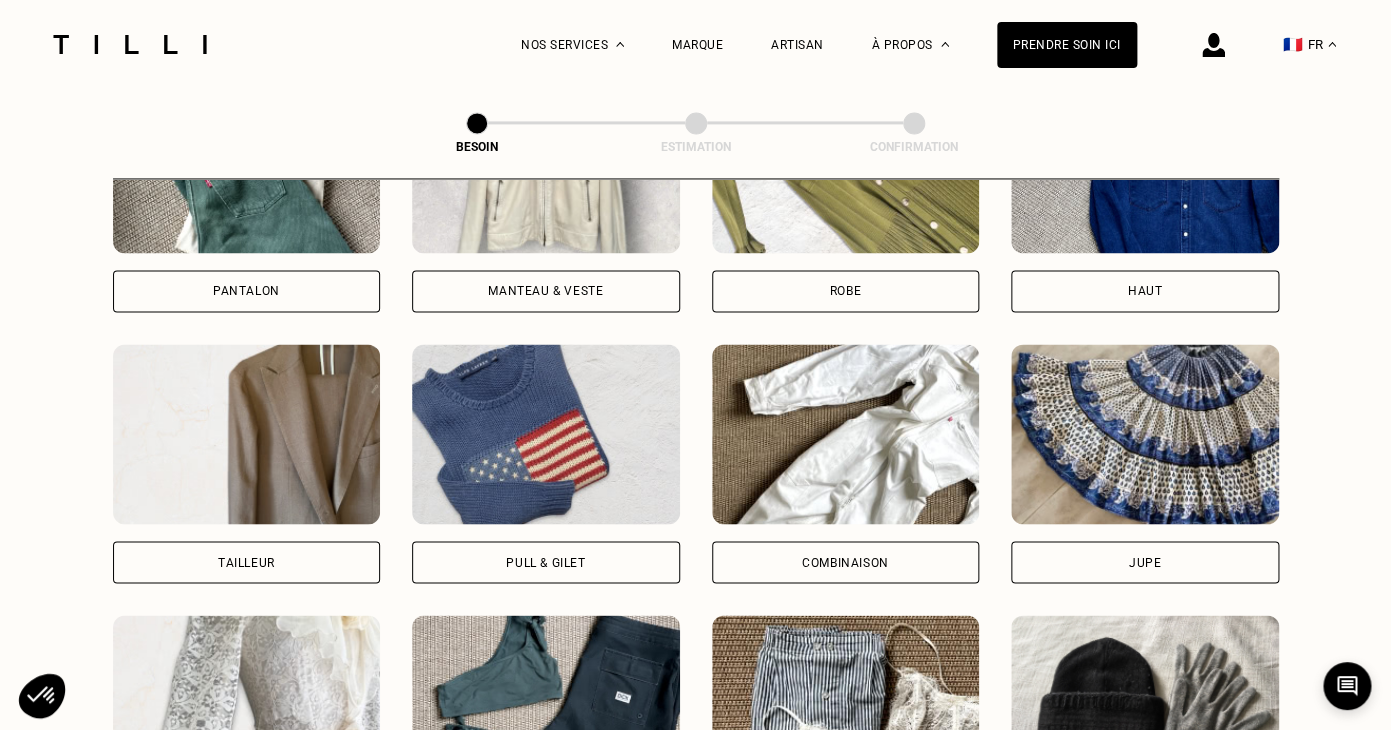 click on "Pull & gilet" at bounding box center [545, 562] 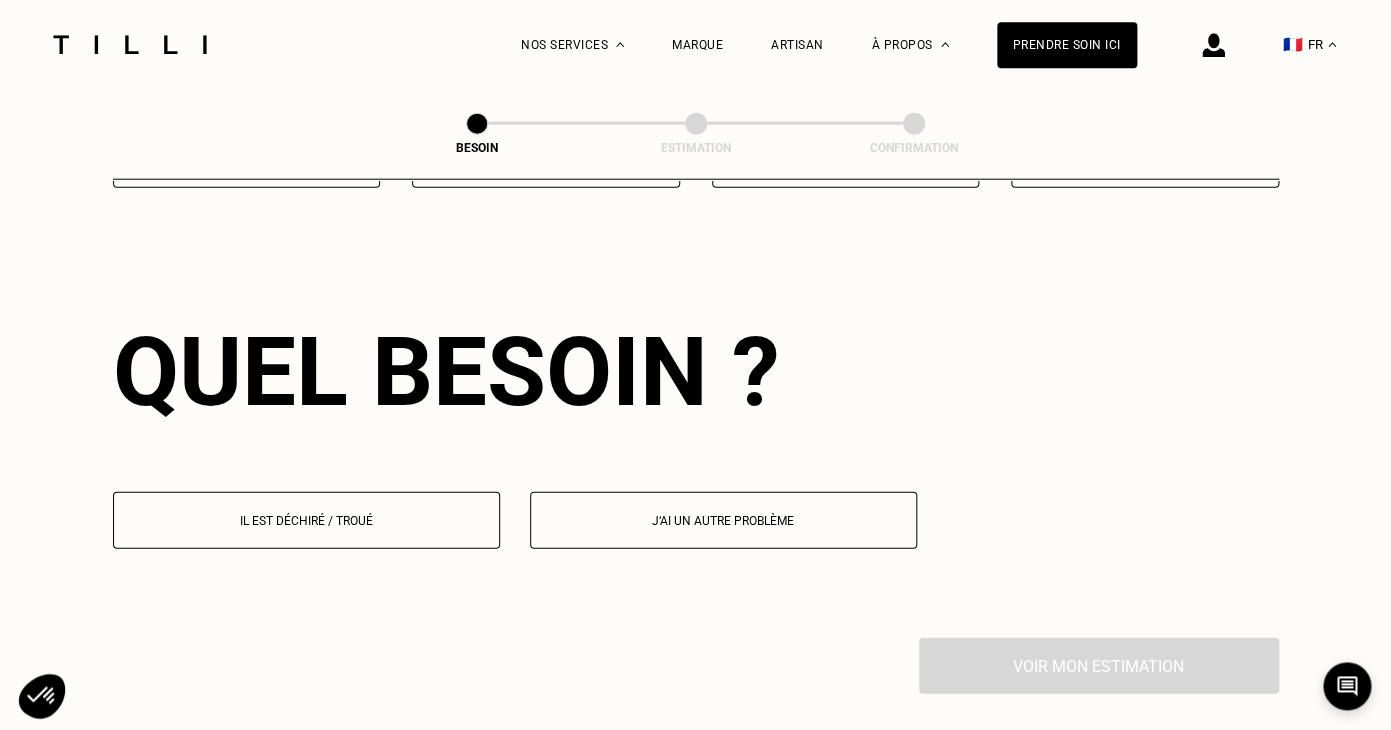 scroll, scrollTop: 1738, scrollLeft: 0, axis: vertical 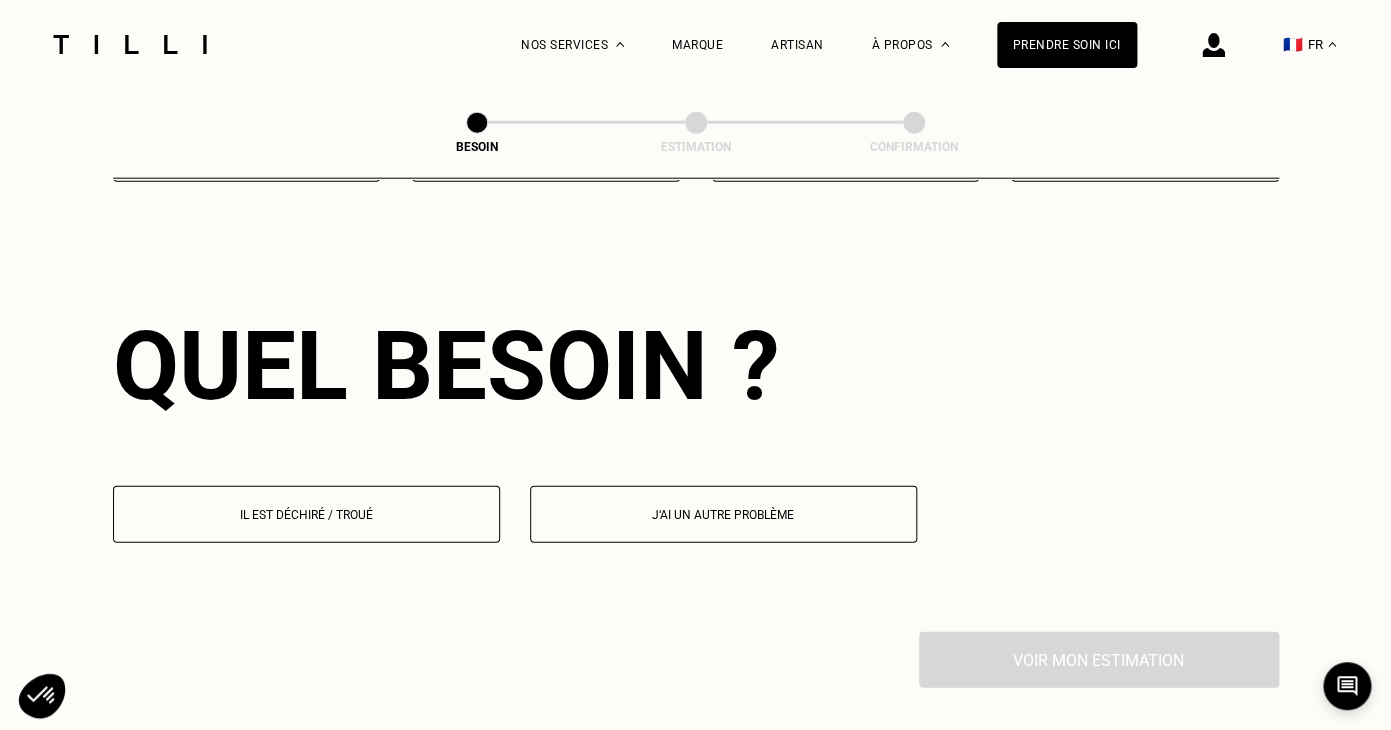 click on "J‘ai un autre problème" at bounding box center [723, 514] 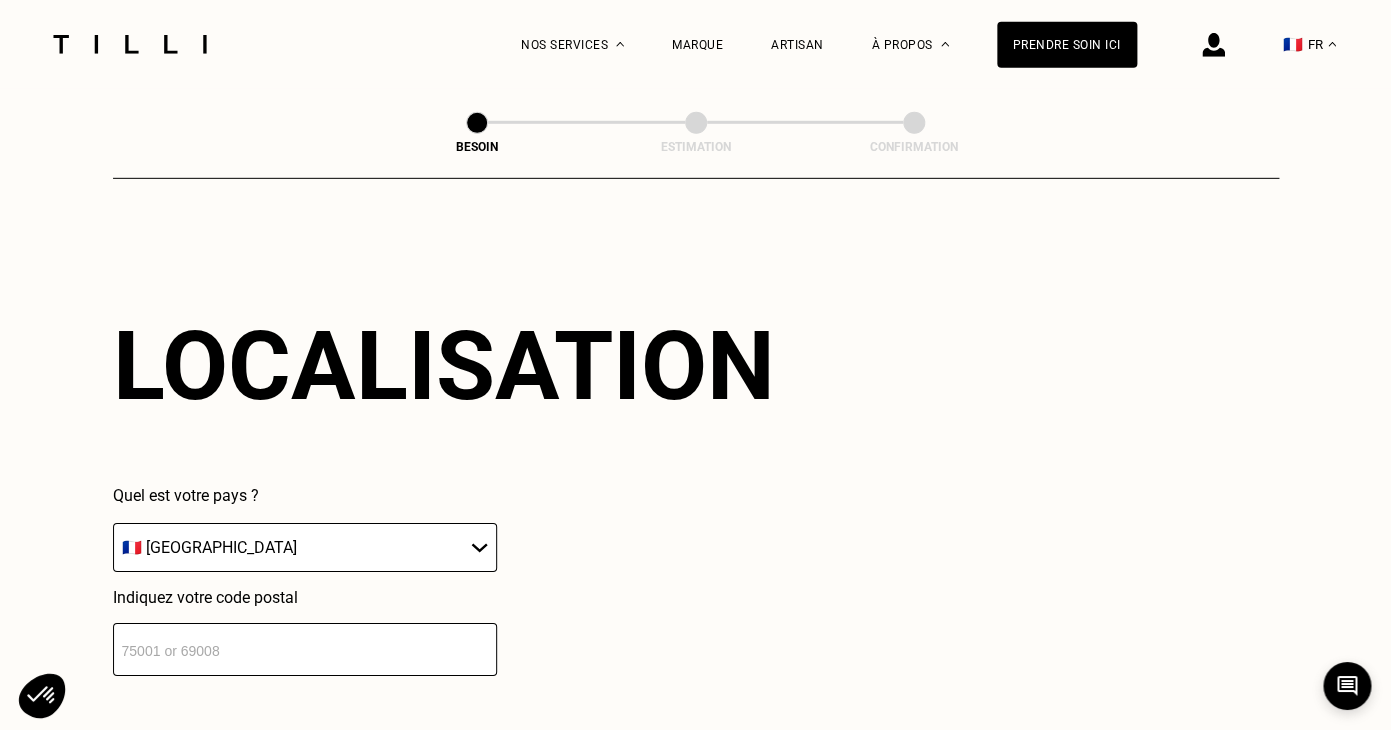 scroll, scrollTop: 2125, scrollLeft: 0, axis: vertical 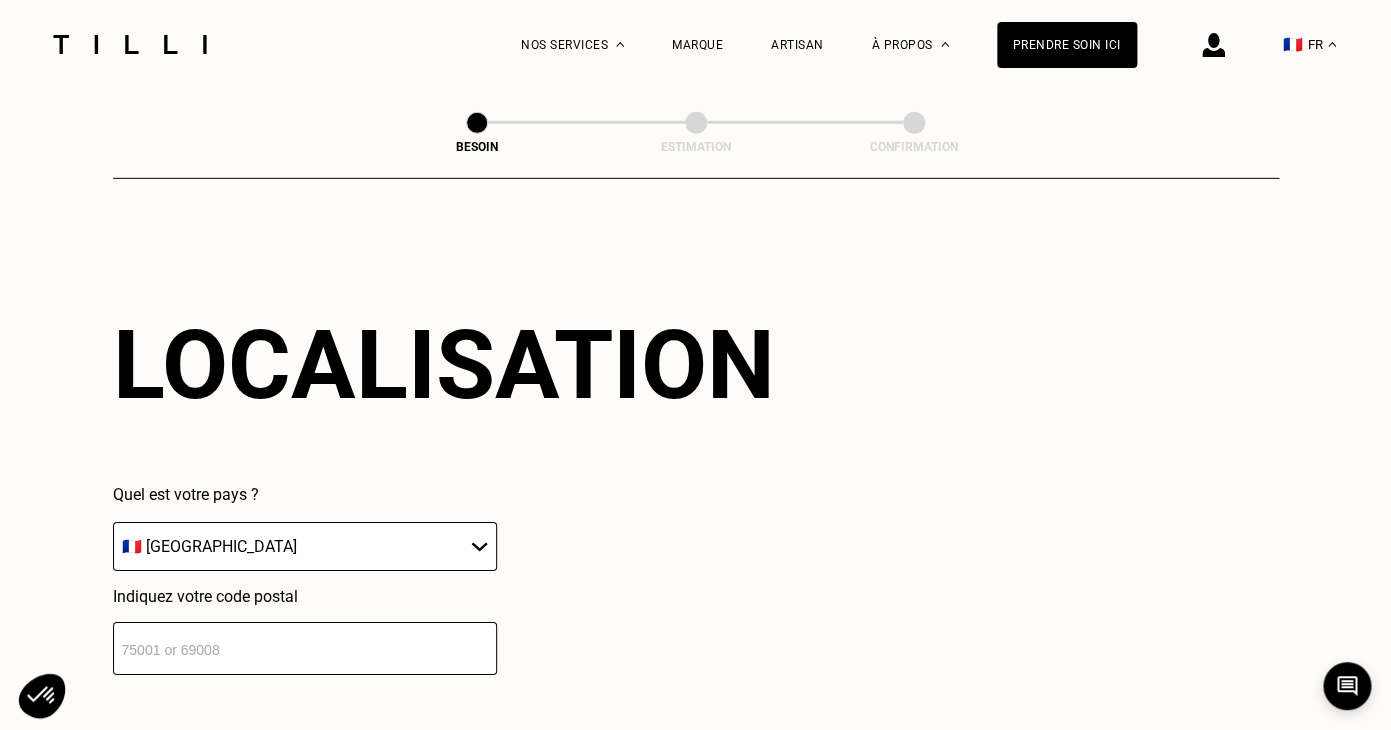 click at bounding box center [305, 648] 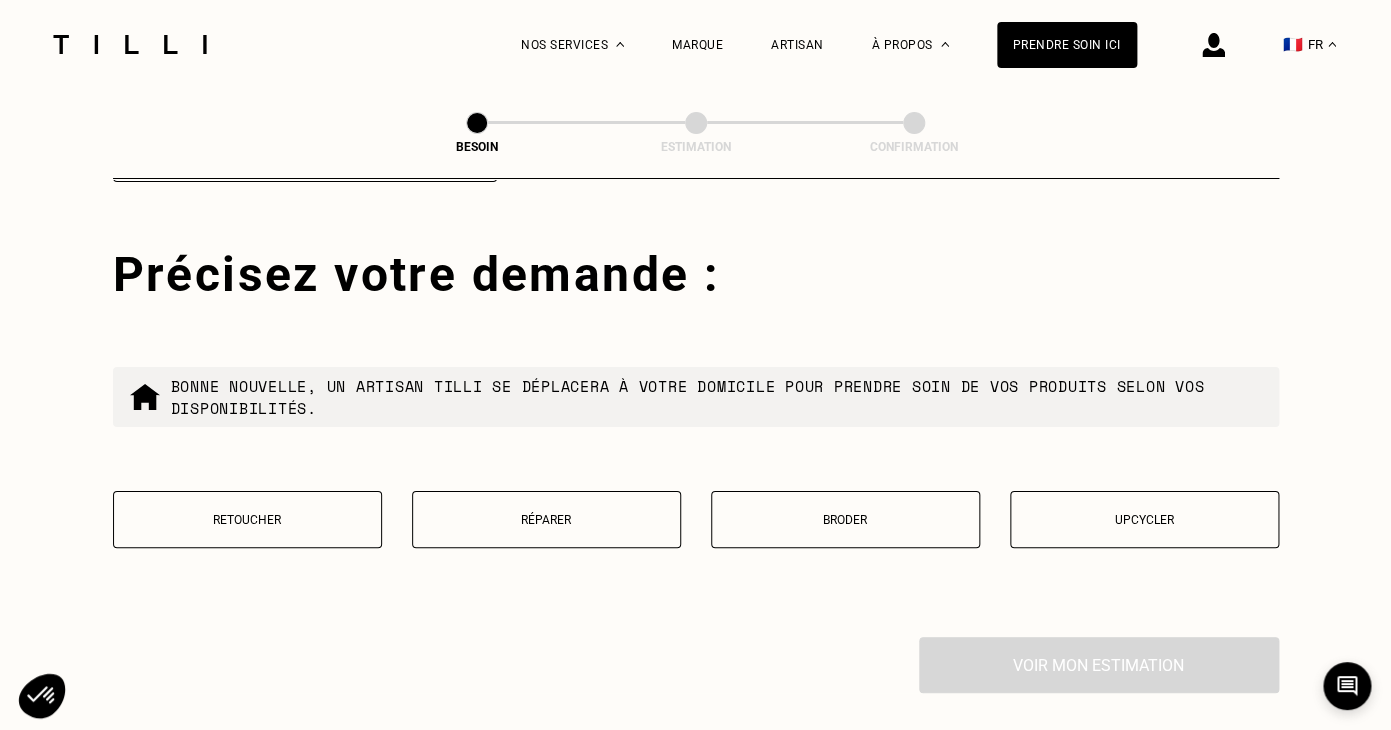 scroll, scrollTop: 2623, scrollLeft: 0, axis: vertical 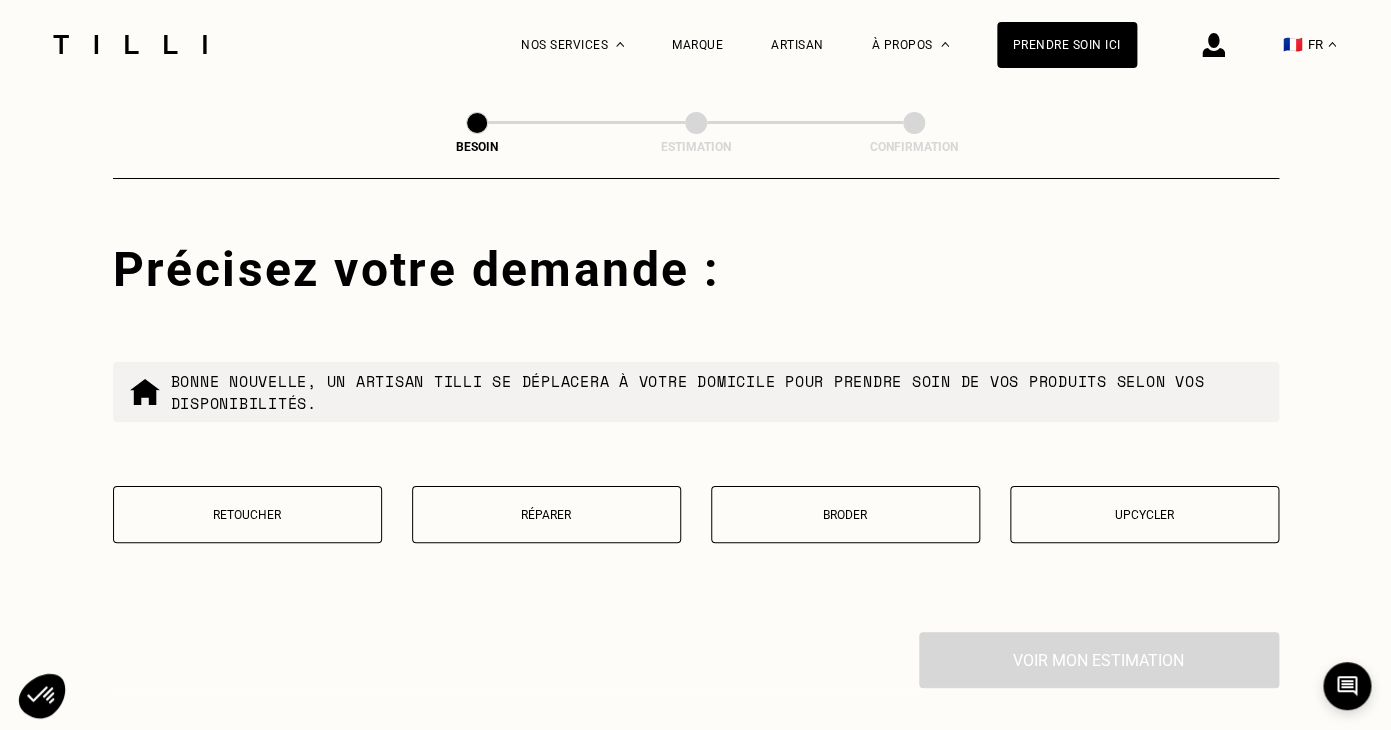 type on "75018" 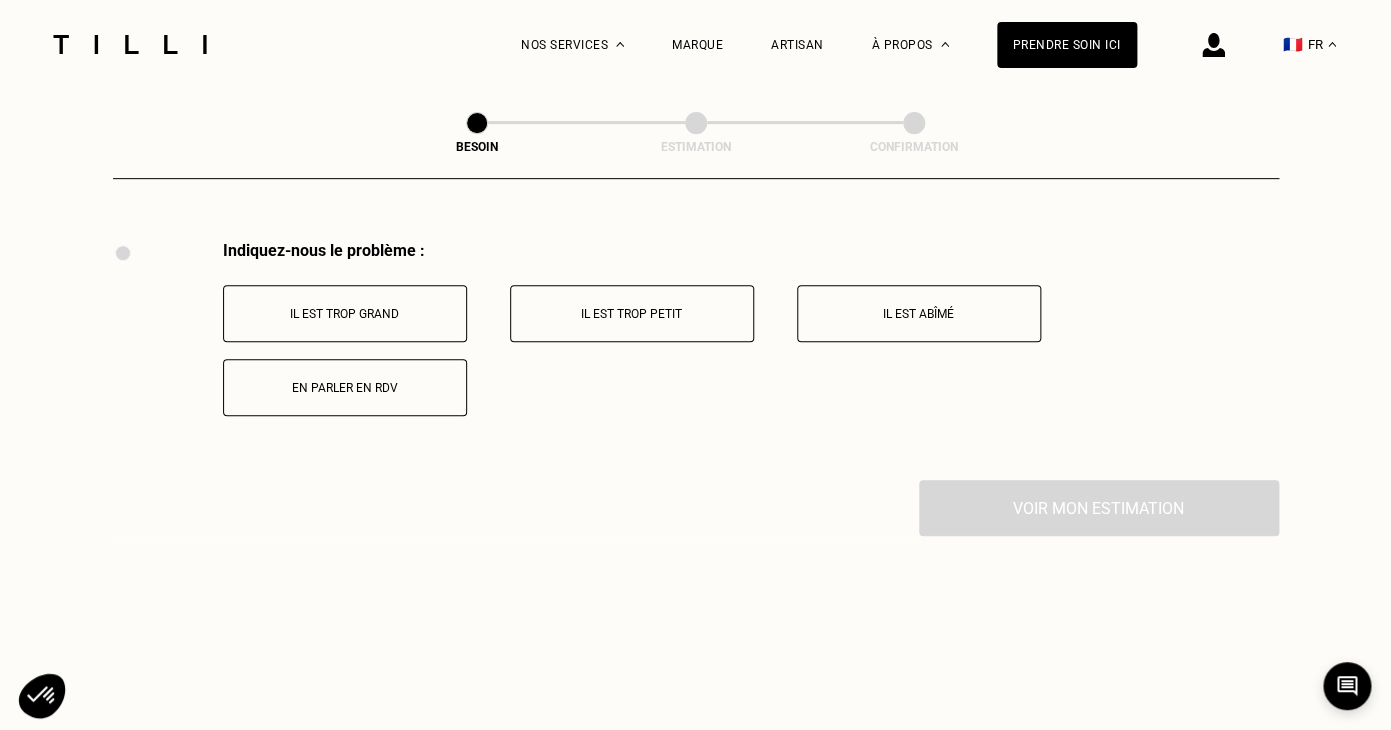scroll, scrollTop: 3015, scrollLeft: 0, axis: vertical 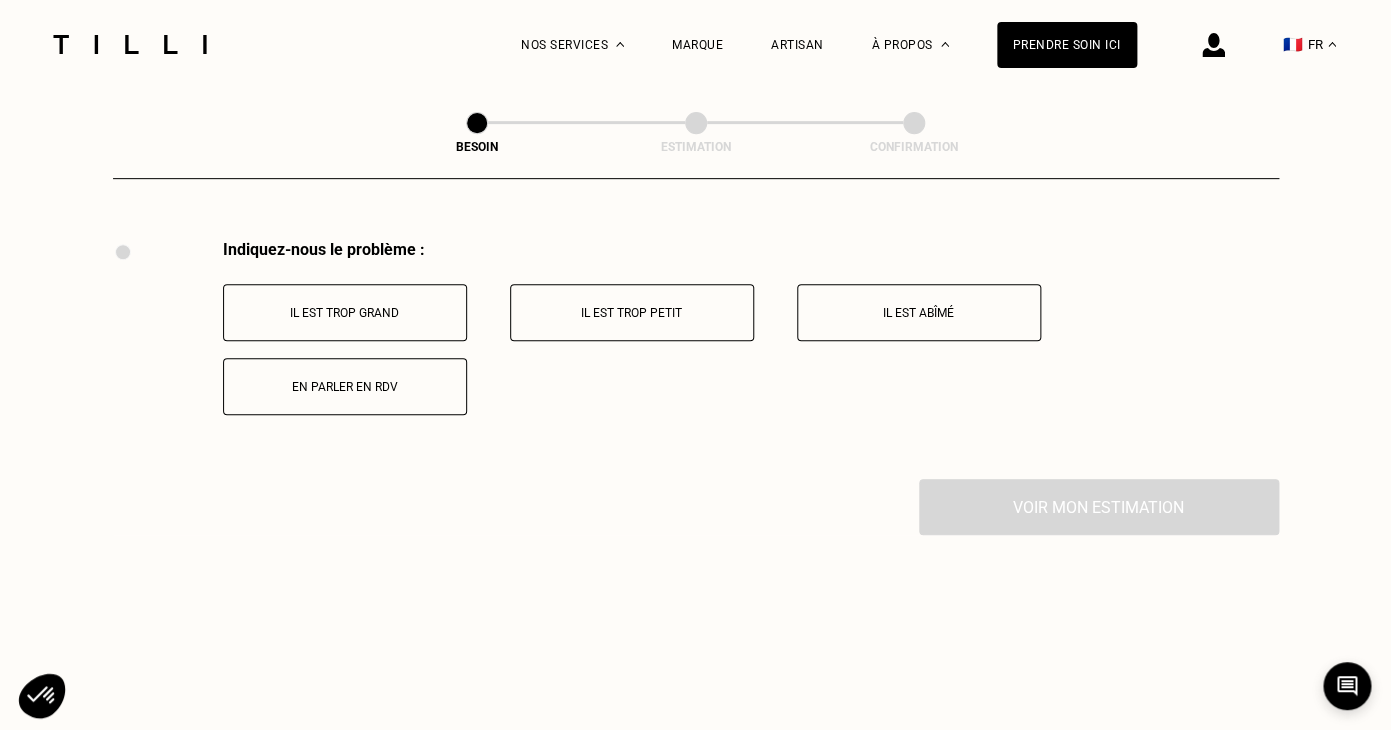 click on "Il est trop grand" at bounding box center (345, 312) 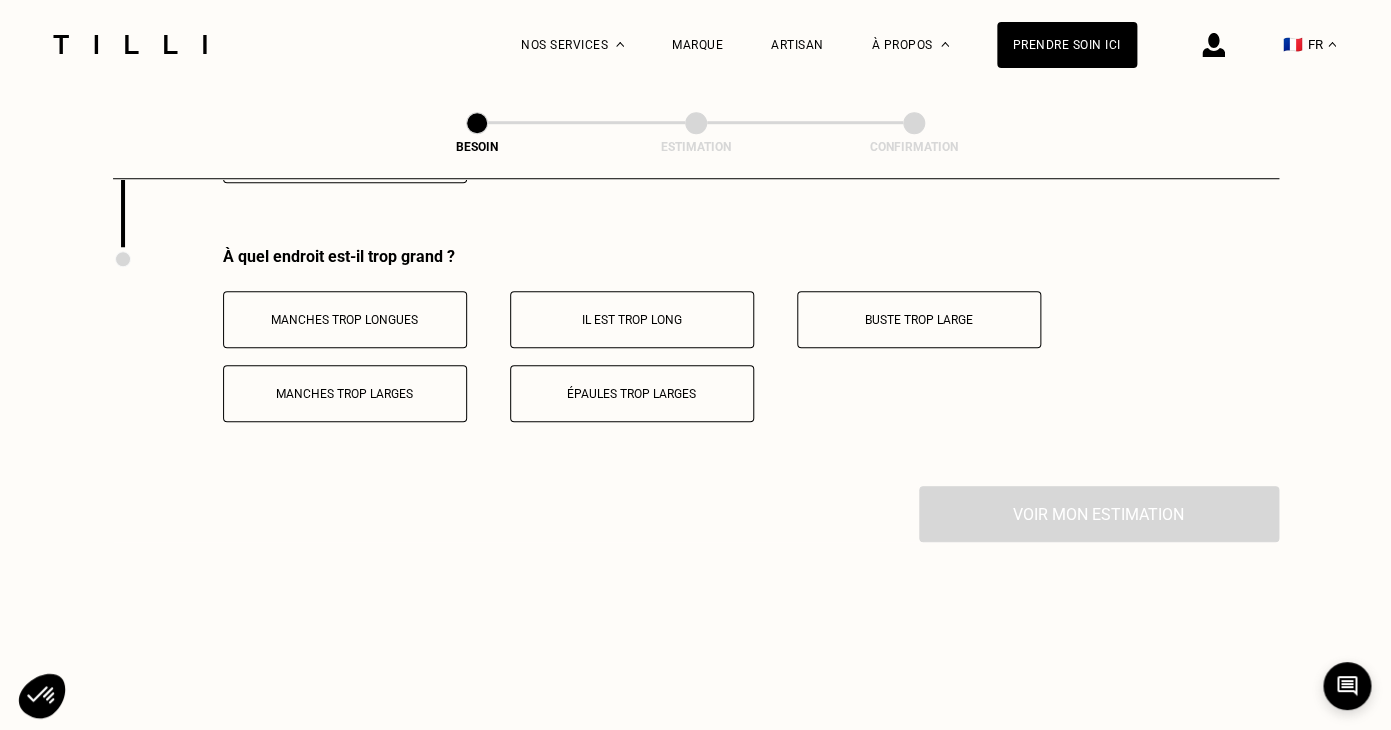 scroll, scrollTop: 3254, scrollLeft: 0, axis: vertical 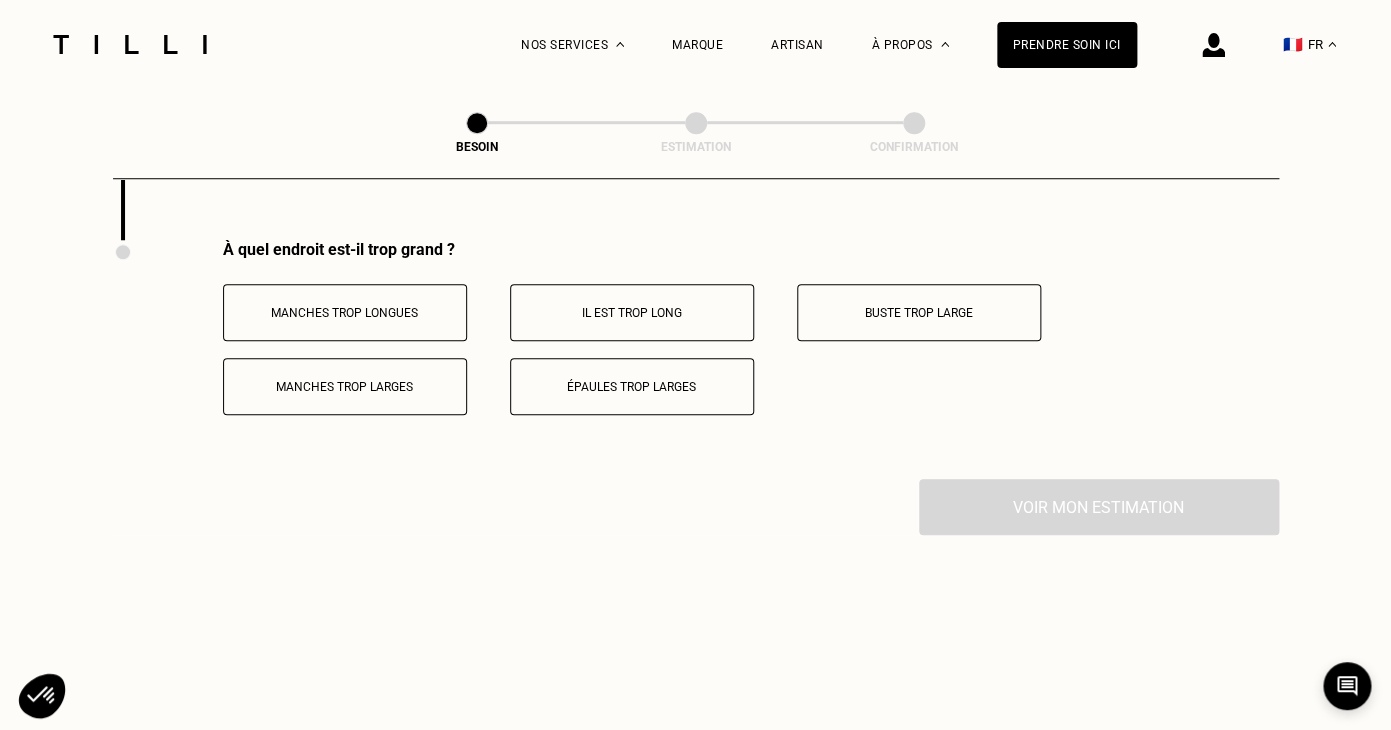 click on "Manches trop longues" at bounding box center [345, 313] 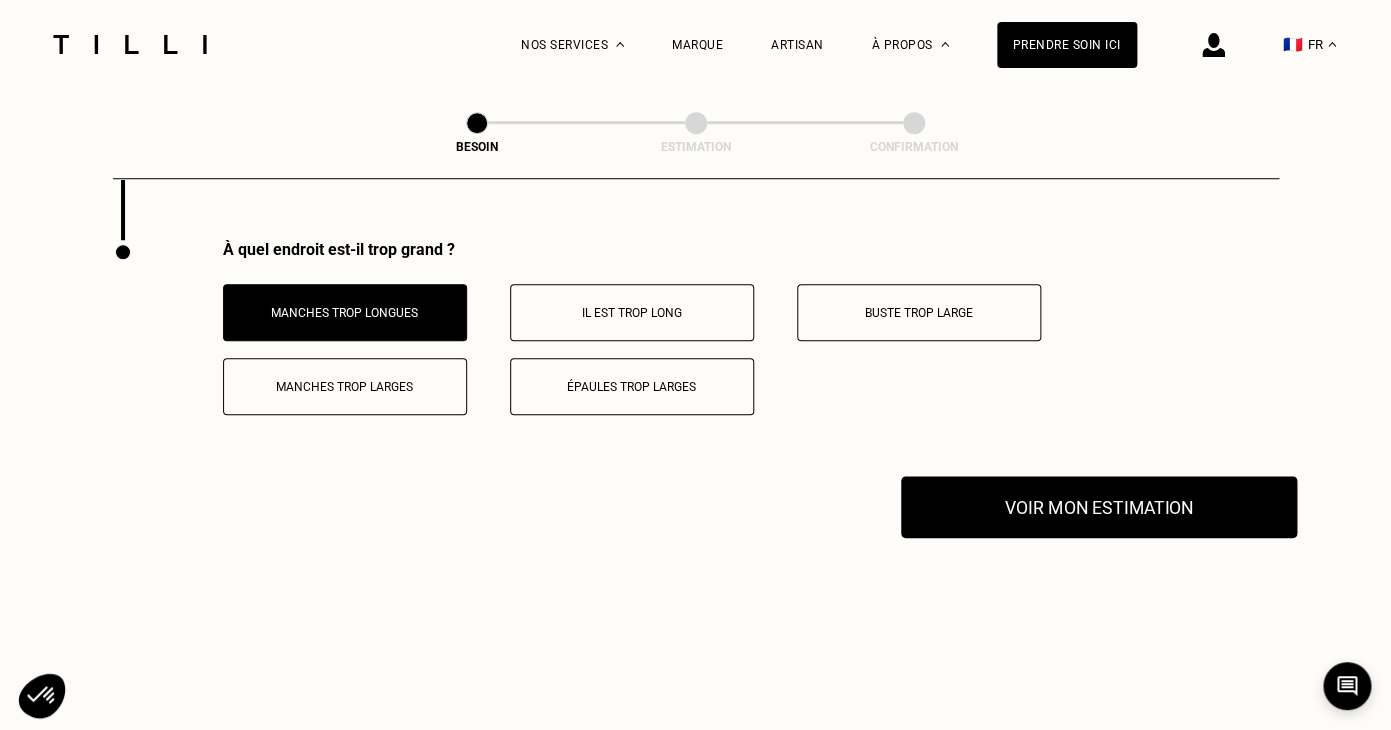 click on "Voir mon estimation" at bounding box center (1099, 507) 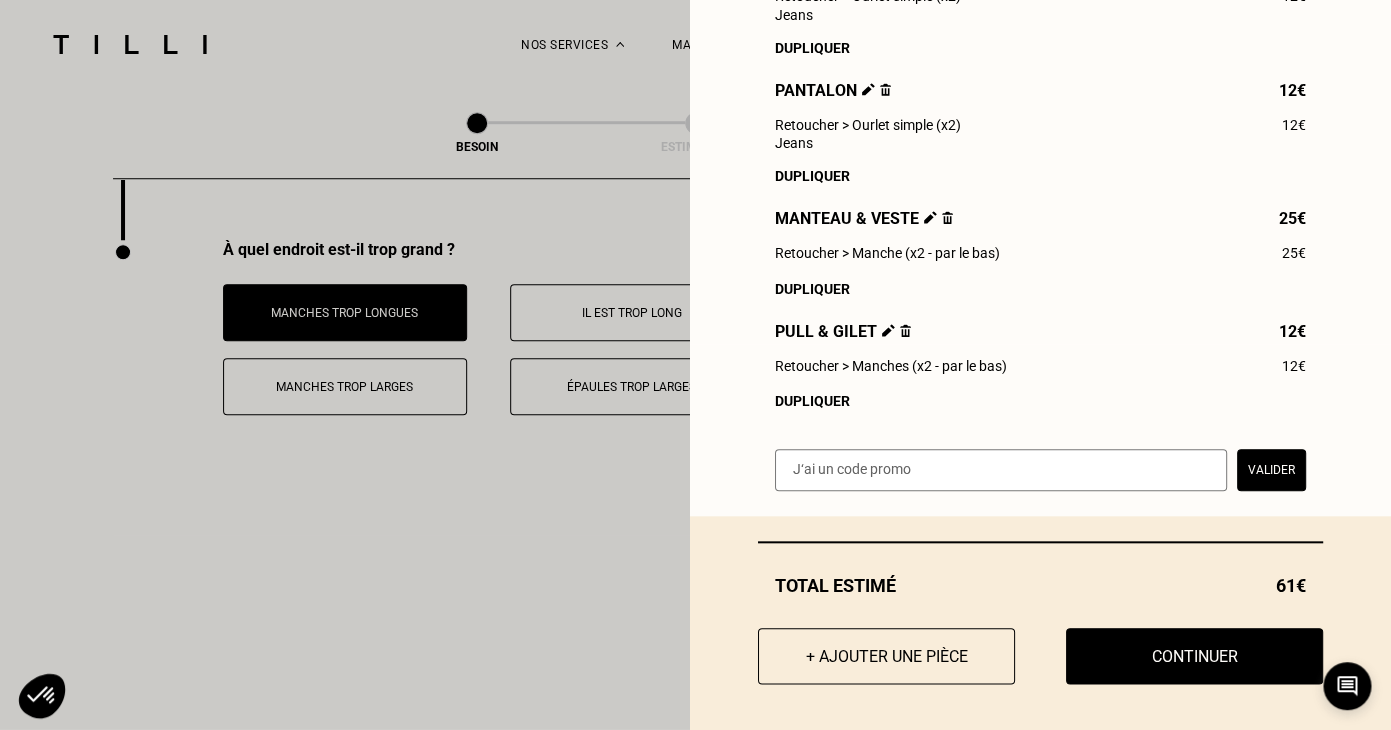 scroll, scrollTop: 398, scrollLeft: 0, axis: vertical 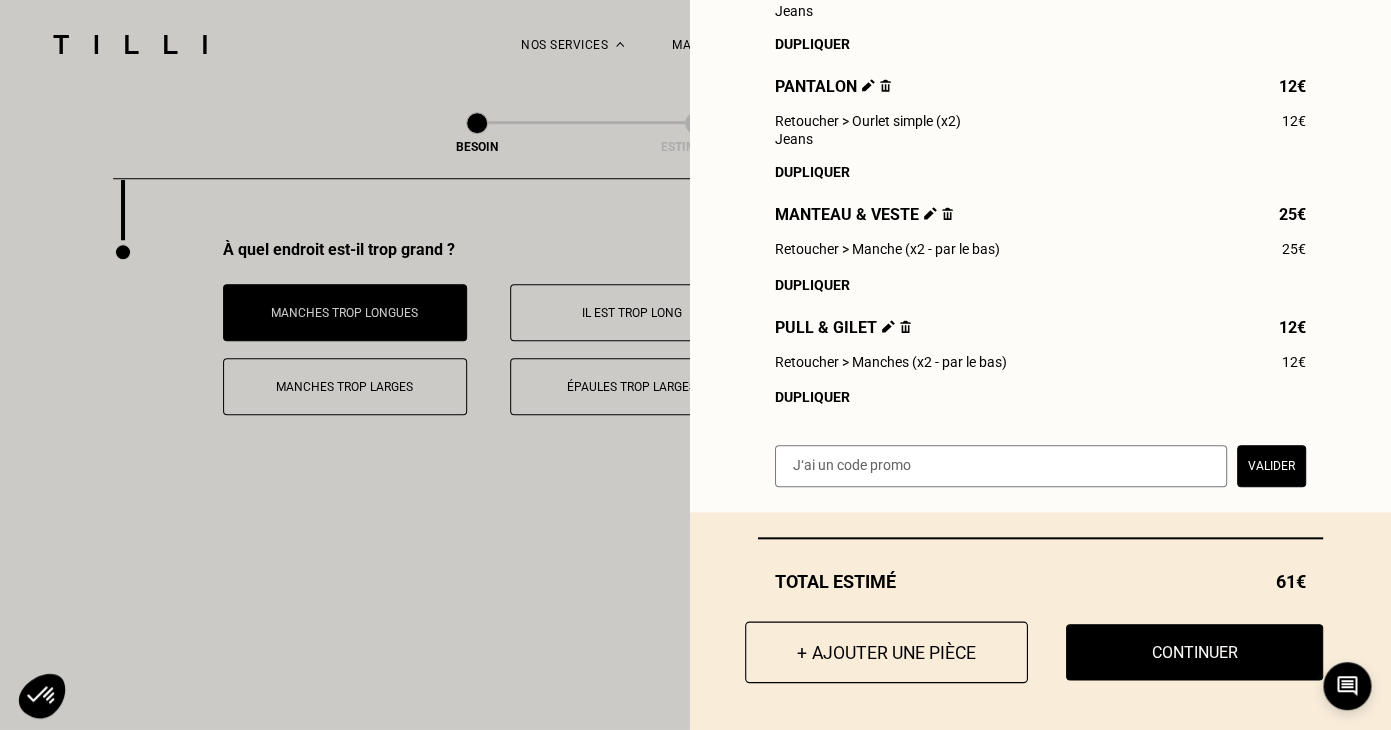 click on "+ Ajouter une pièce" at bounding box center [886, 652] 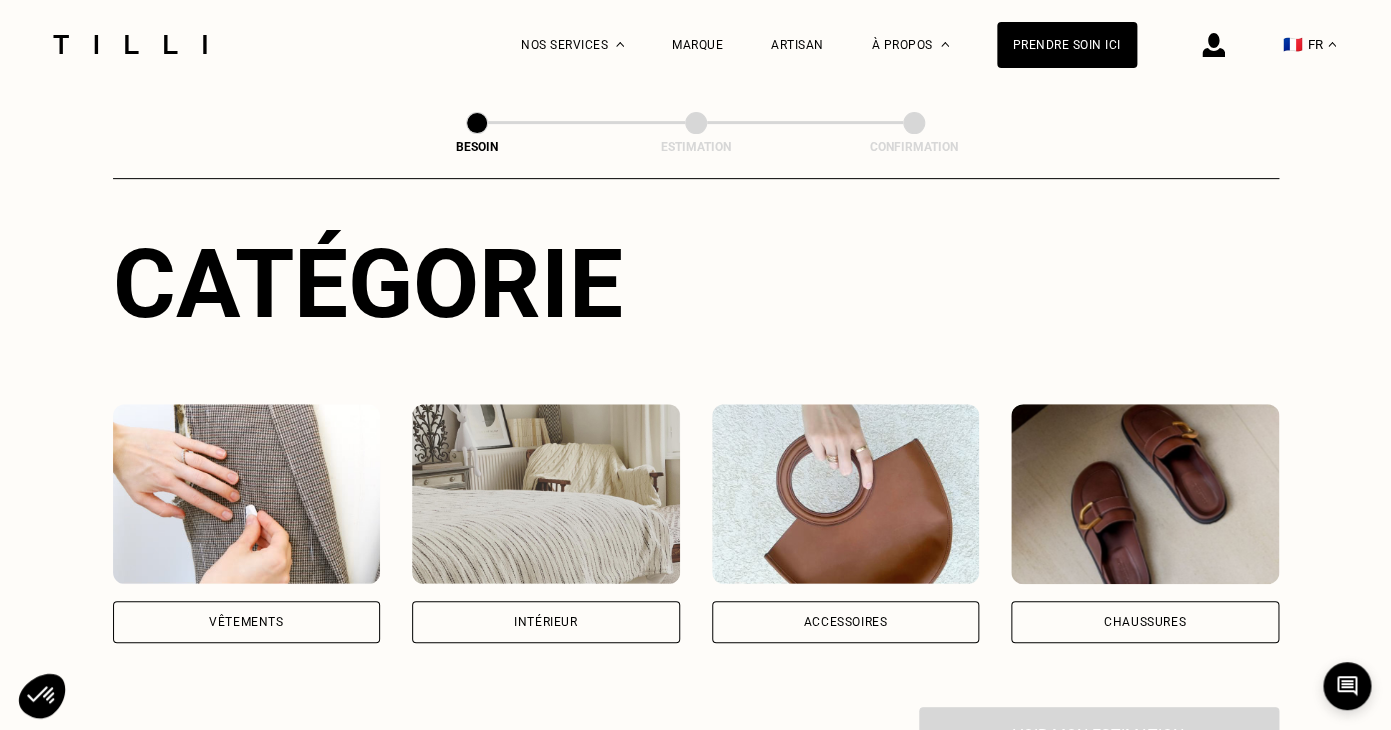 scroll, scrollTop: 304, scrollLeft: 0, axis: vertical 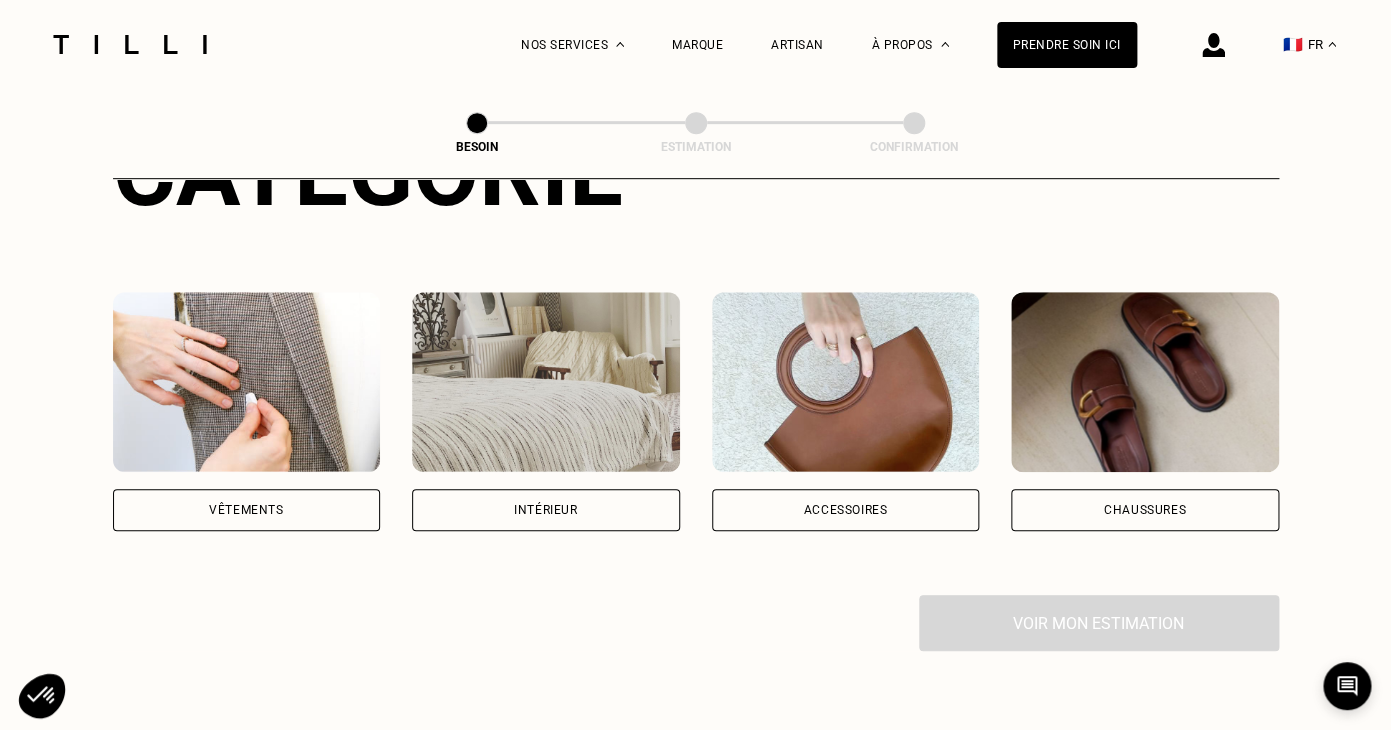click on "Vêtements" at bounding box center [247, 510] 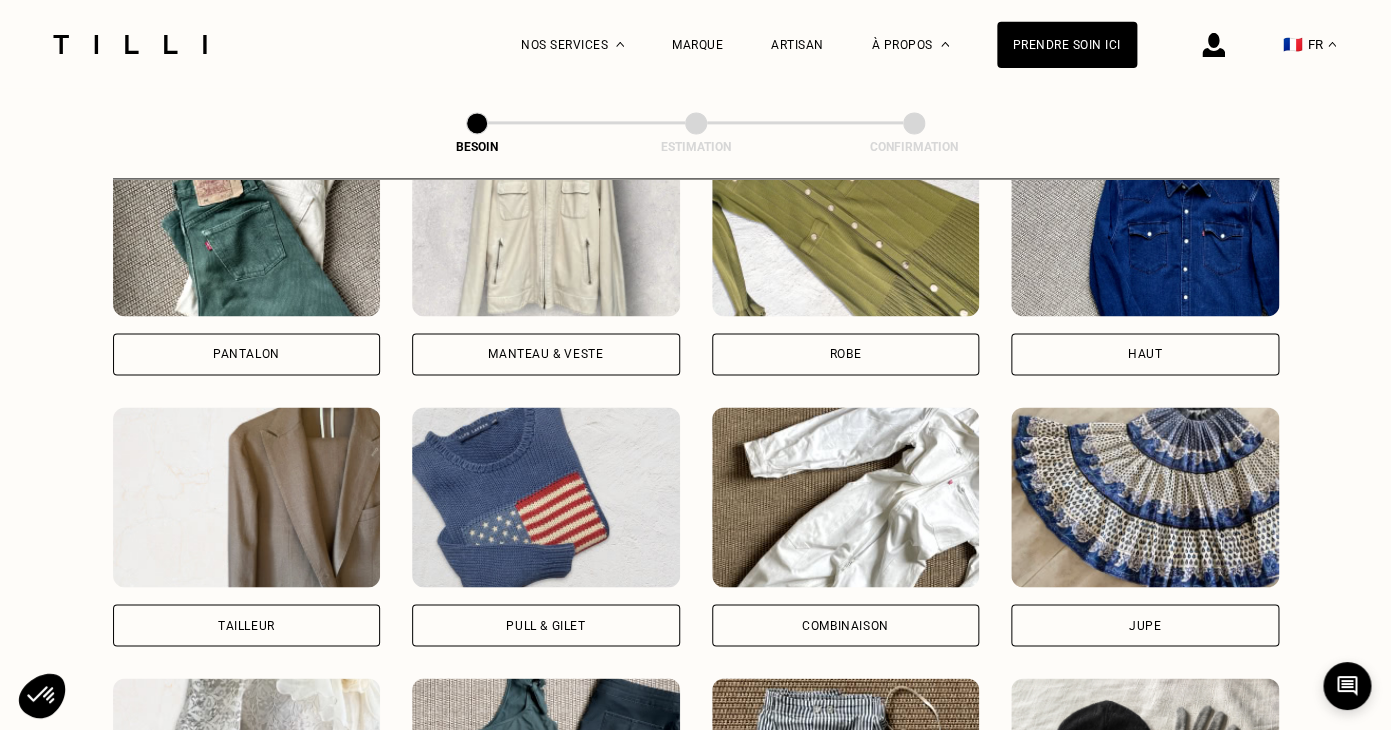 scroll, scrollTop: 1052, scrollLeft: 0, axis: vertical 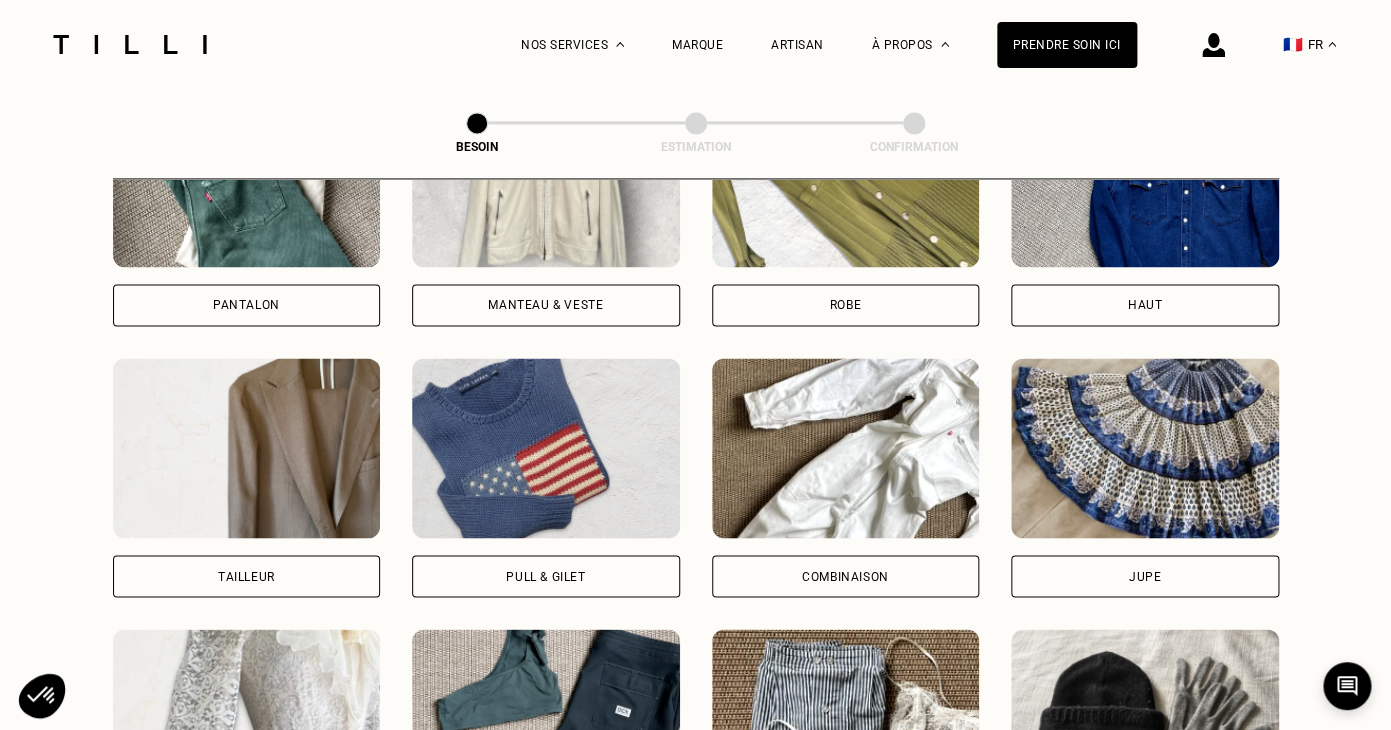 click on "Pull & gilet" at bounding box center [546, 576] 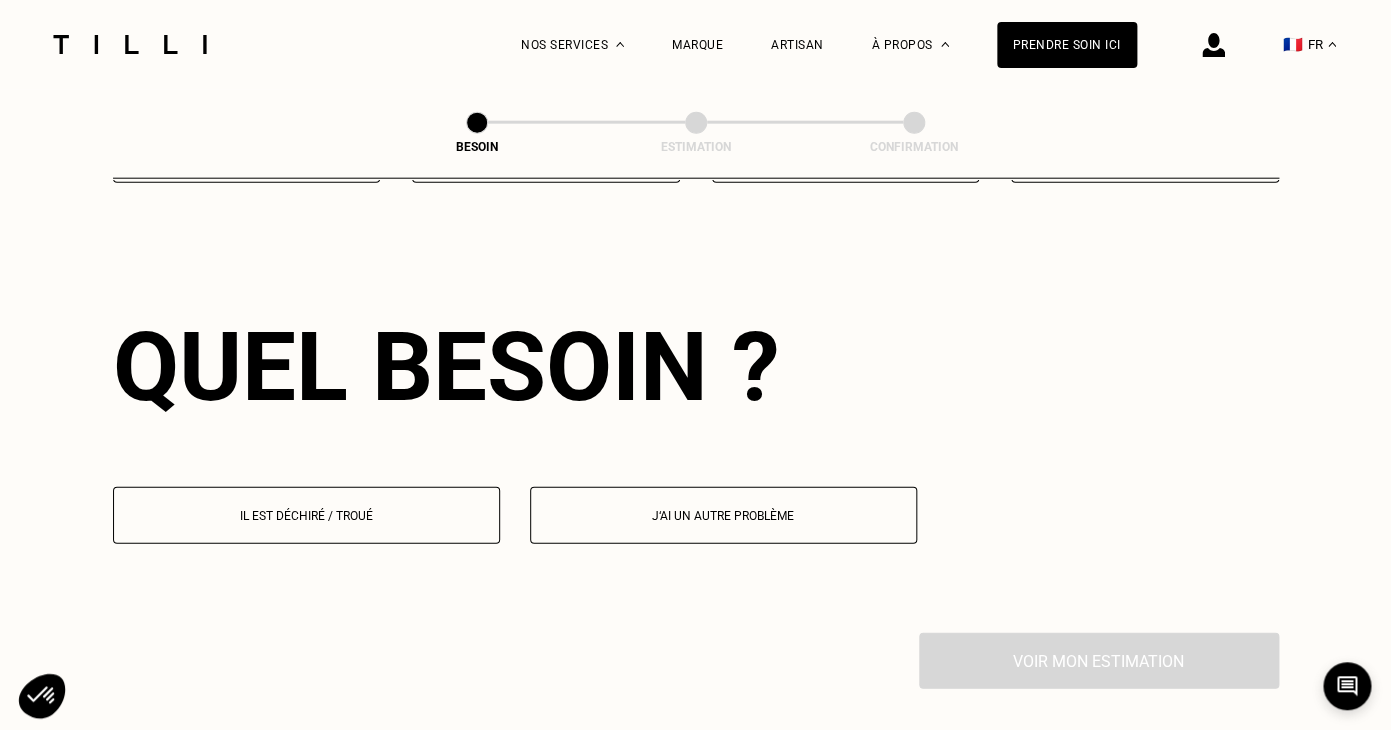 scroll, scrollTop: 1738, scrollLeft: 0, axis: vertical 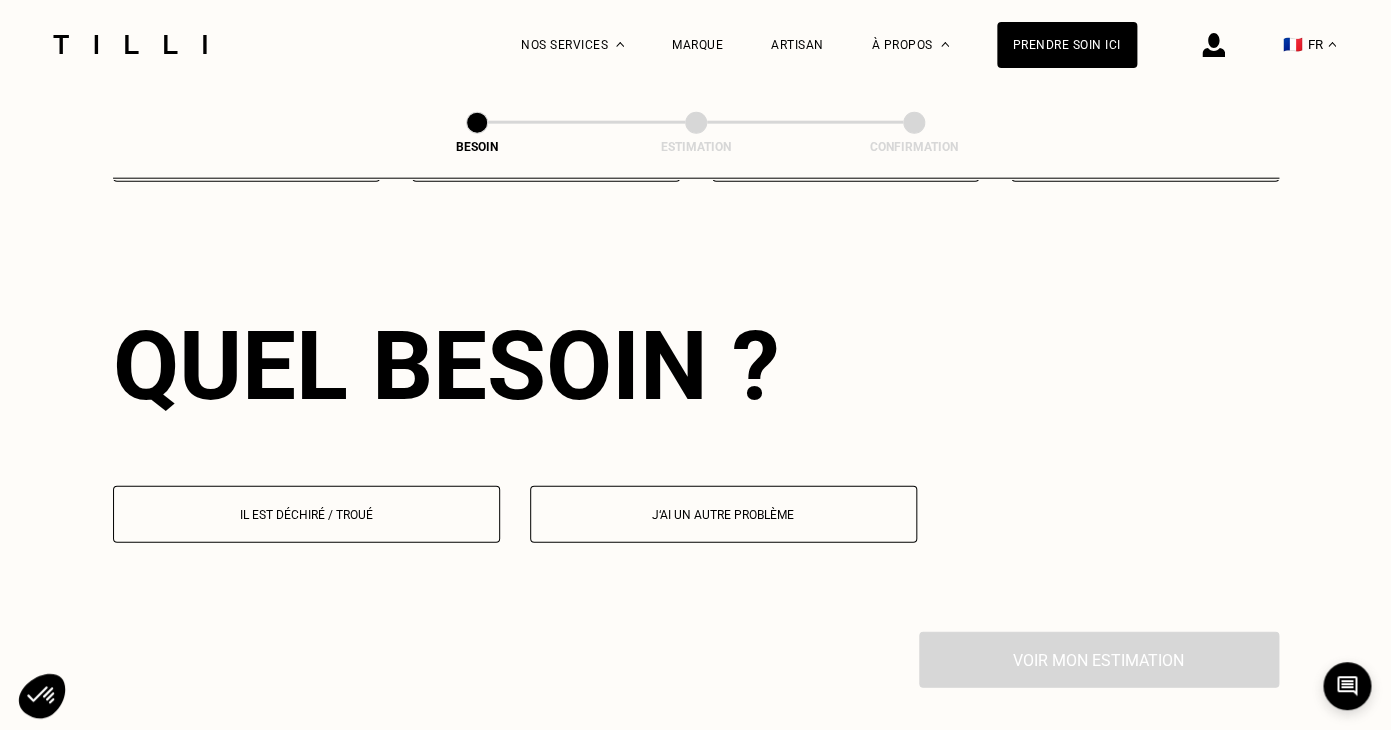 click on "J‘ai un autre problème" at bounding box center [723, 515] 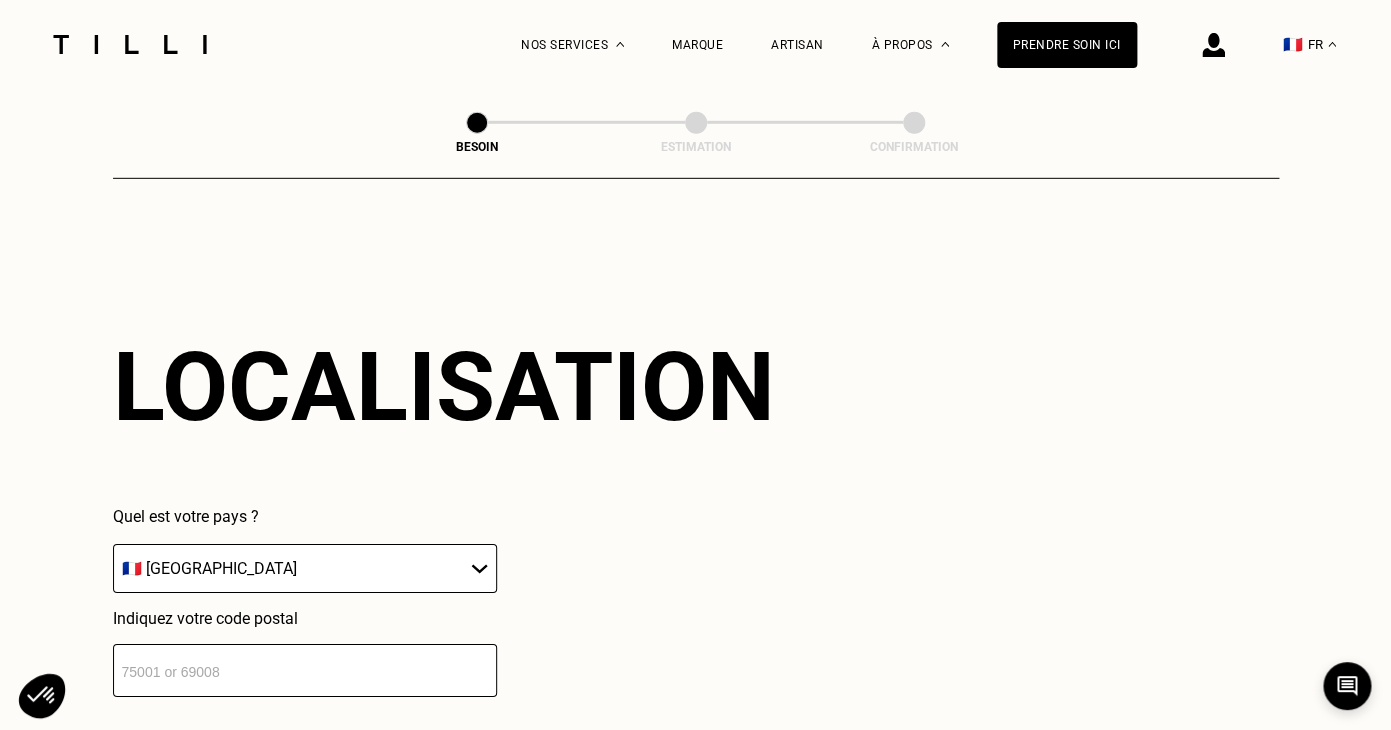 scroll, scrollTop: 2279, scrollLeft: 0, axis: vertical 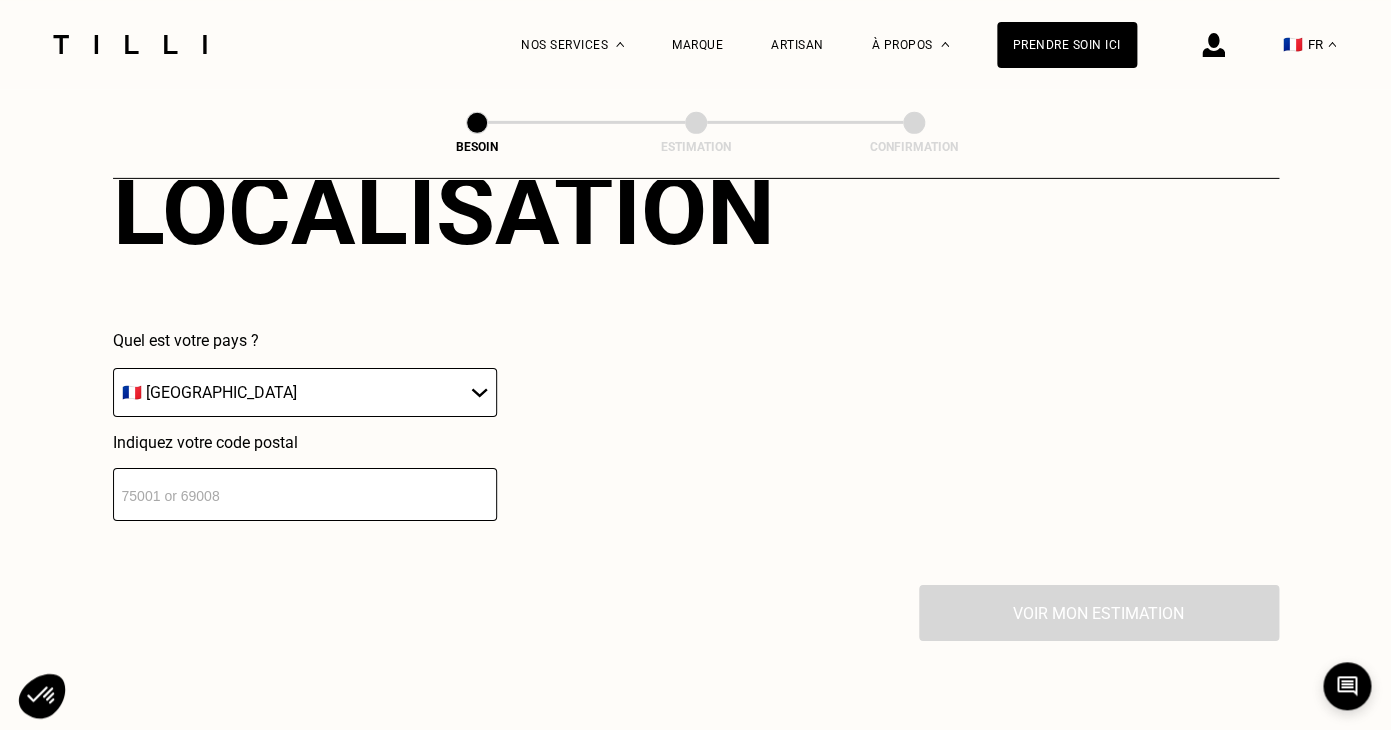 click at bounding box center [305, 494] 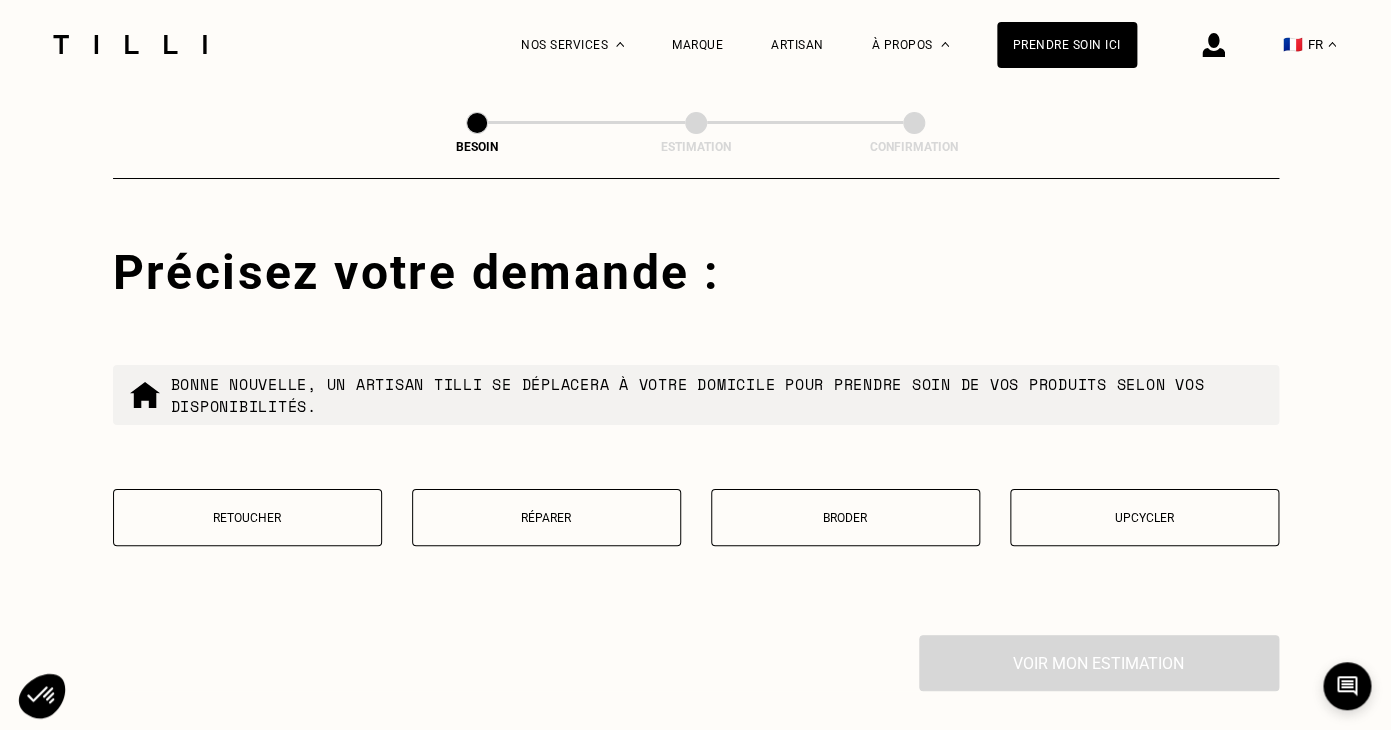 scroll, scrollTop: 2623, scrollLeft: 0, axis: vertical 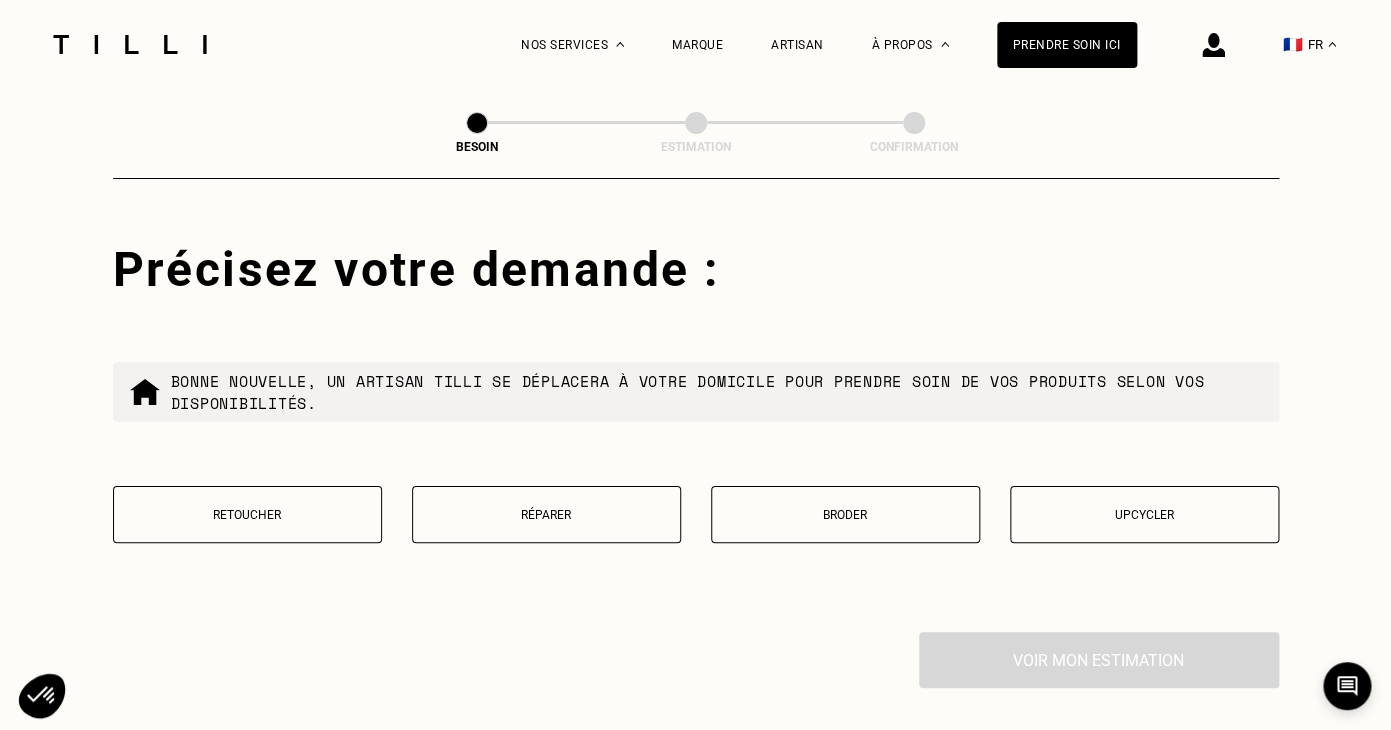 type on "75018" 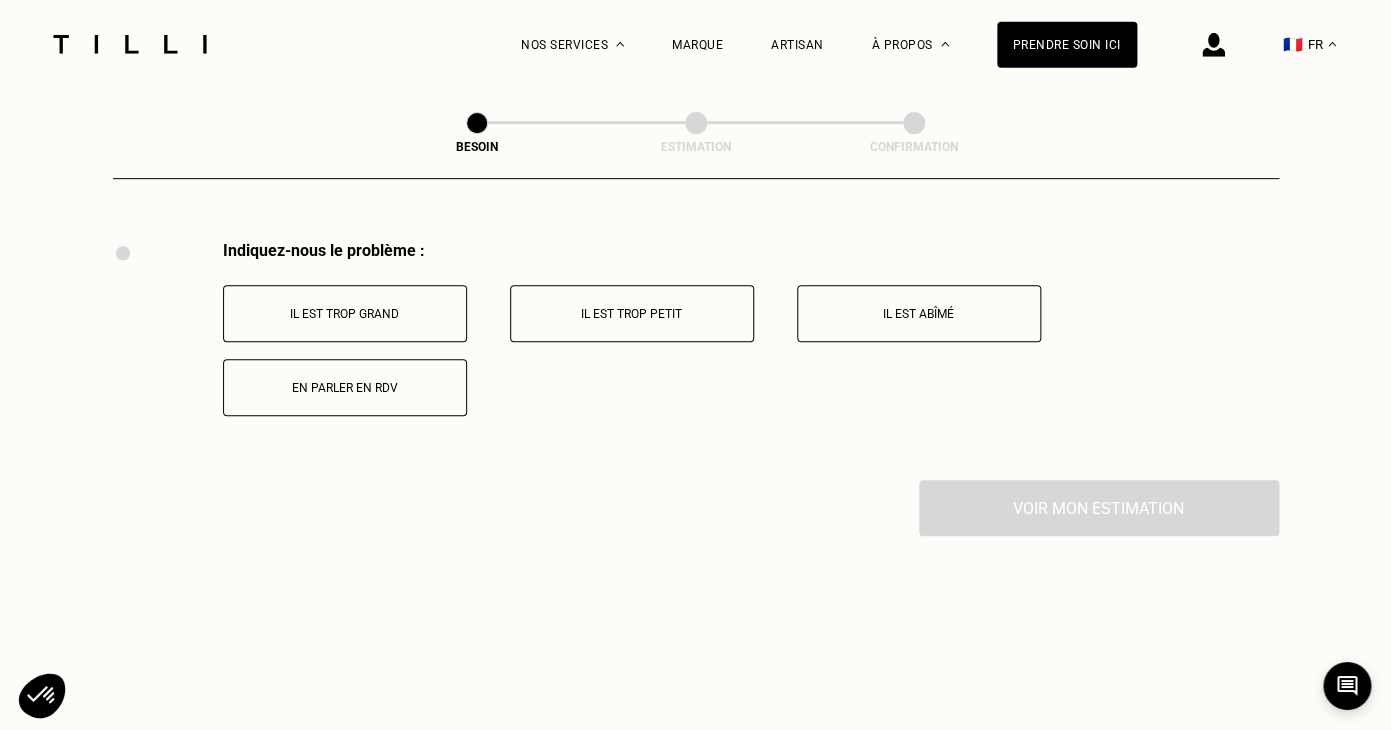 scroll, scrollTop: 3015, scrollLeft: 0, axis: vertical 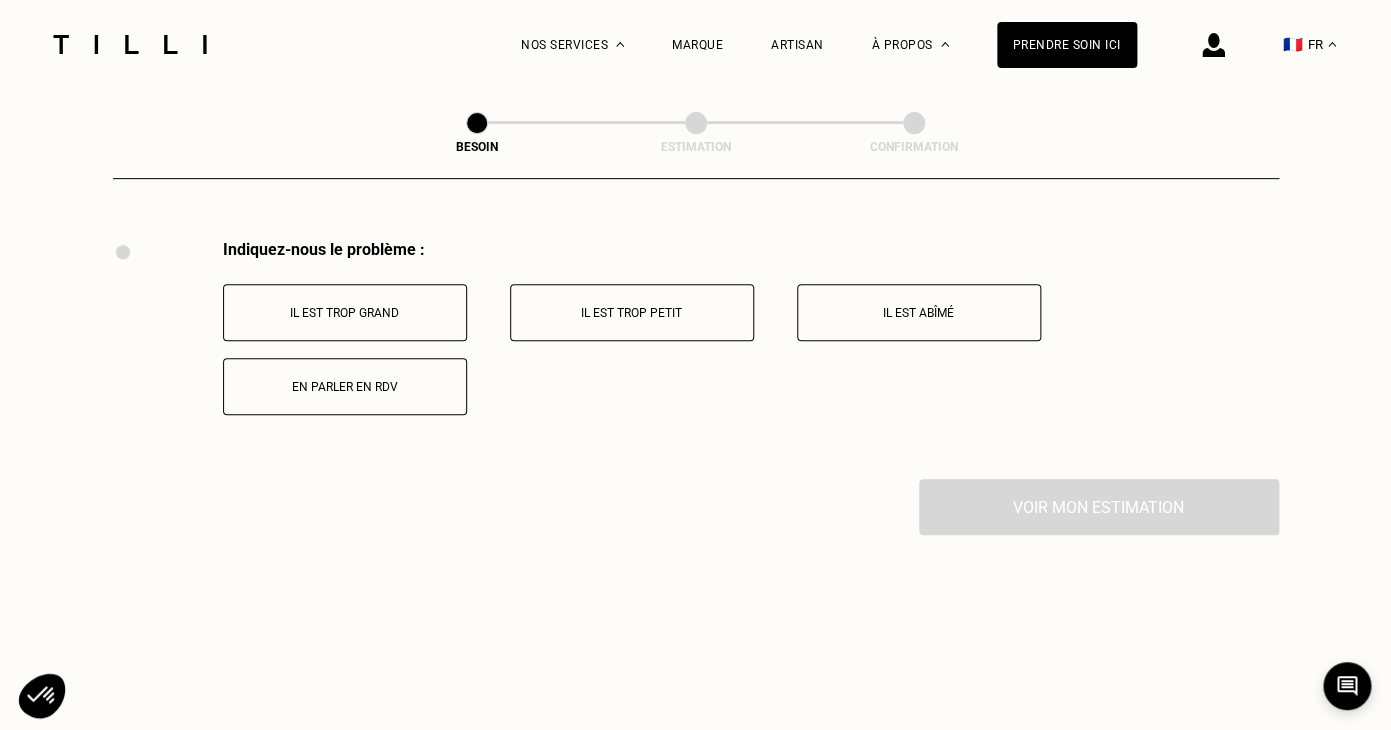 click on "Il est trop grand" at bounding box center (345, 313) 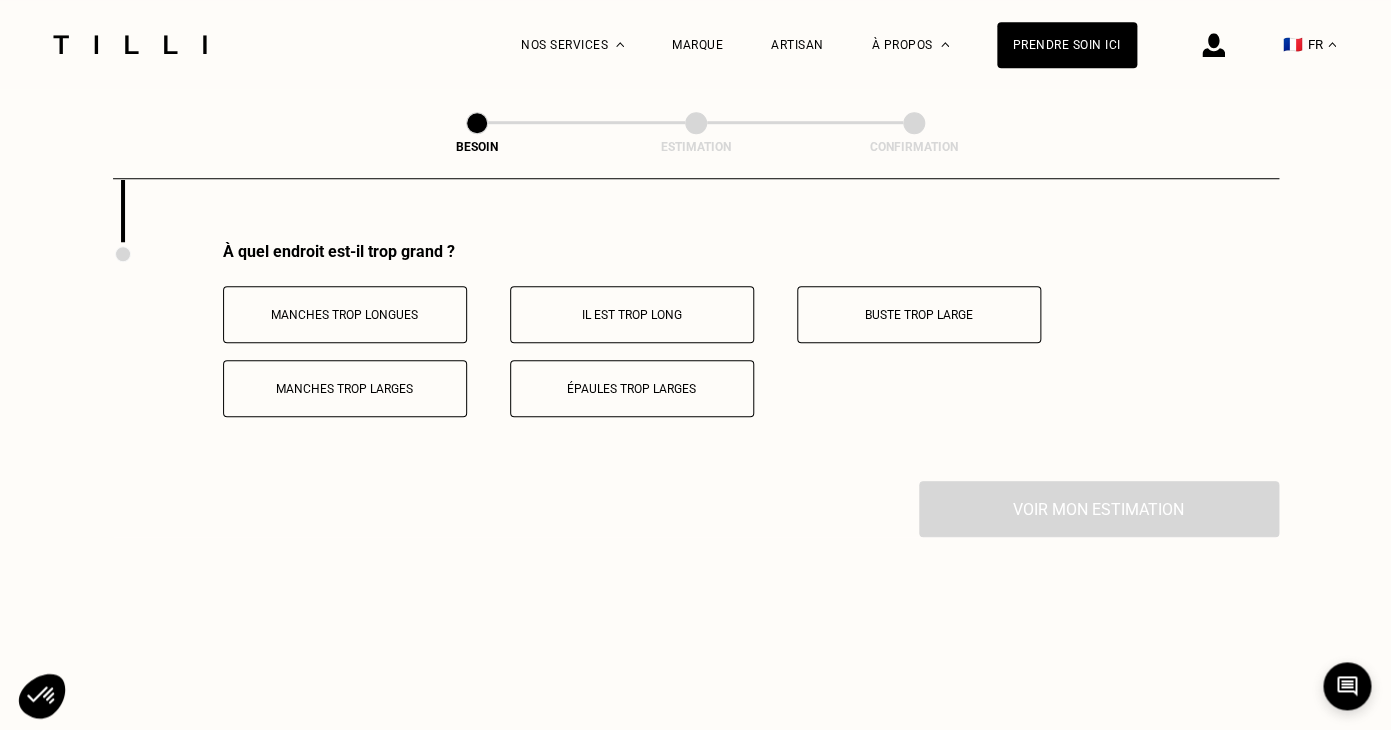 scroll, scrollTop: 3254, scrollLeft: 0, axis: vertical 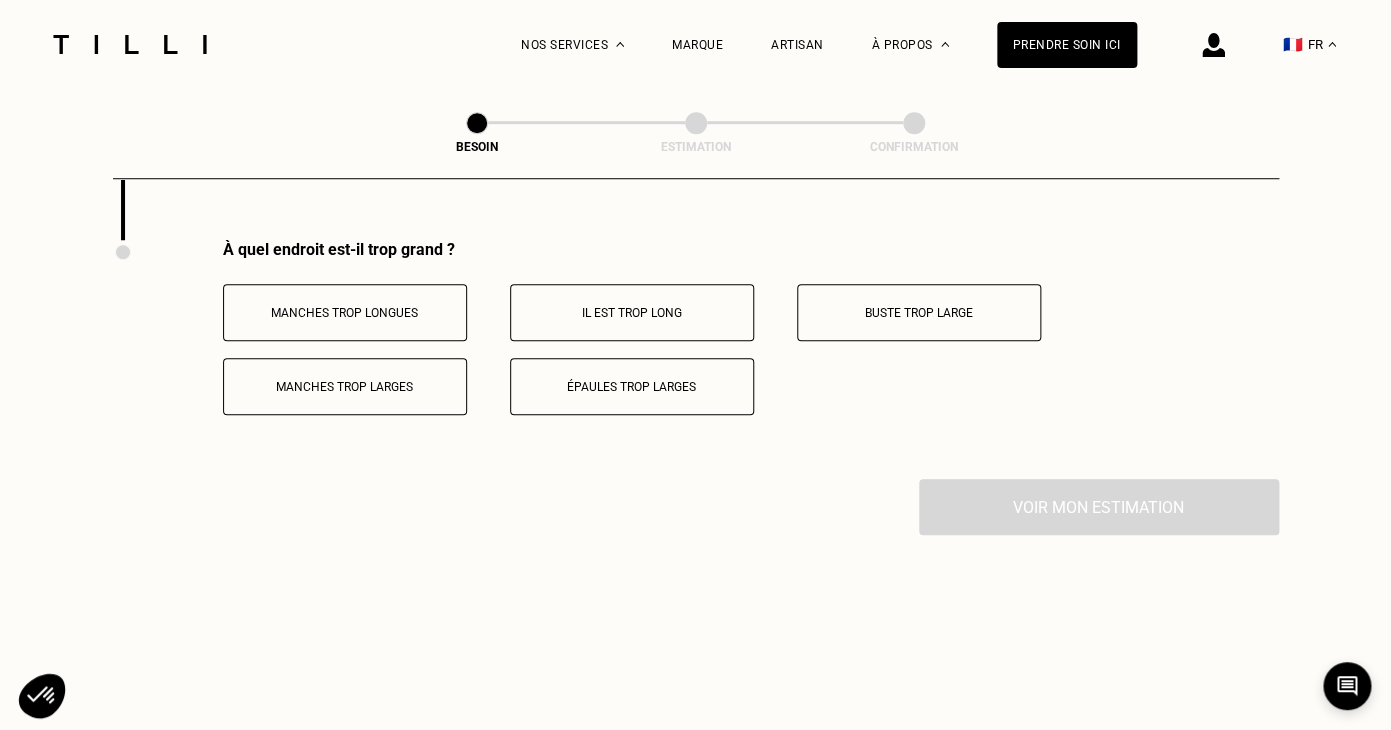 click on "Manches trop longues" at bounding box center [345, 313] 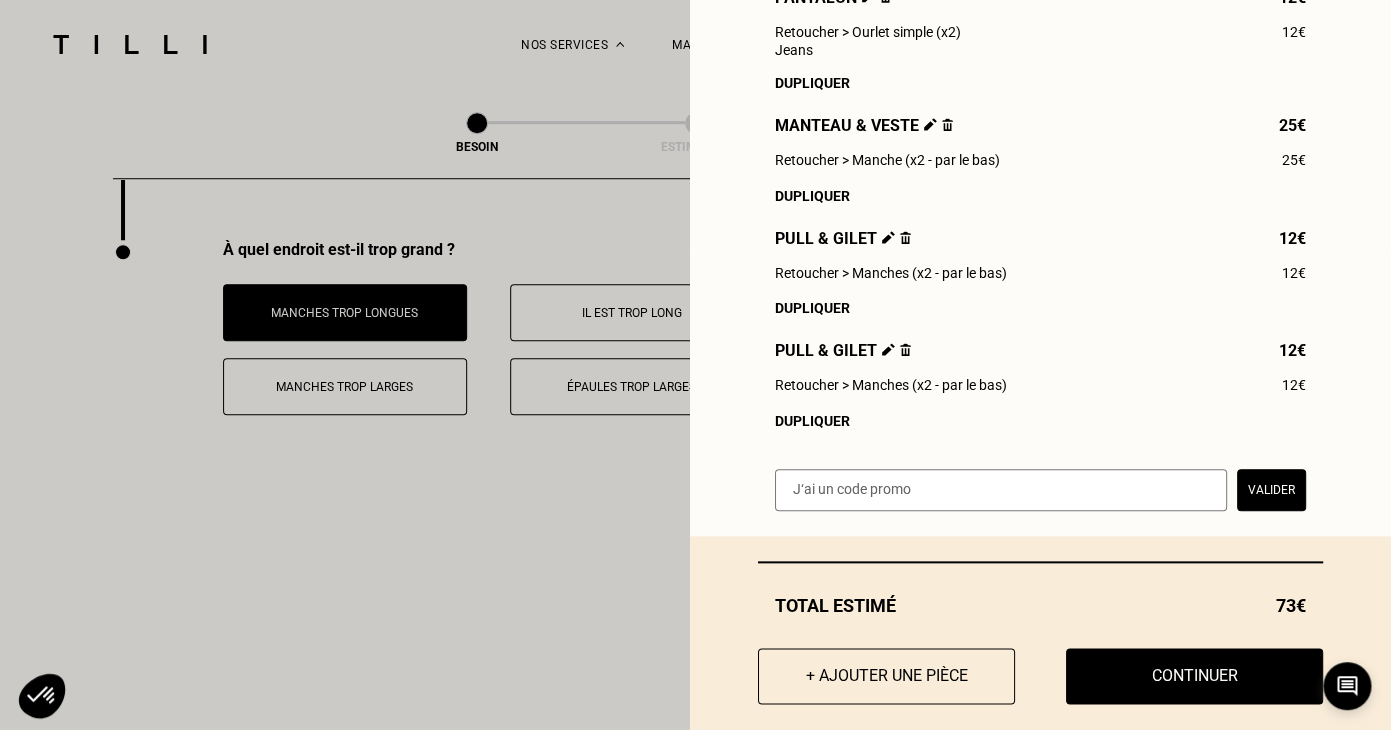 scroll, scrollTop: 512, scrollLeft: 0, axis: vertical 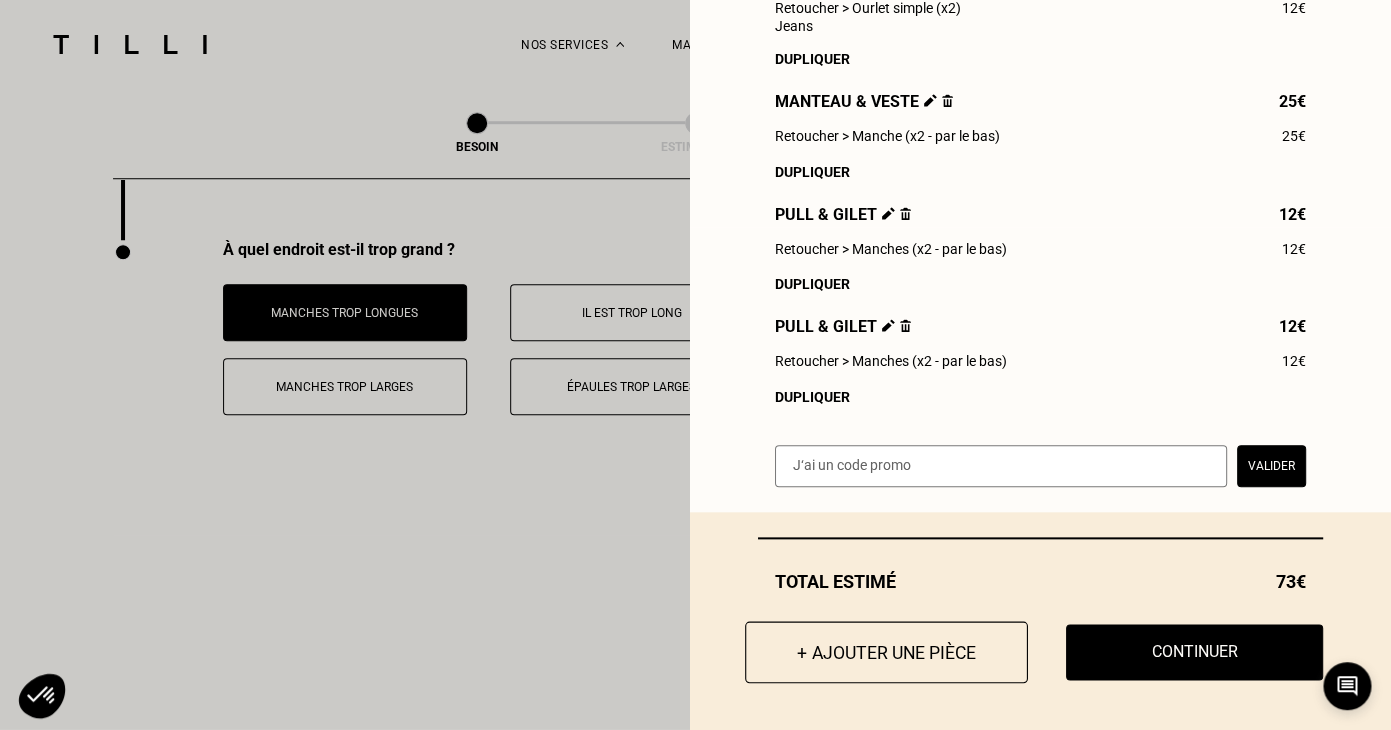 click on "+ Ajouter une pièce" at bounding box center (886, 652) 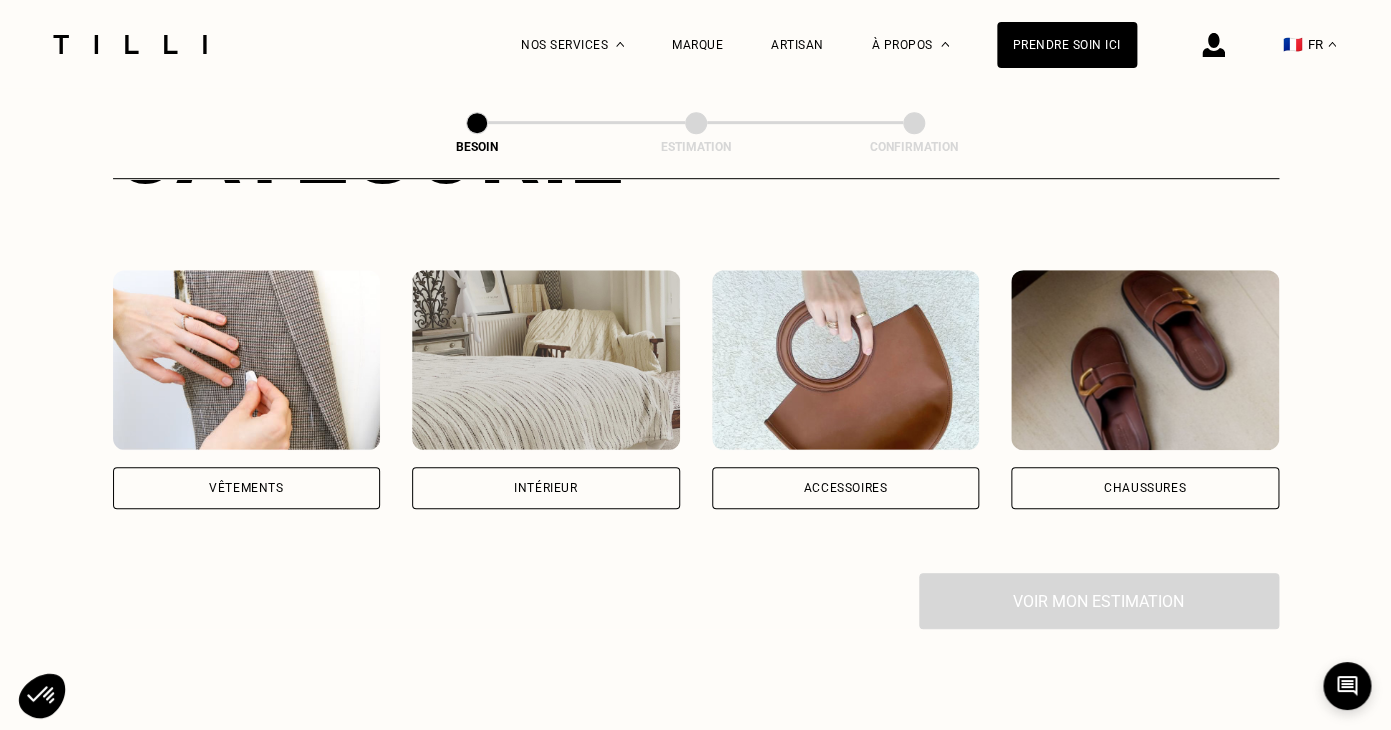 scroll, scrollTop: 336, scrollLeft: 0, axis: vertical 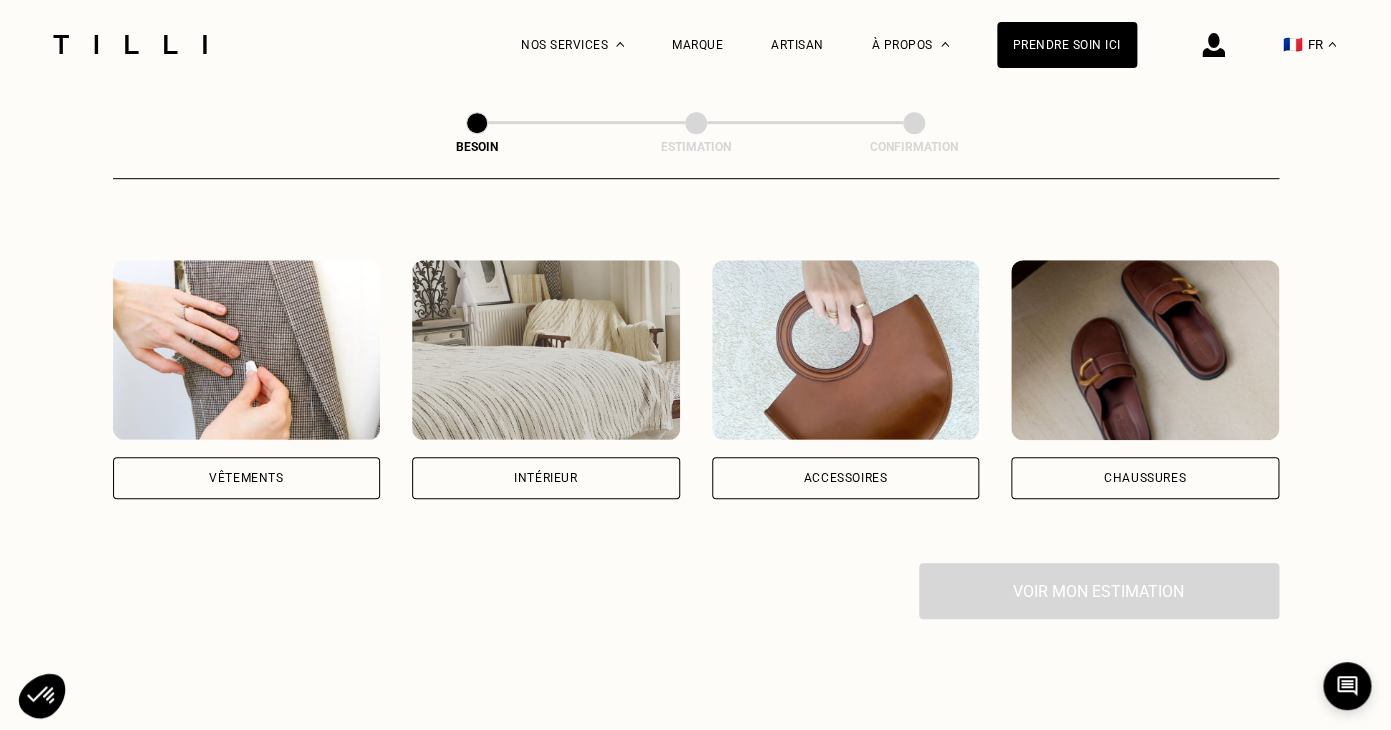 click on "Vêtements" at bounding box center [247, 478] 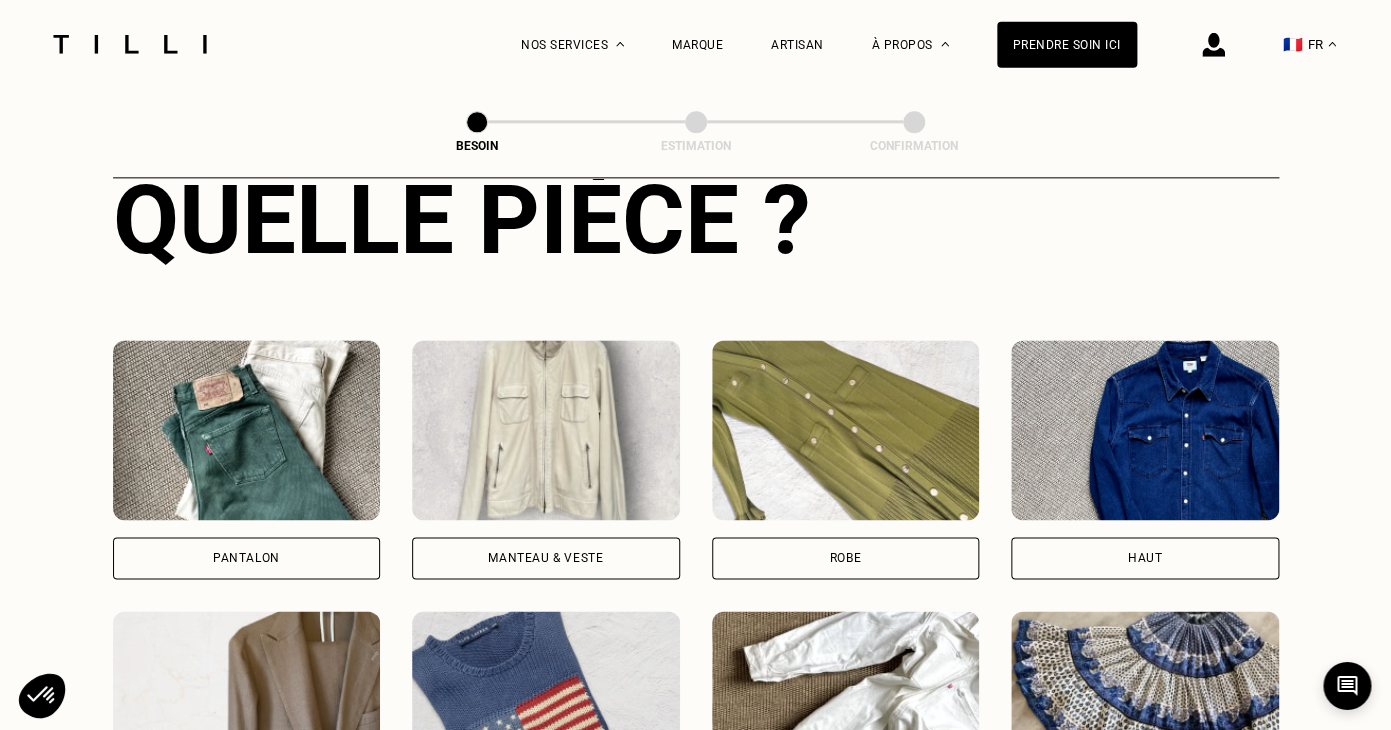 scroll, scrollTop: 940, scrollLeft: 0, axis: vertical 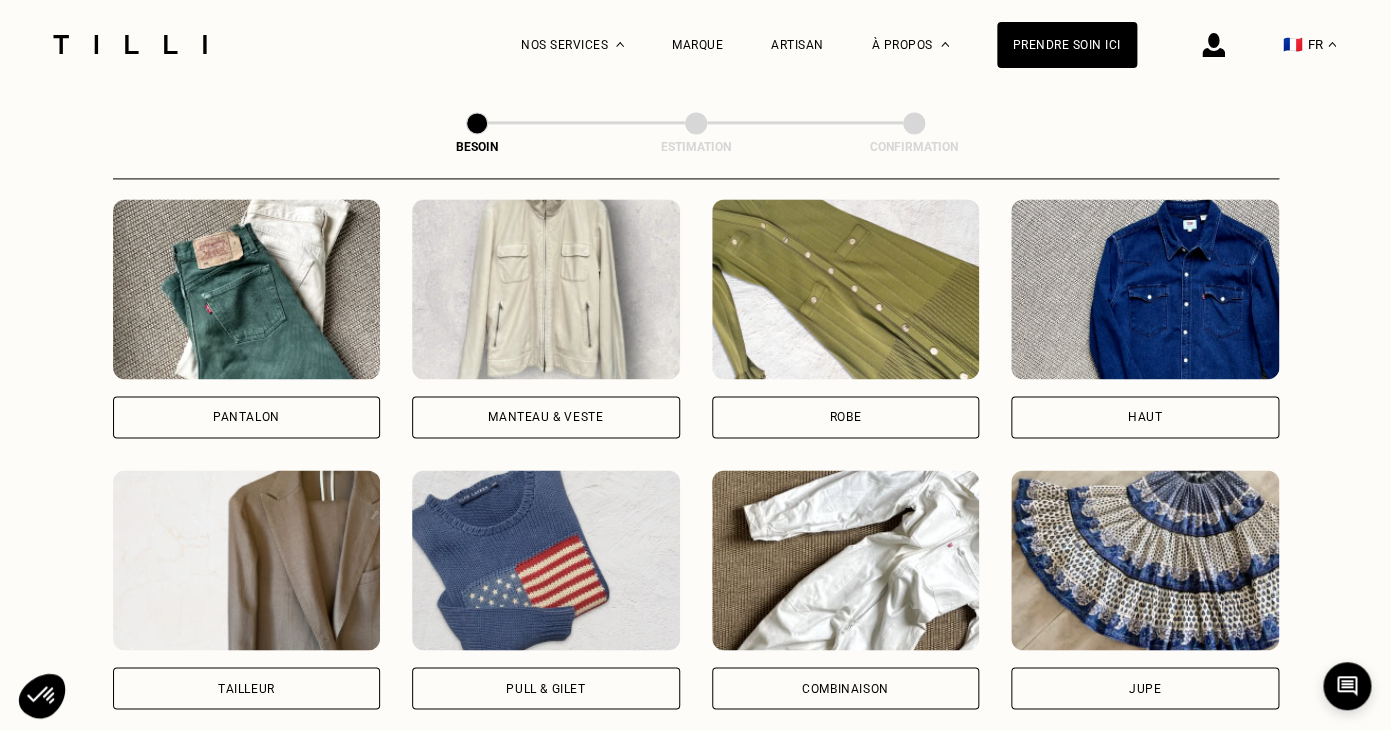 click on "Haut" at bounding box center [1145, 417] 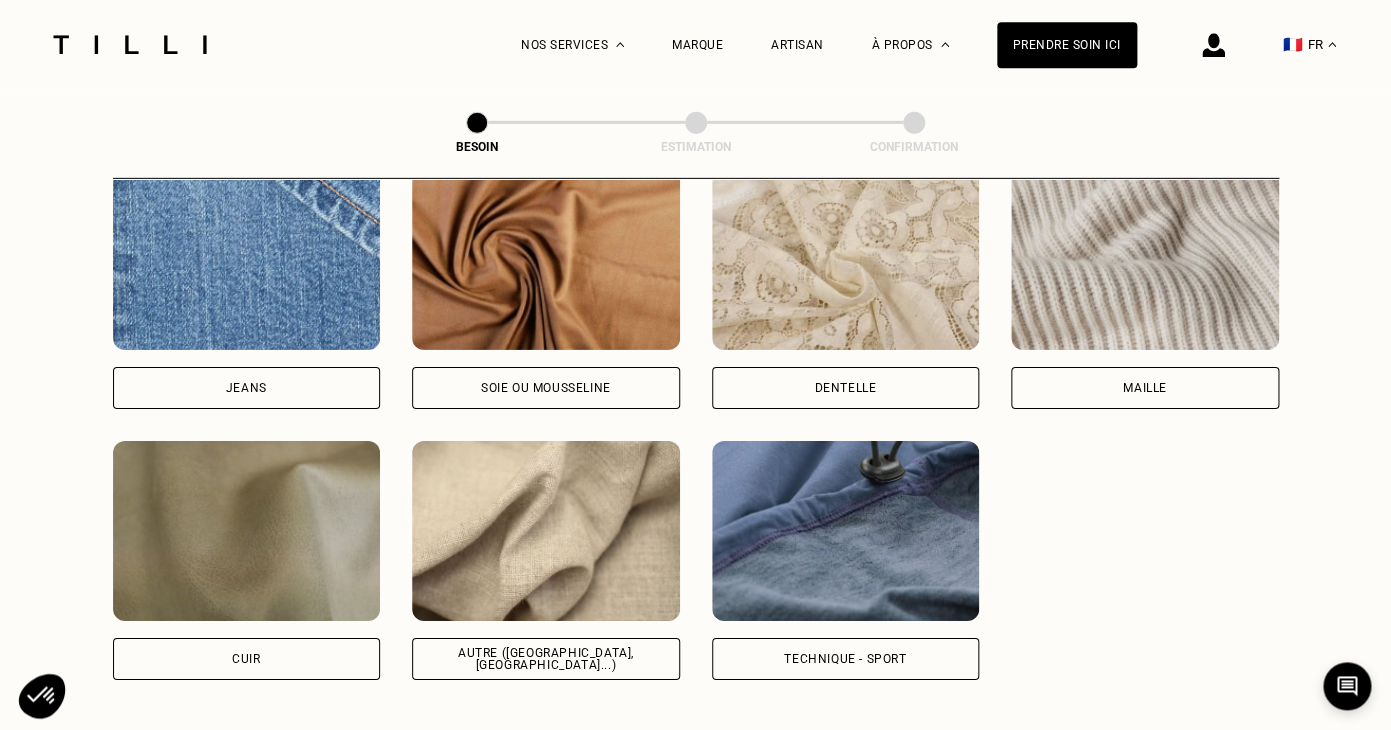 scroll, scrollTop: 2234, scrollLeft: 0, axis: vertical 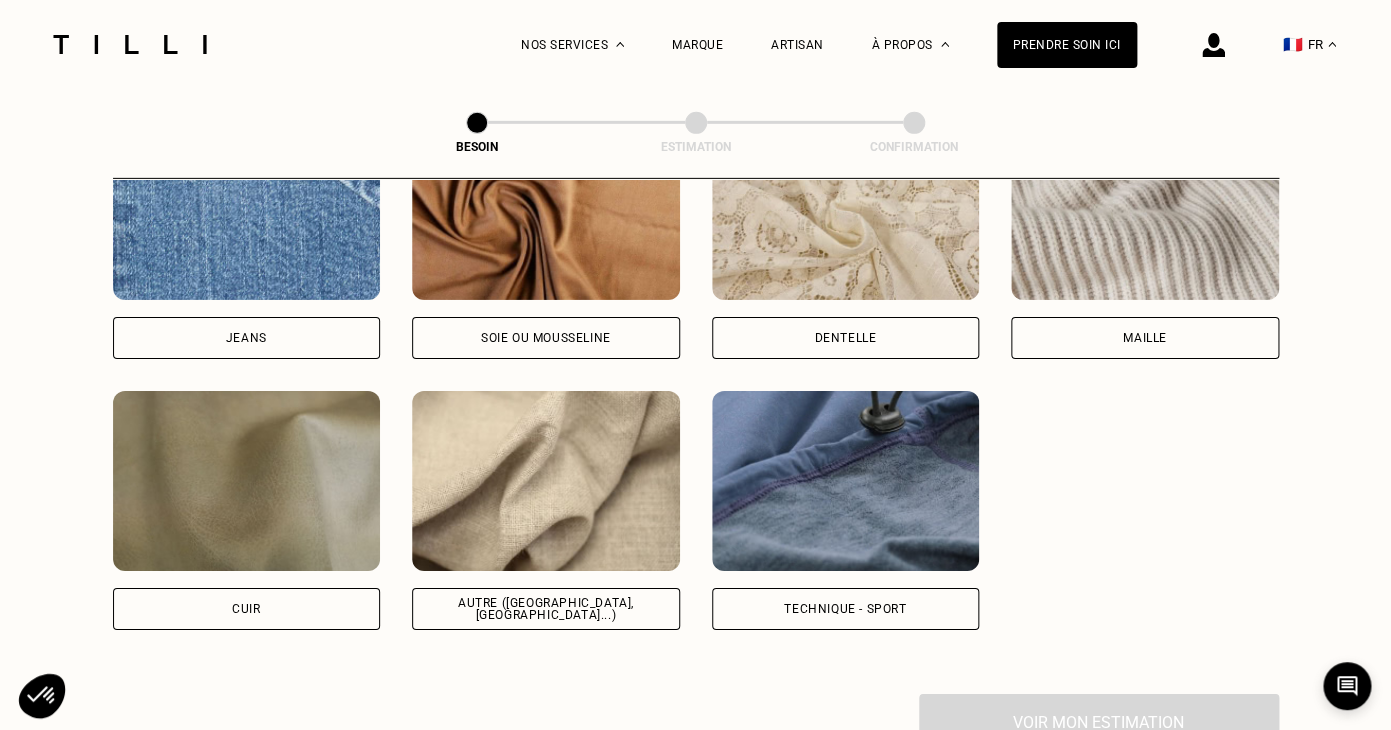 click on "Autre ([GEOGRAPHIC_DATA], [GEOGRAPHIC_DATA]...)" at bounding box center (546, 609) 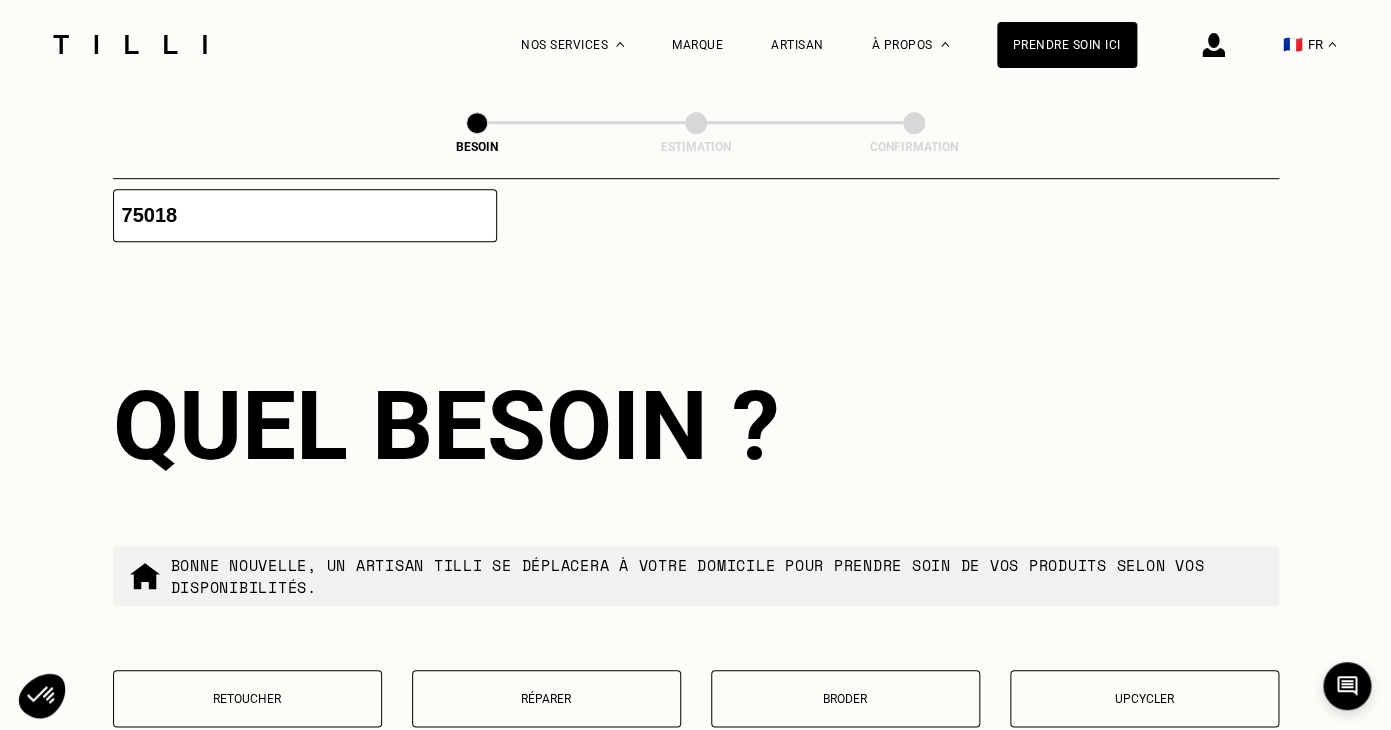 scroll, scrollTop: 3308, scrollLeft: 0, axis: vertical 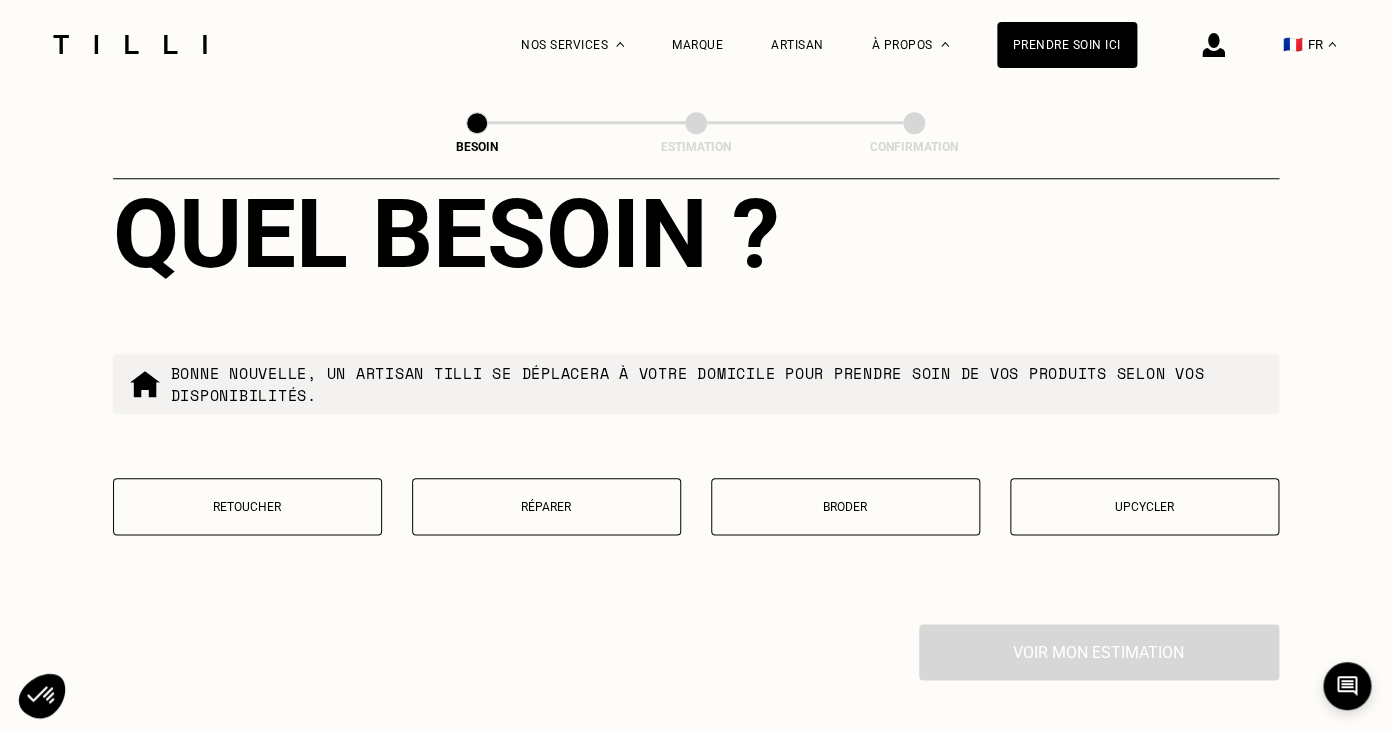 click on "Upcycler" at bounding box center [1144, 506] 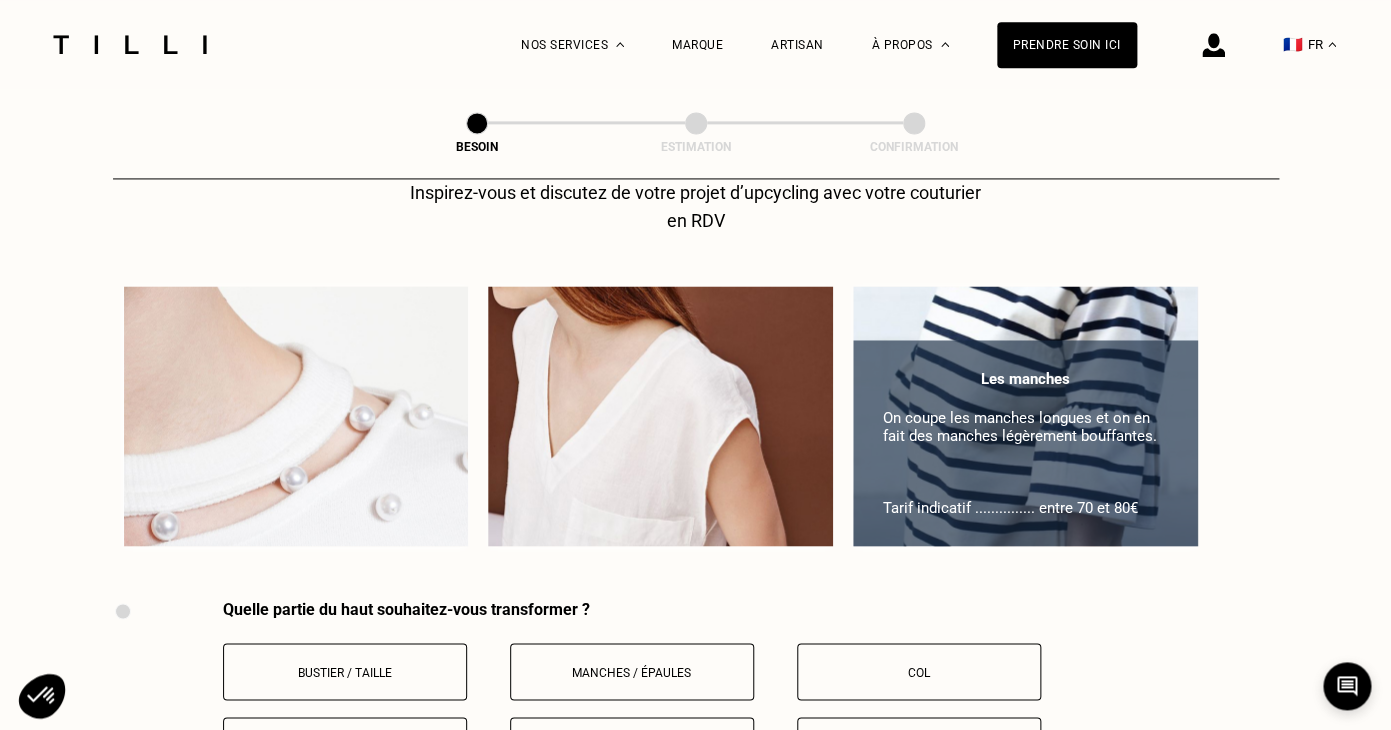 scroll, scrollTop: 3870, scrollLeft: 0, axis: vertical 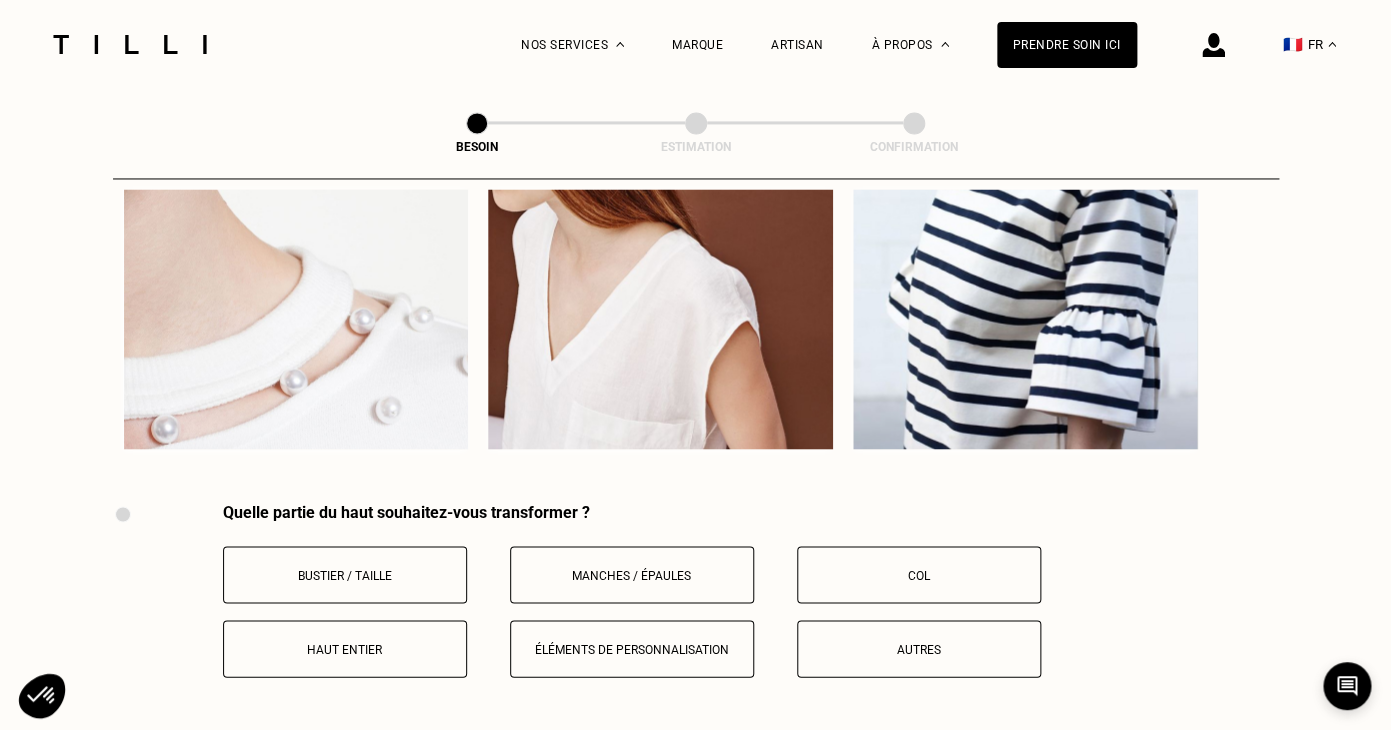 click on "Autres" at bounding box center (919, 649) 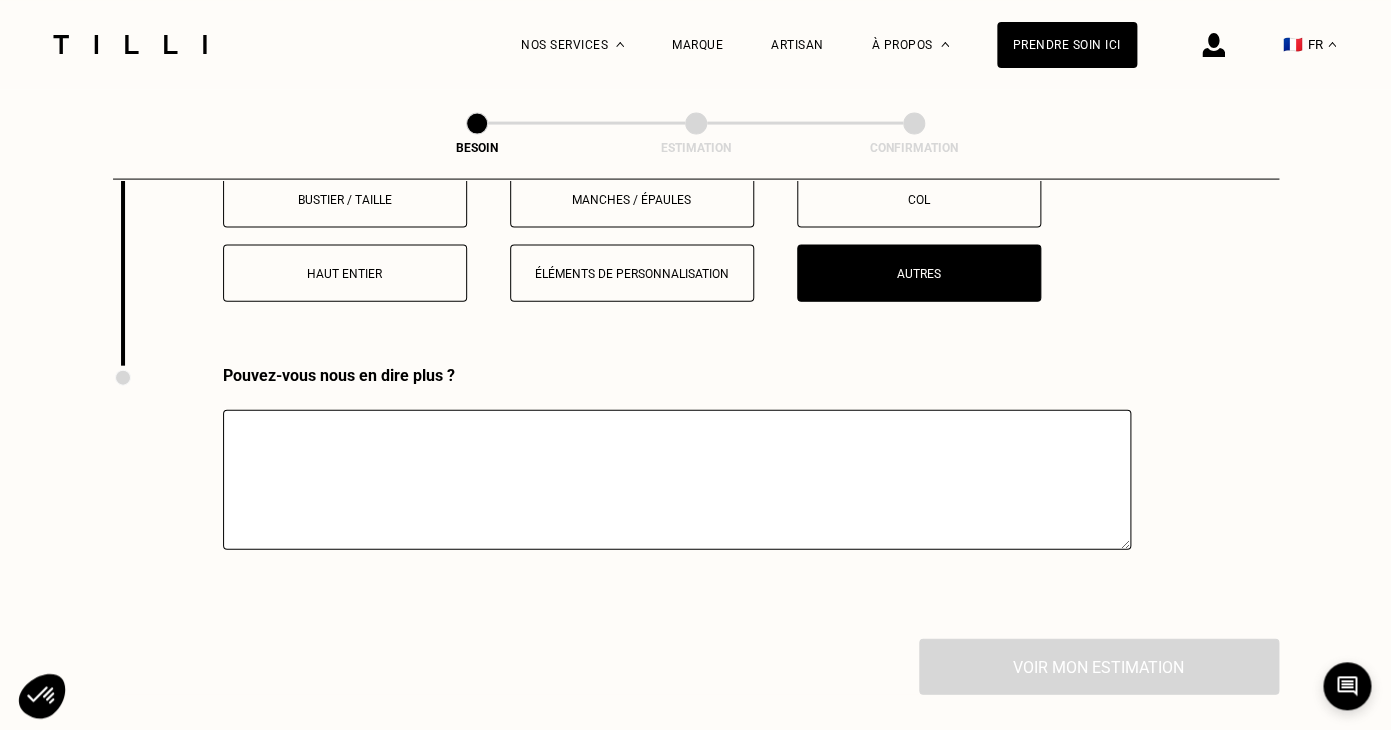 scroll, scrollTop: 4254, scrollLeft: 0, axis: vertical 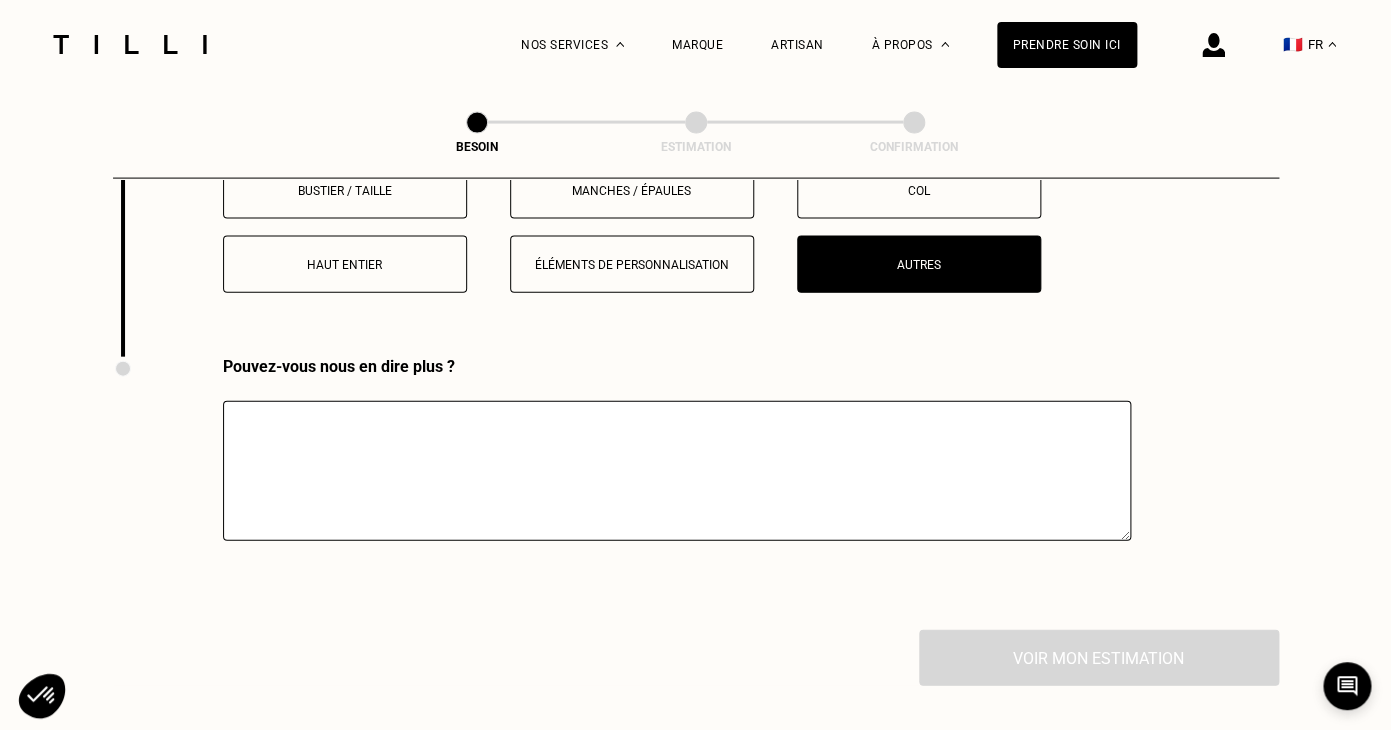 click at bounding box center (677, 471) 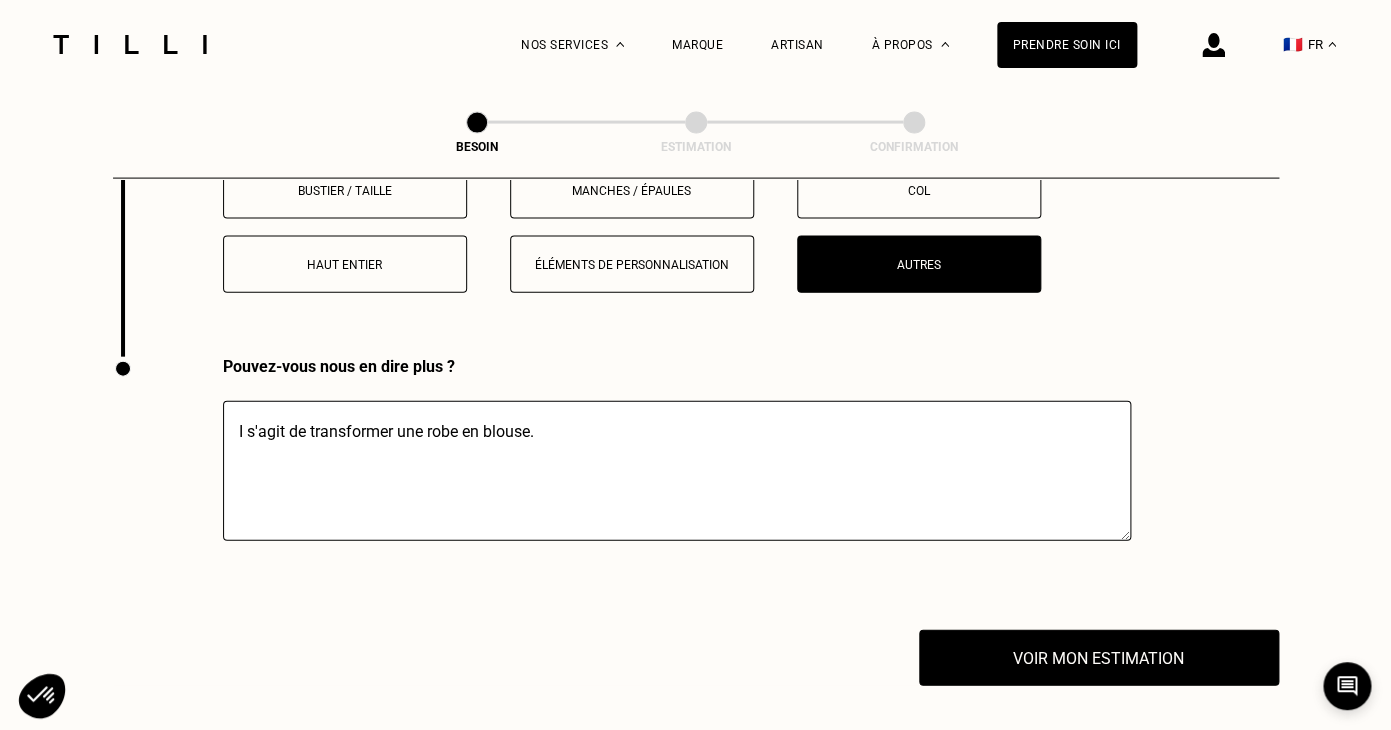 click on "I s'agit de transformer une robe en blouse." at bounding box center [677, 471] 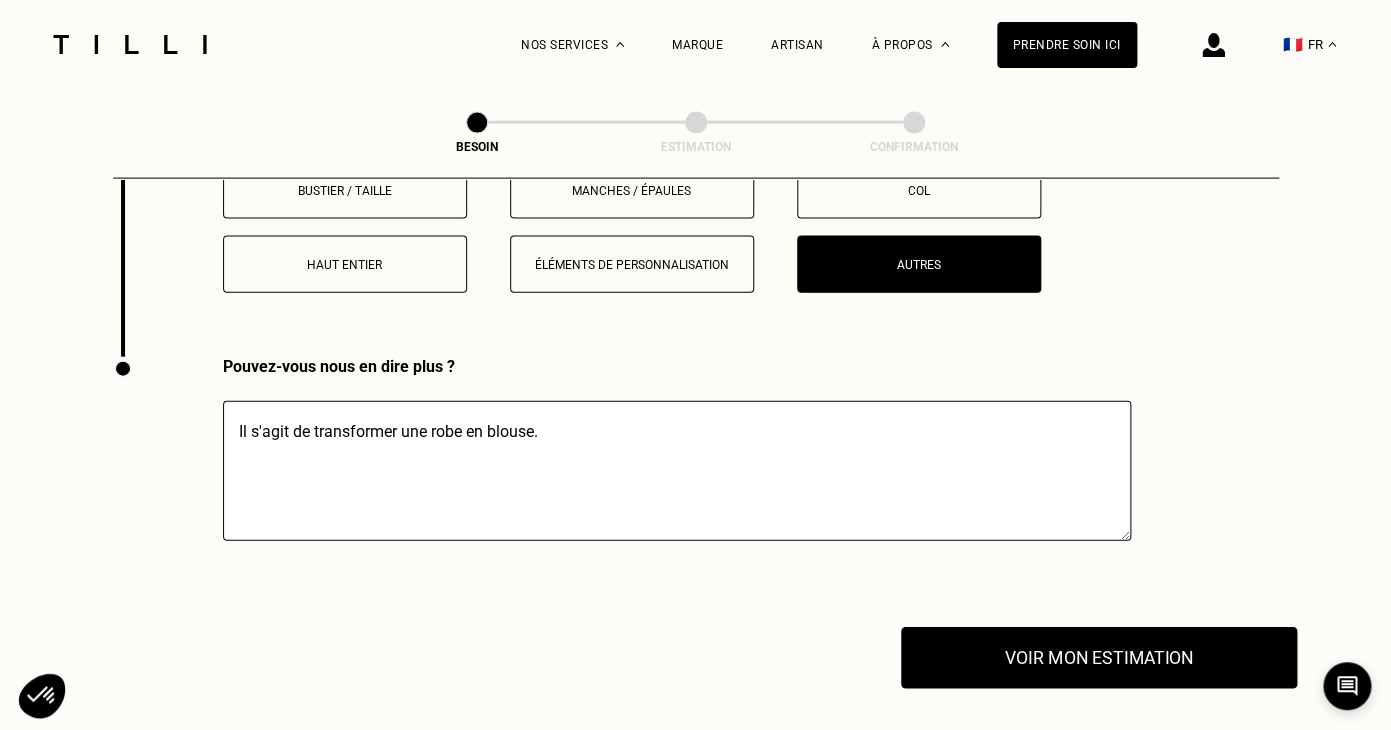 type on "Il s'agit de transformer une robe en blouse." 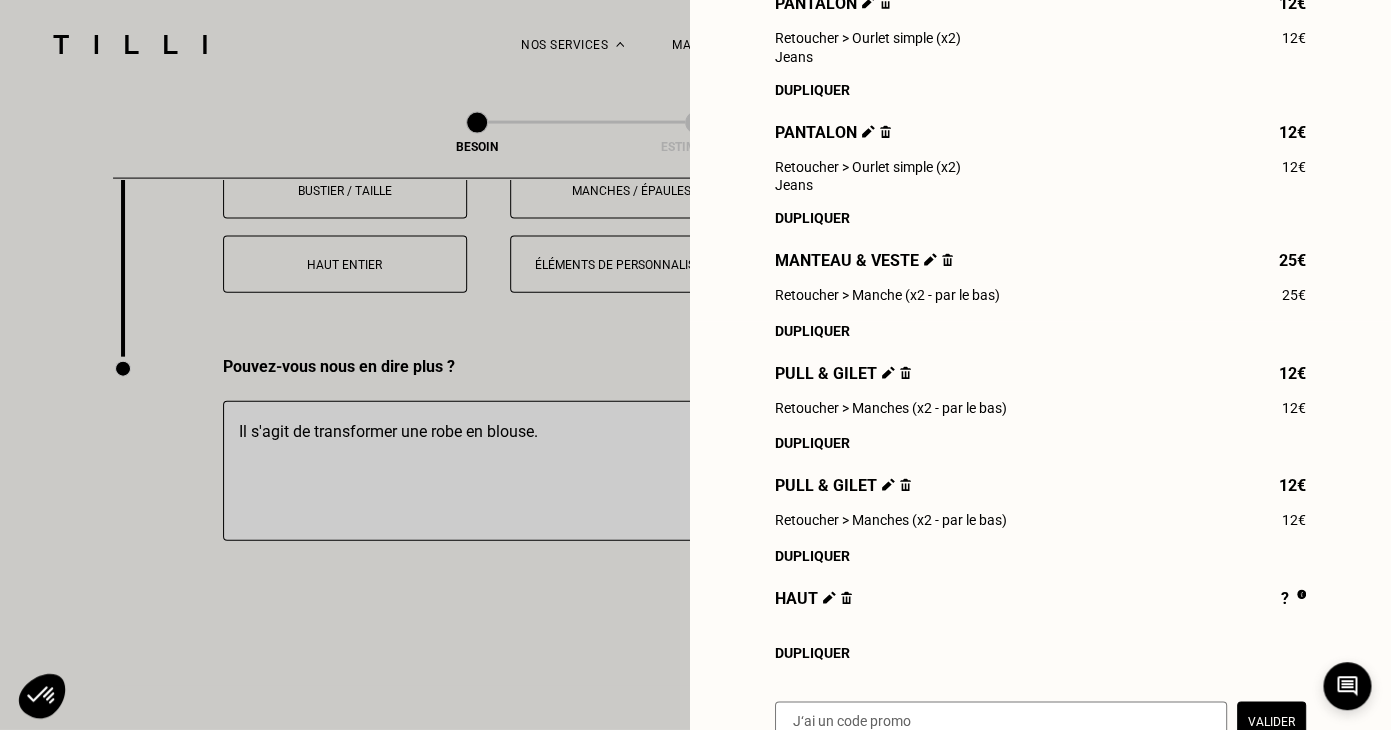 scroll, scrollTop: 674, scrollLeft: 0, axis: vertical 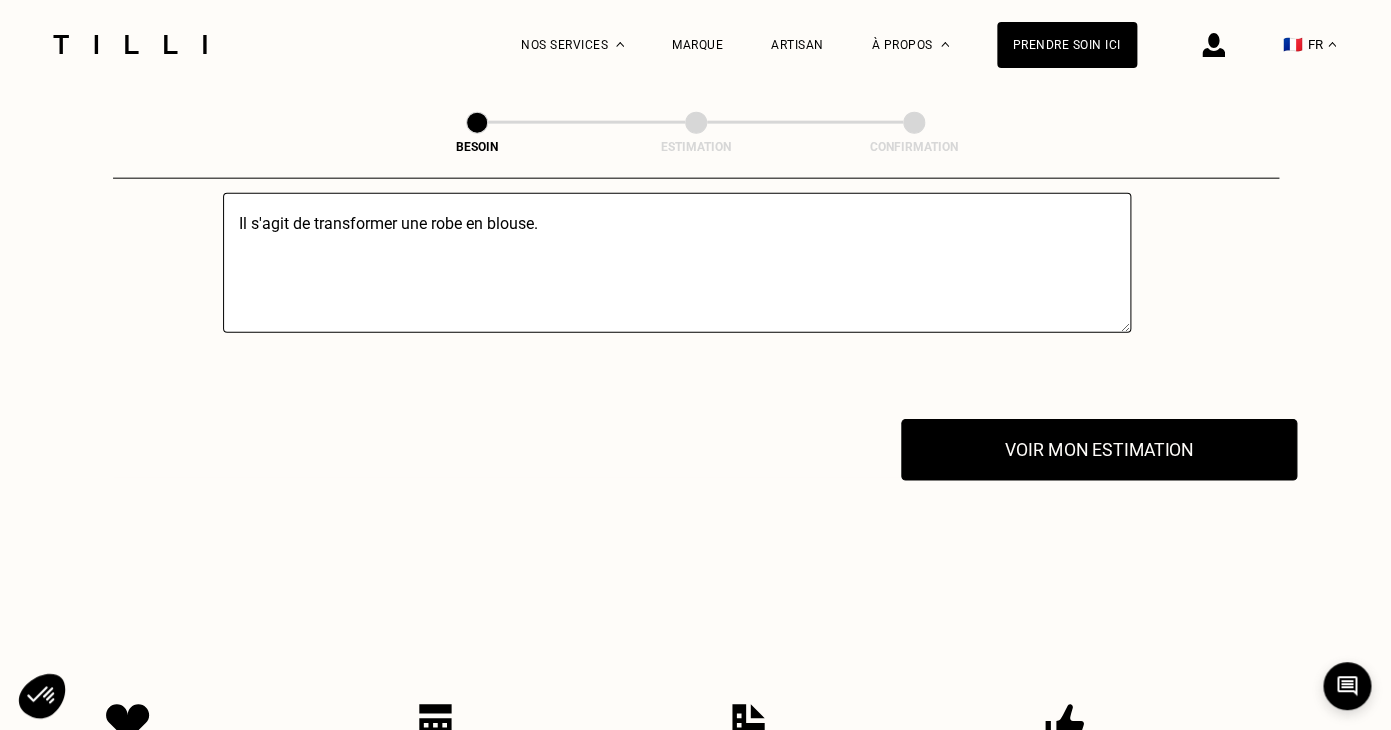 click on "Voir mon estimation" at bounding box center (1099, 450) 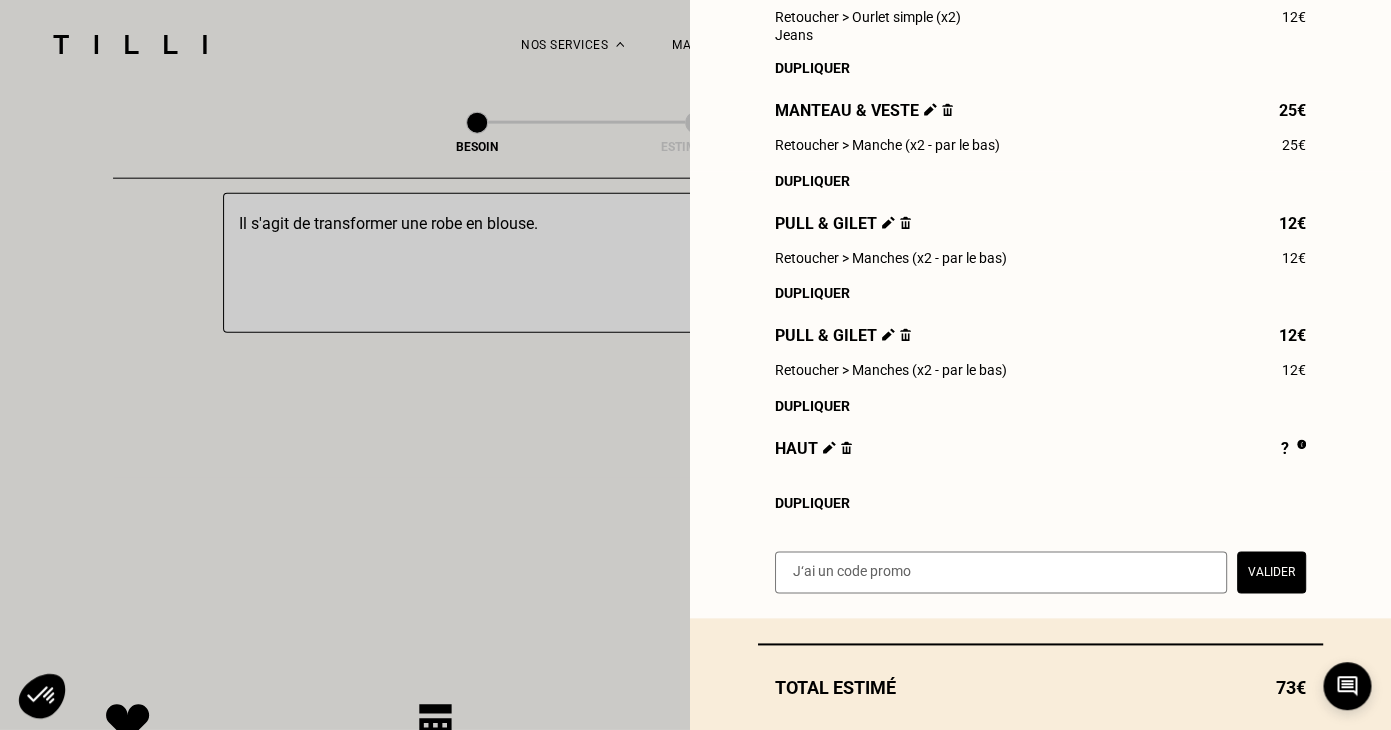 scroll, scrollTop: 674, scrollLeft: 0, axis: vertical 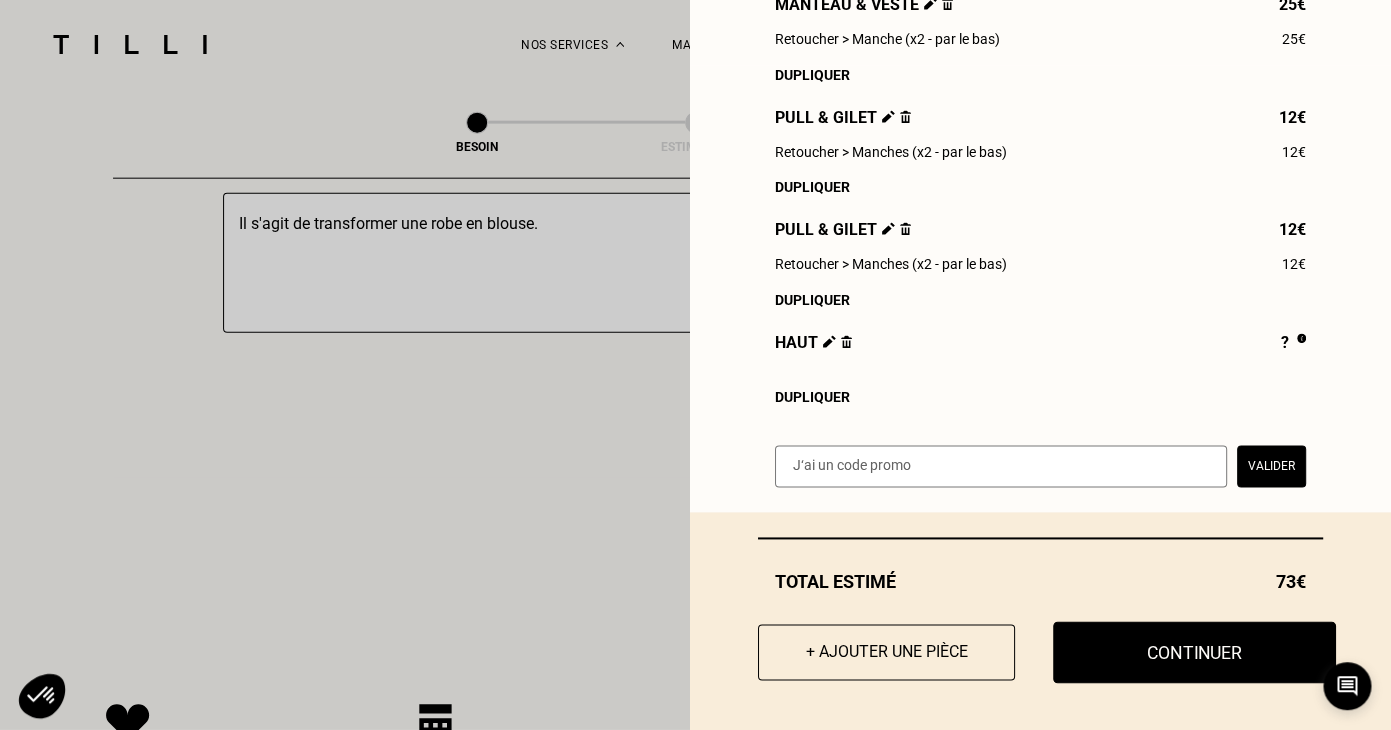 click on "Continuer" at bounding box center (1194, 652) 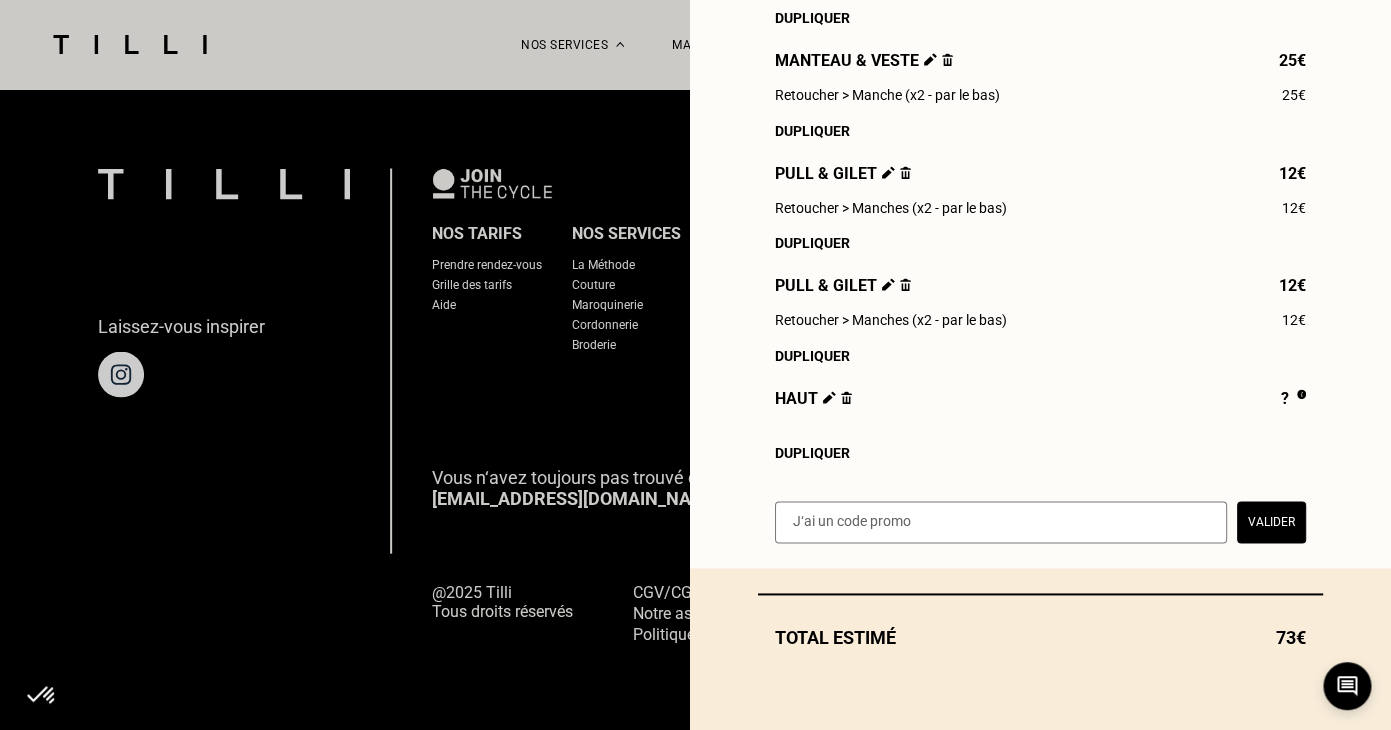 scroll, scrollTop: 1294, scrollLeft: 0, axis: vertical 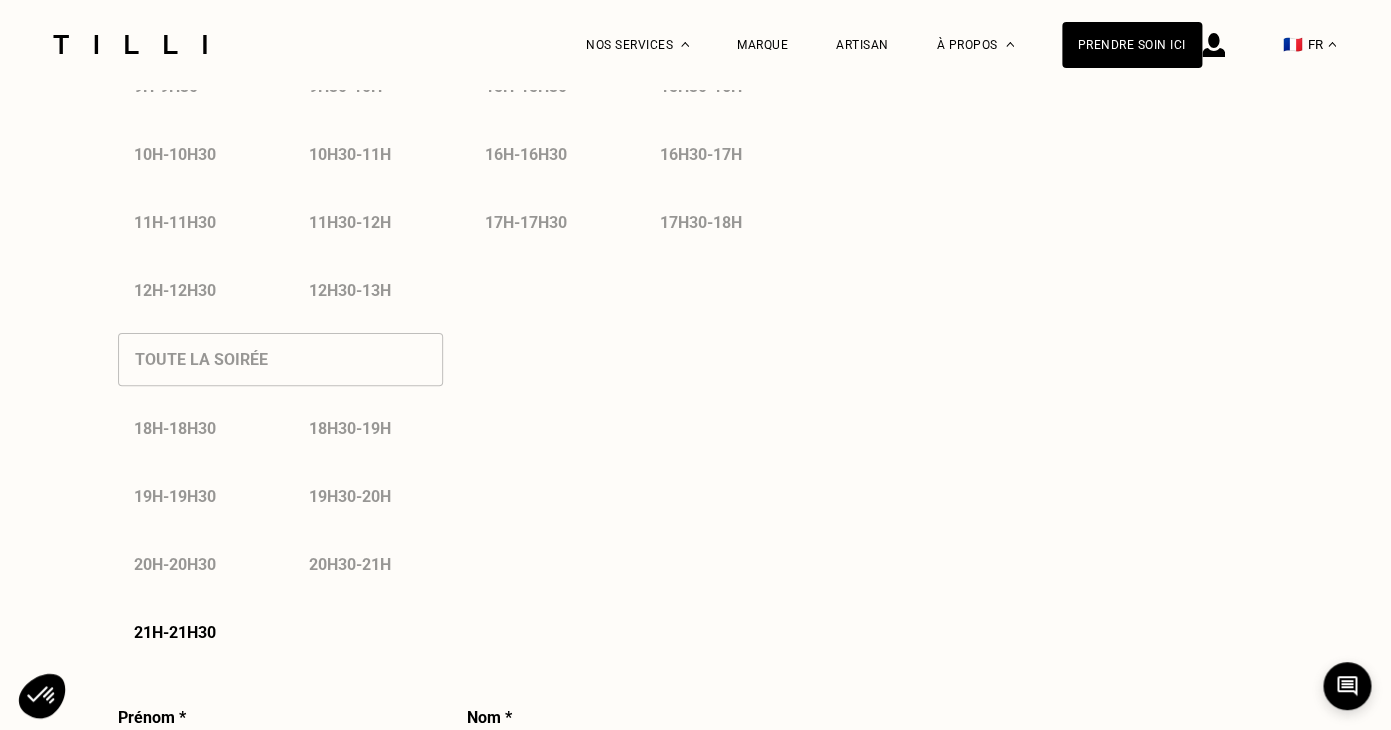 select on "FR" 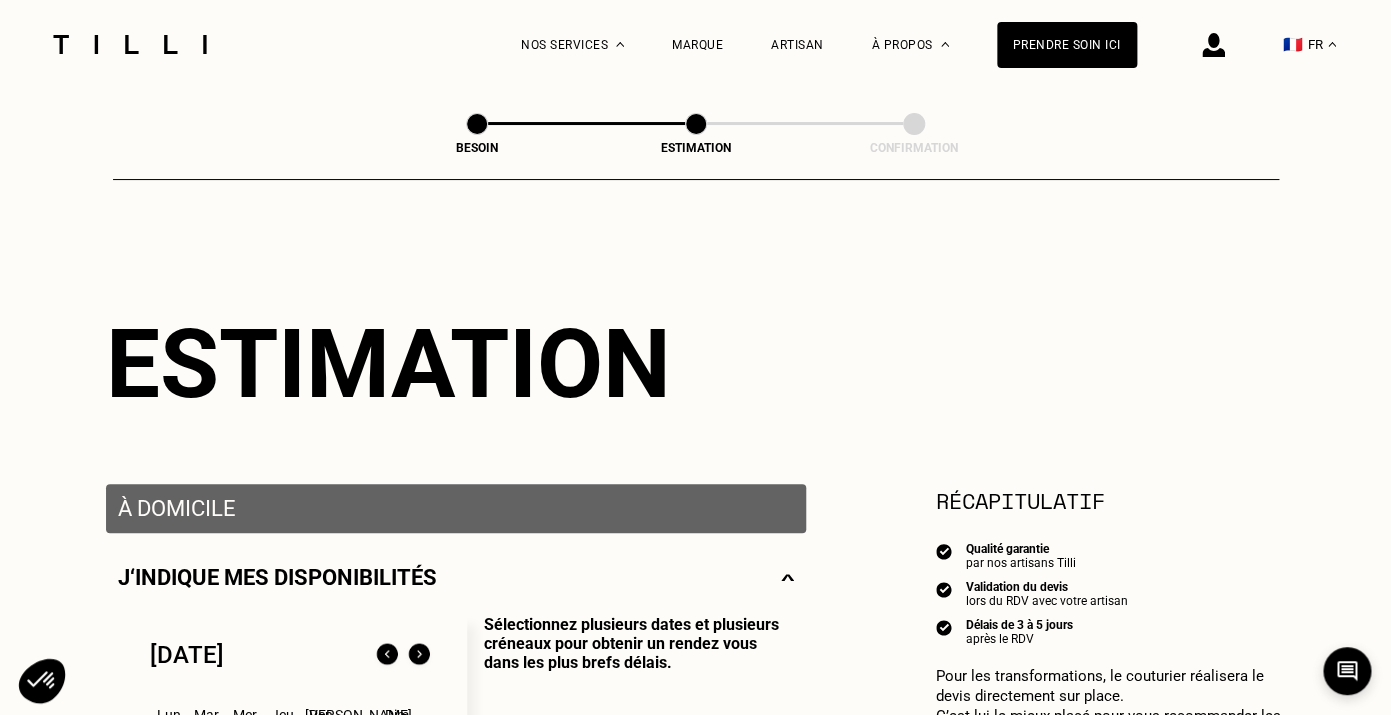 scroll, scrollTop: 192, scrollLeft: 0, axis: vertical 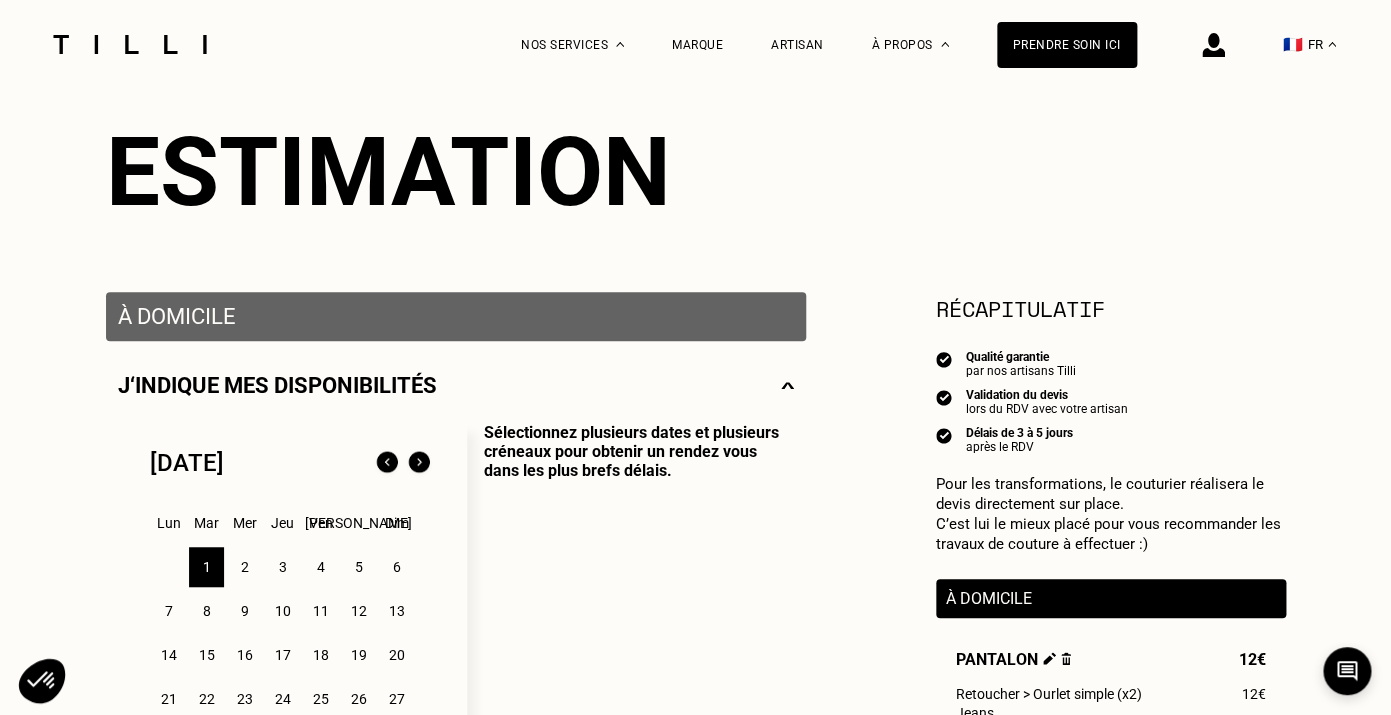 click on "7" at bounding box center (168, 611) 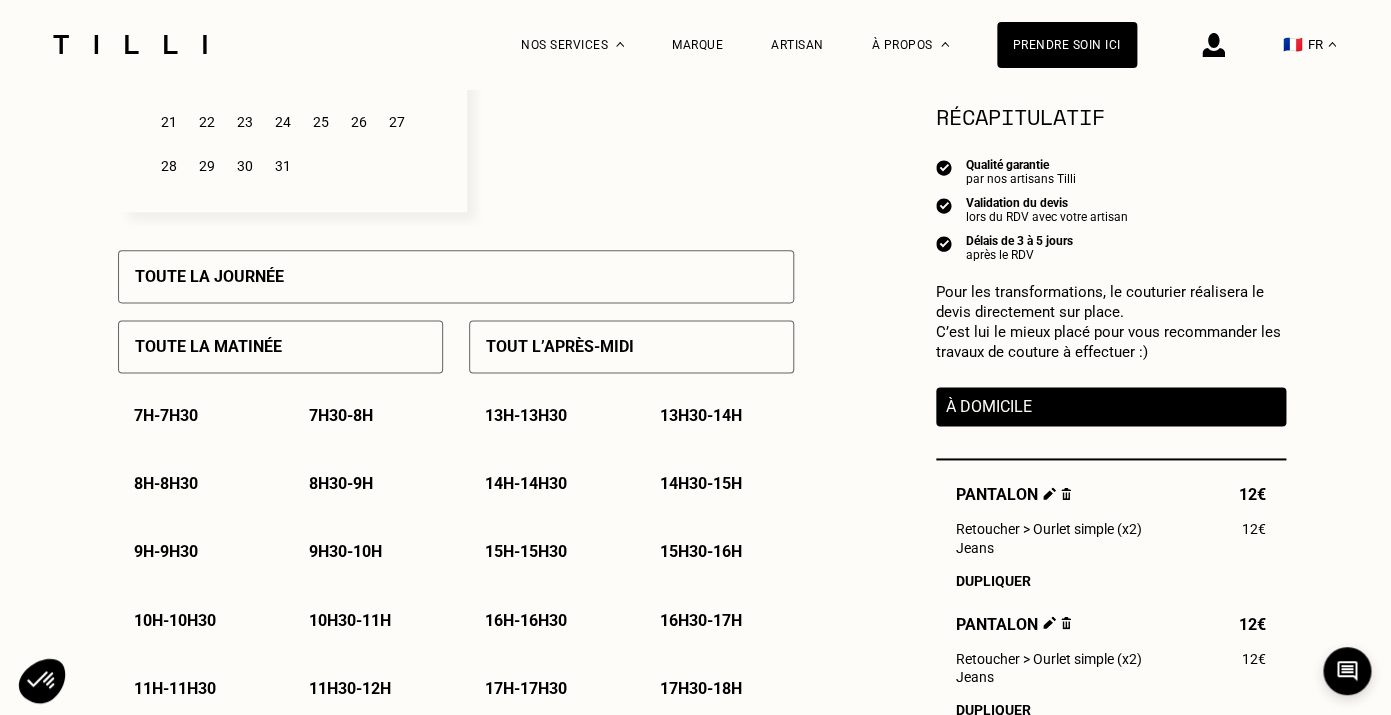 scroll, scrollTop: 720, scrollLeft: 0, axis: vertical 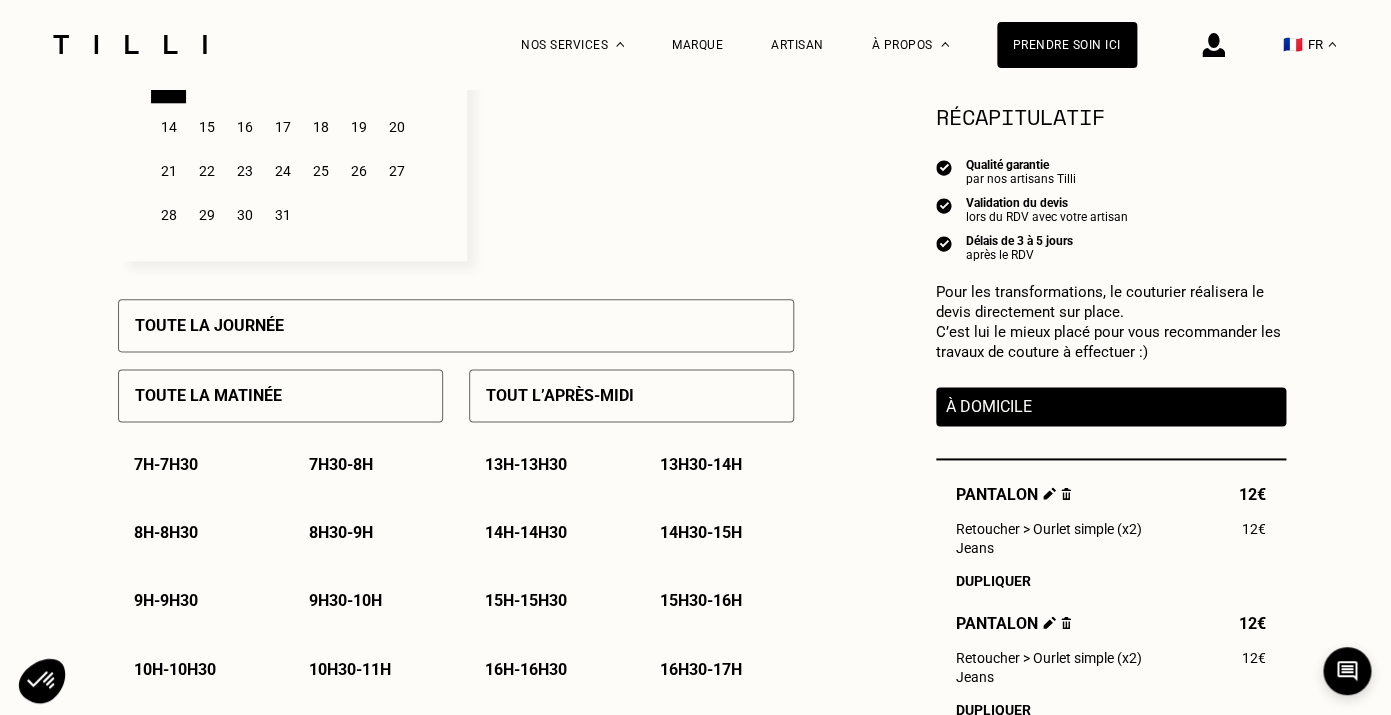 click on "10h  -  10h30" at bounding box center (175, 668) 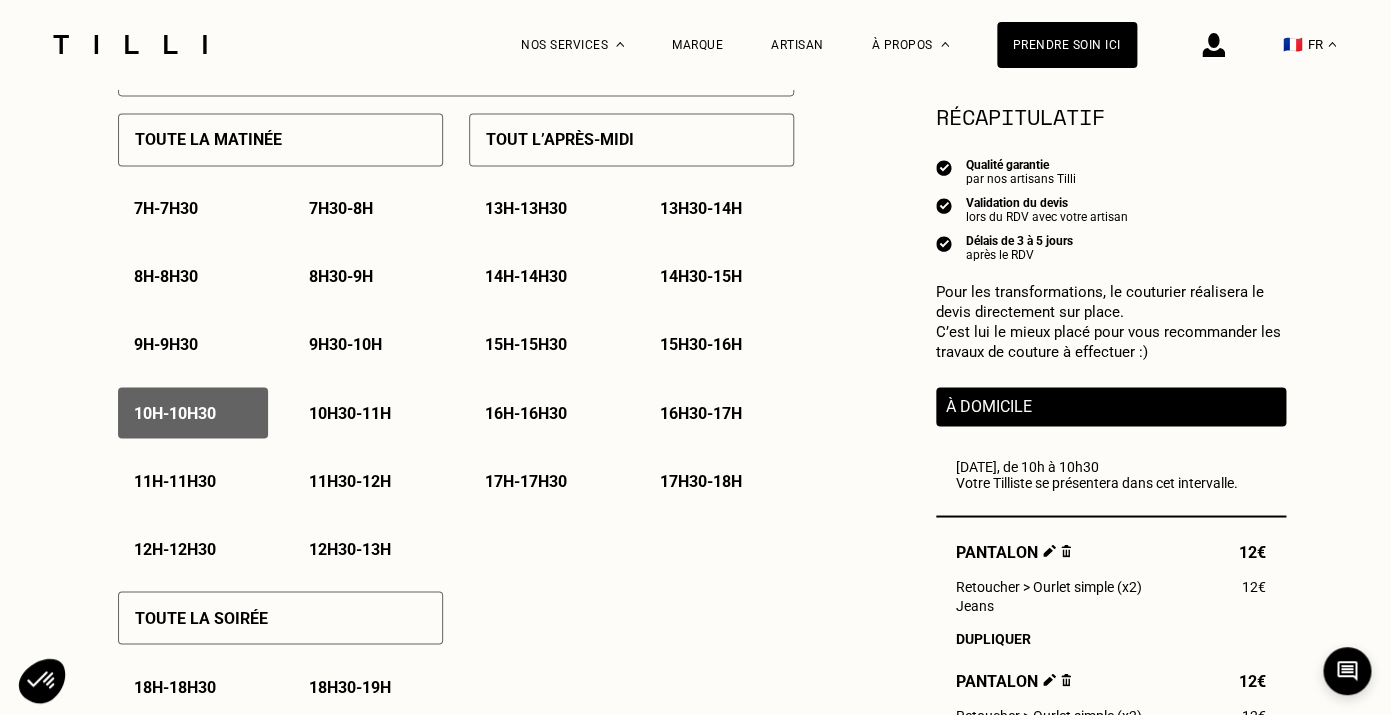 scroll, scrollTop: 784, scrollLeft: 0, axis: vertical 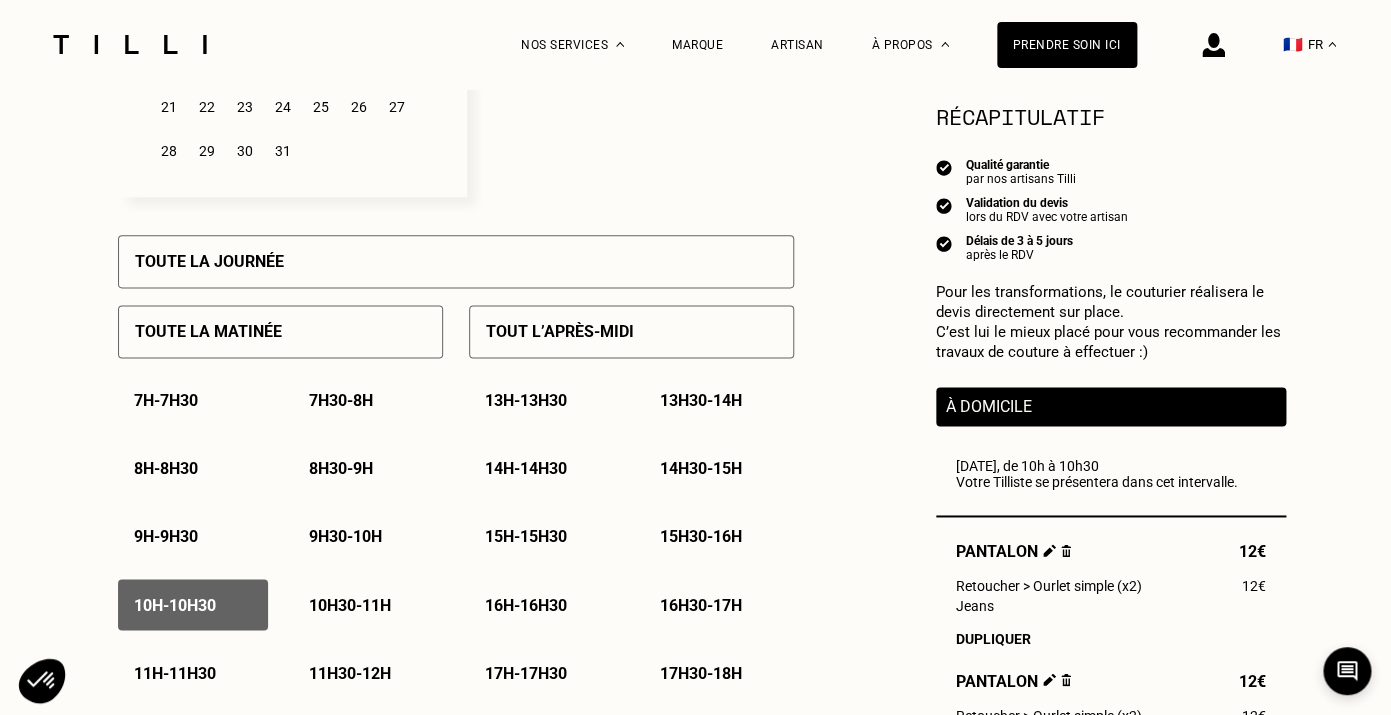 click on "9h30  -  10h" at bounding box center [345, 536] 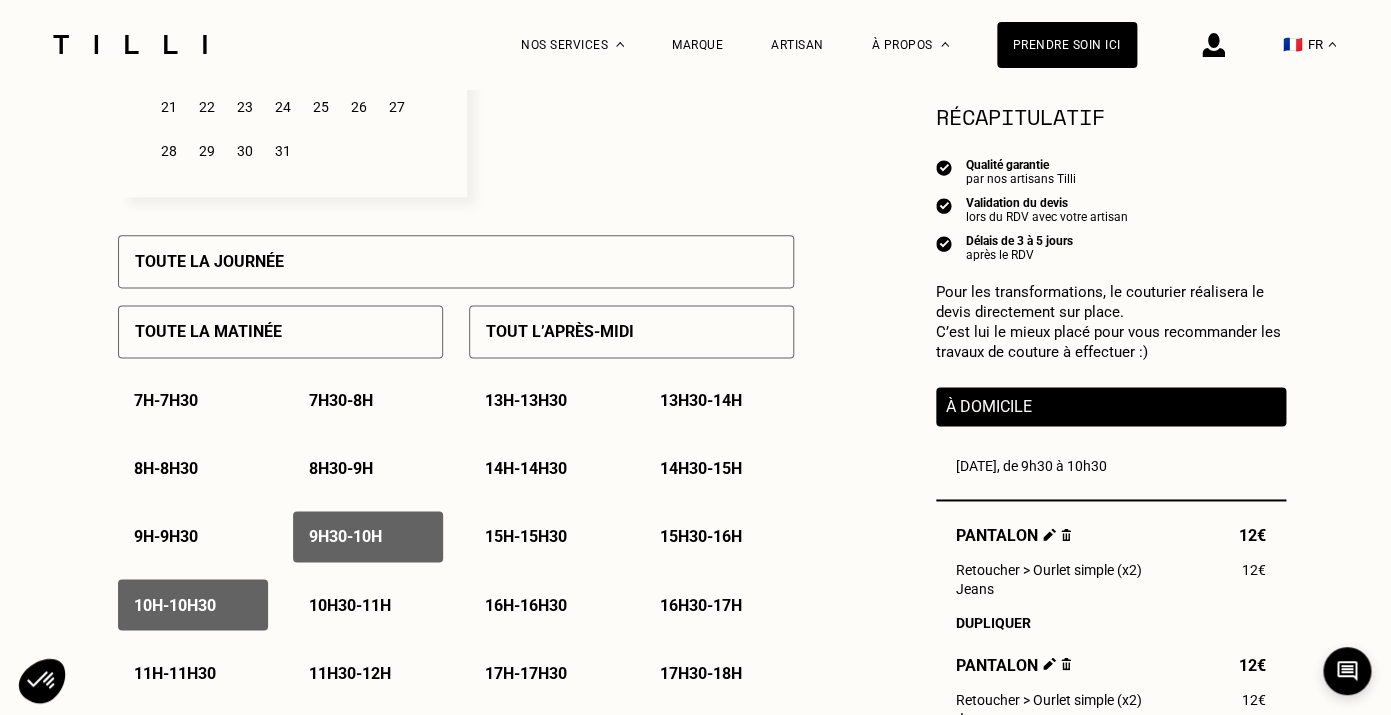 click on "10h  -  10h30" at bounding box center [175, 604] 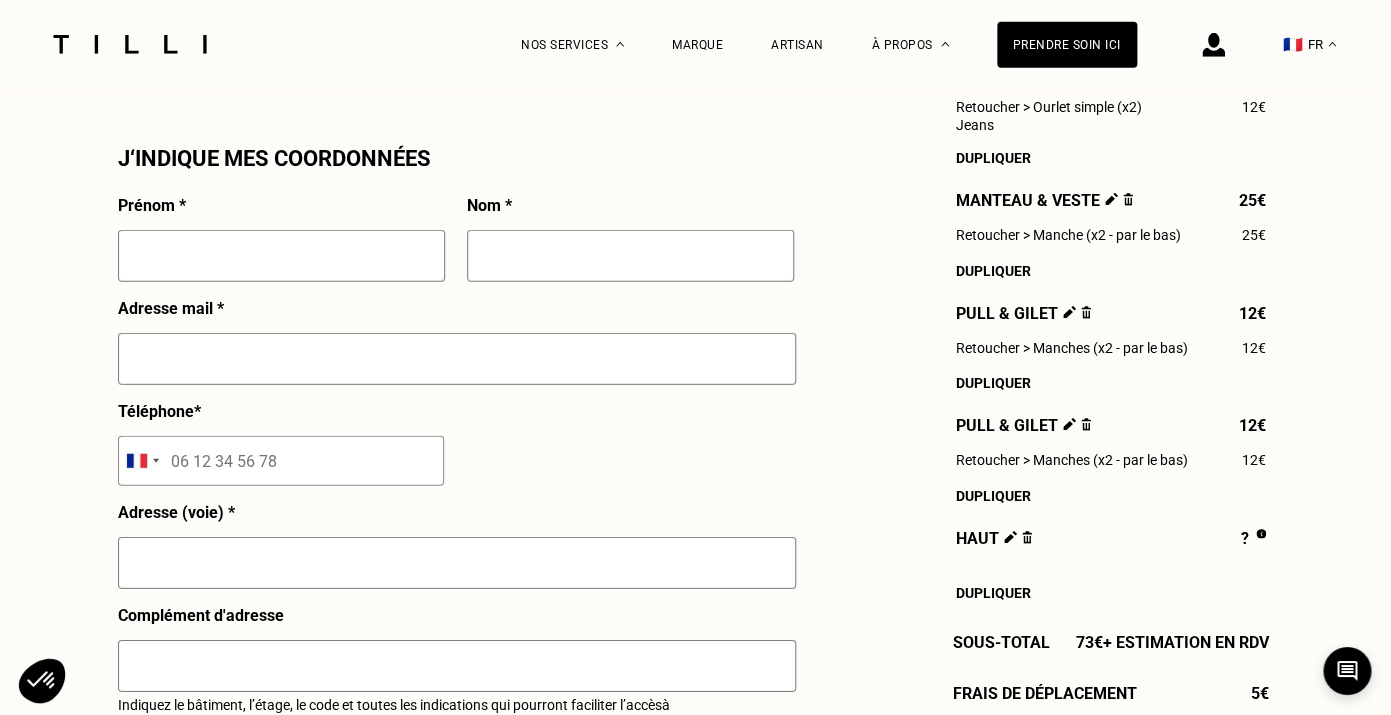 scroll, scrollTop: 1713, scrollLeft: 0, axis: vertical 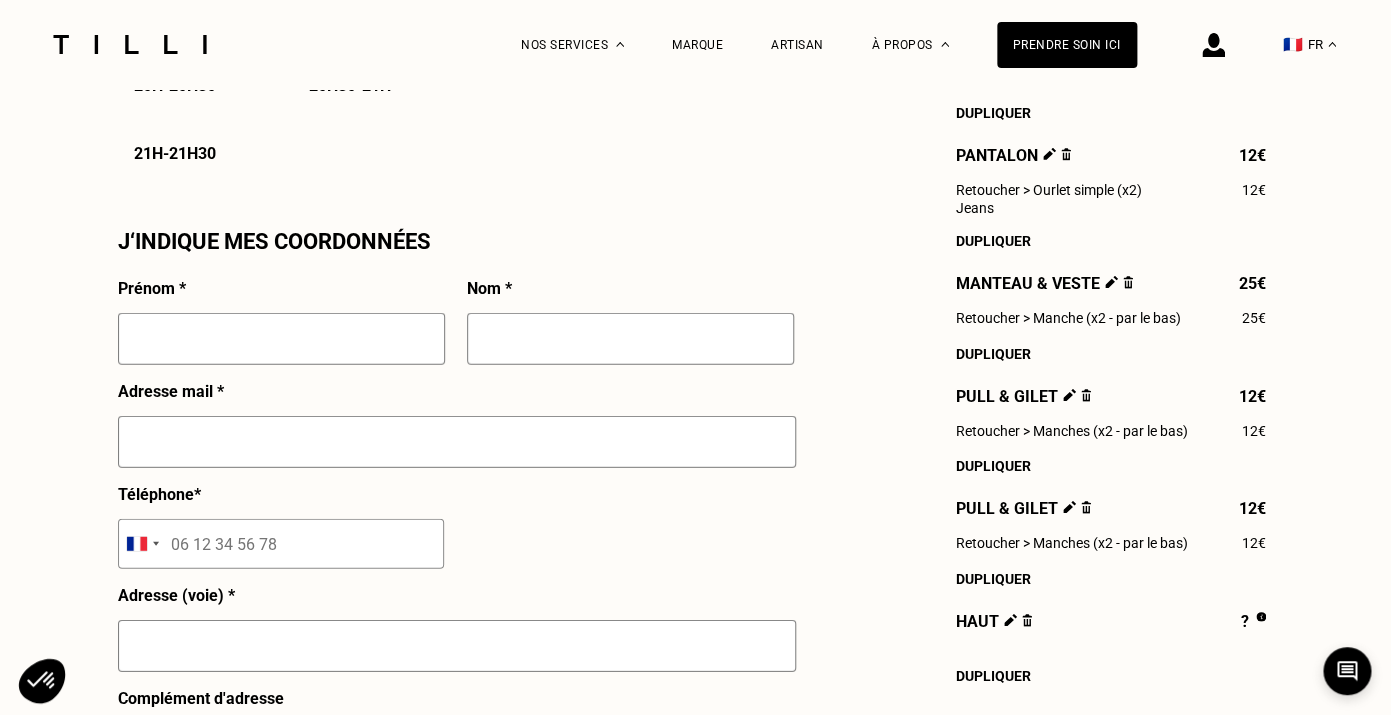 click at bounding box center (281, 339) 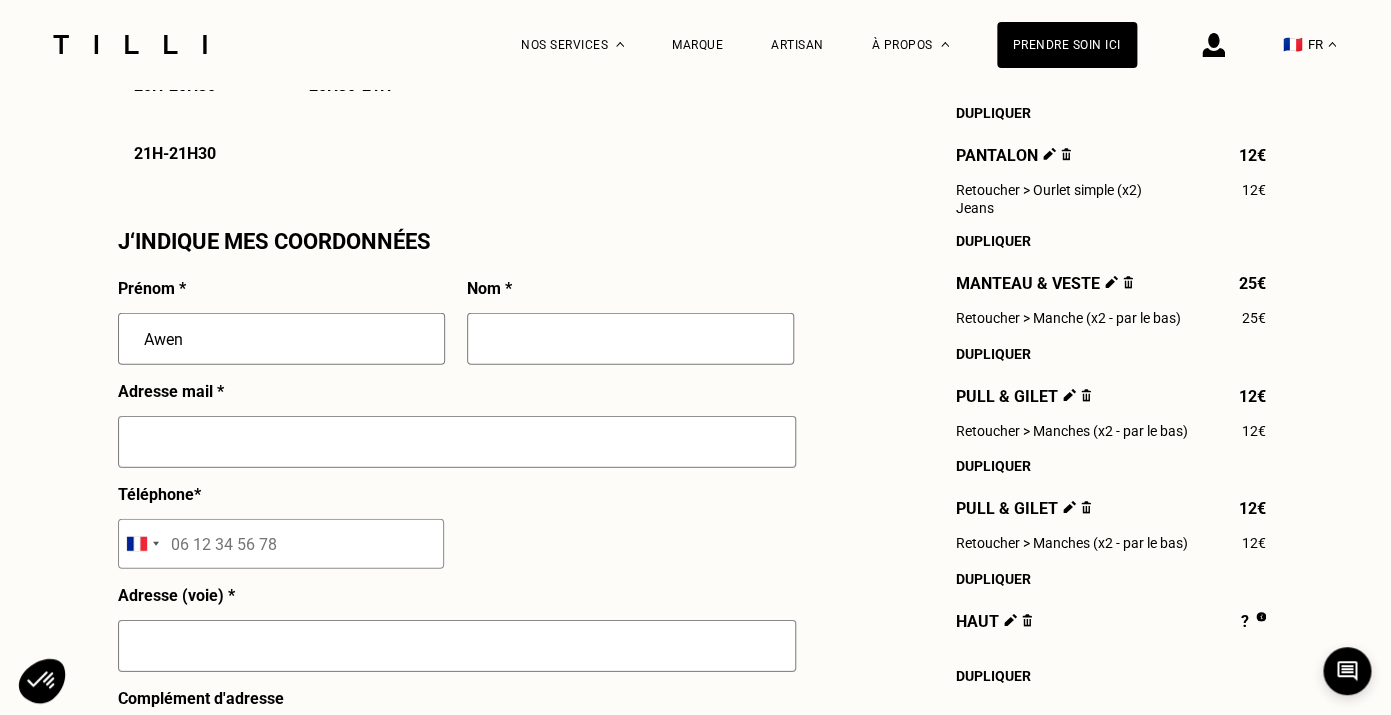 type on "Awen" 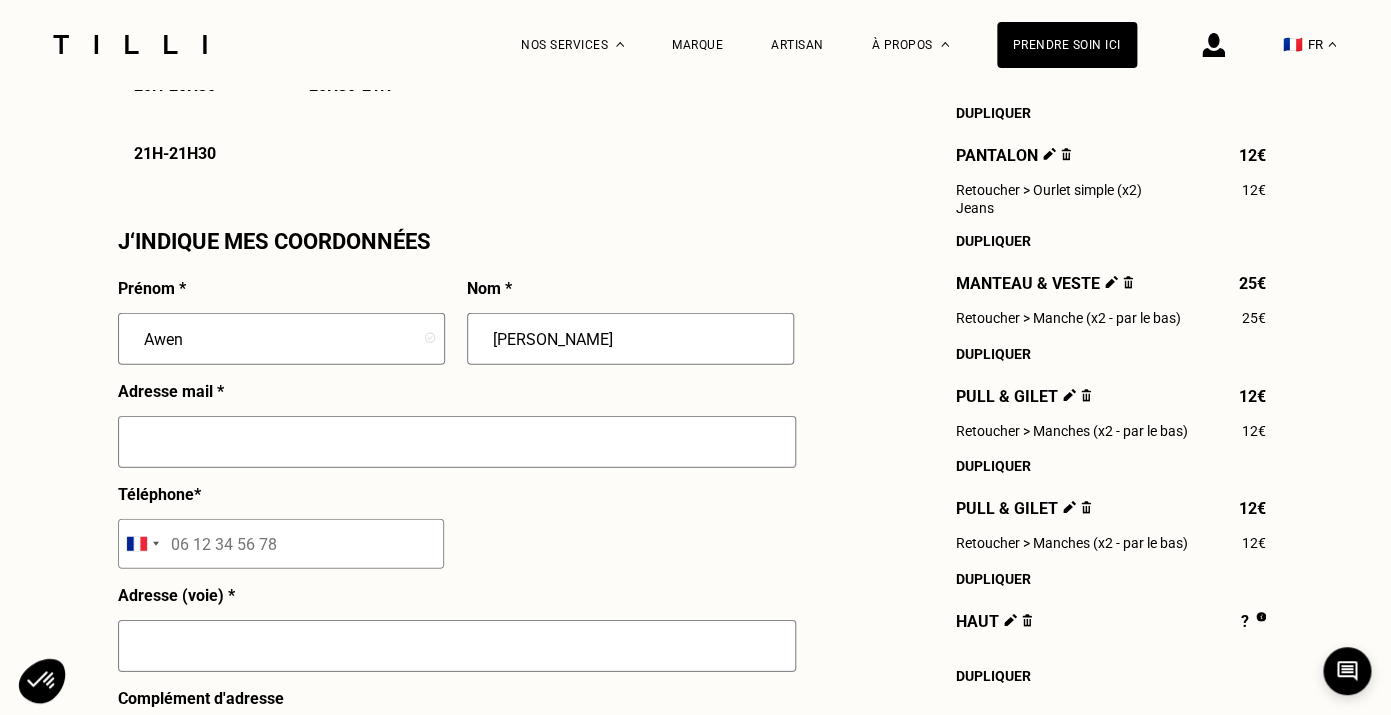 type on "[PERSON_NAME]" 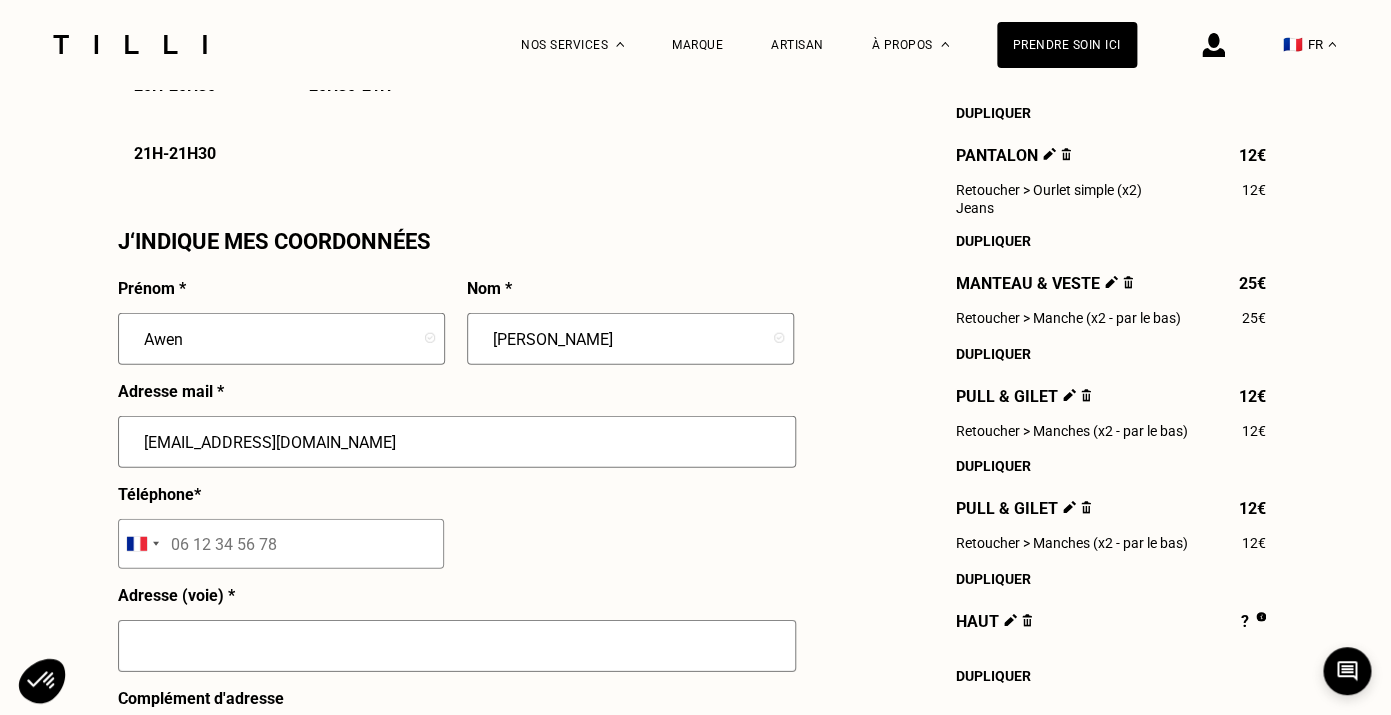 type on "[EMAIL_ADDRESS][DOMAIN_NAME]" 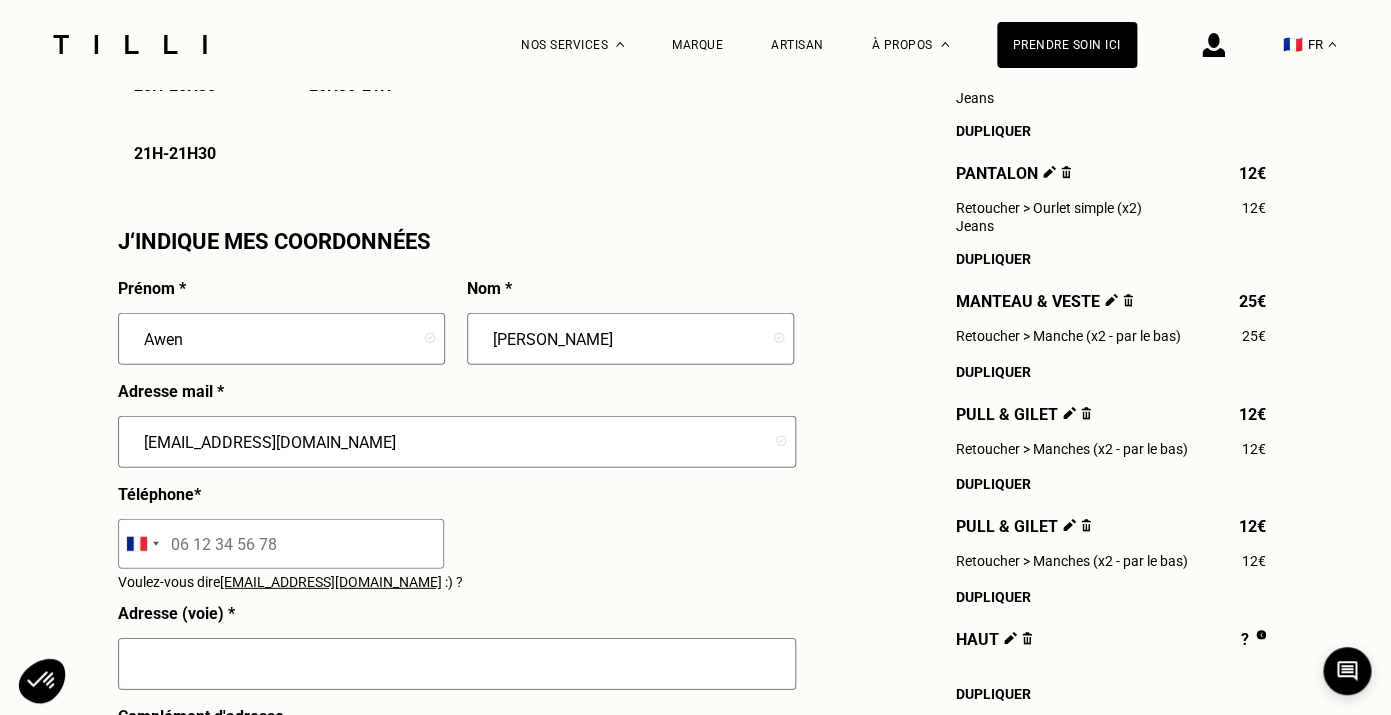click at bounding box center (281, 544) 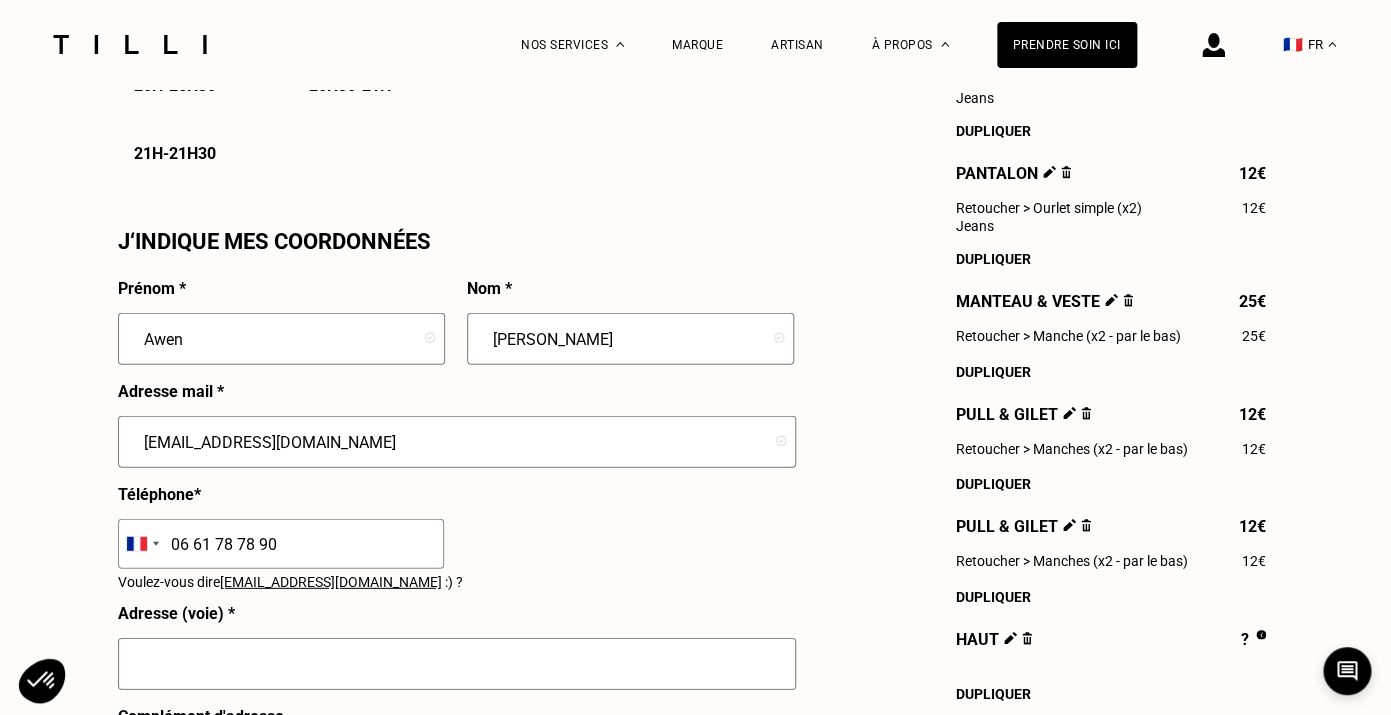 type on "06 61 78 78 90" 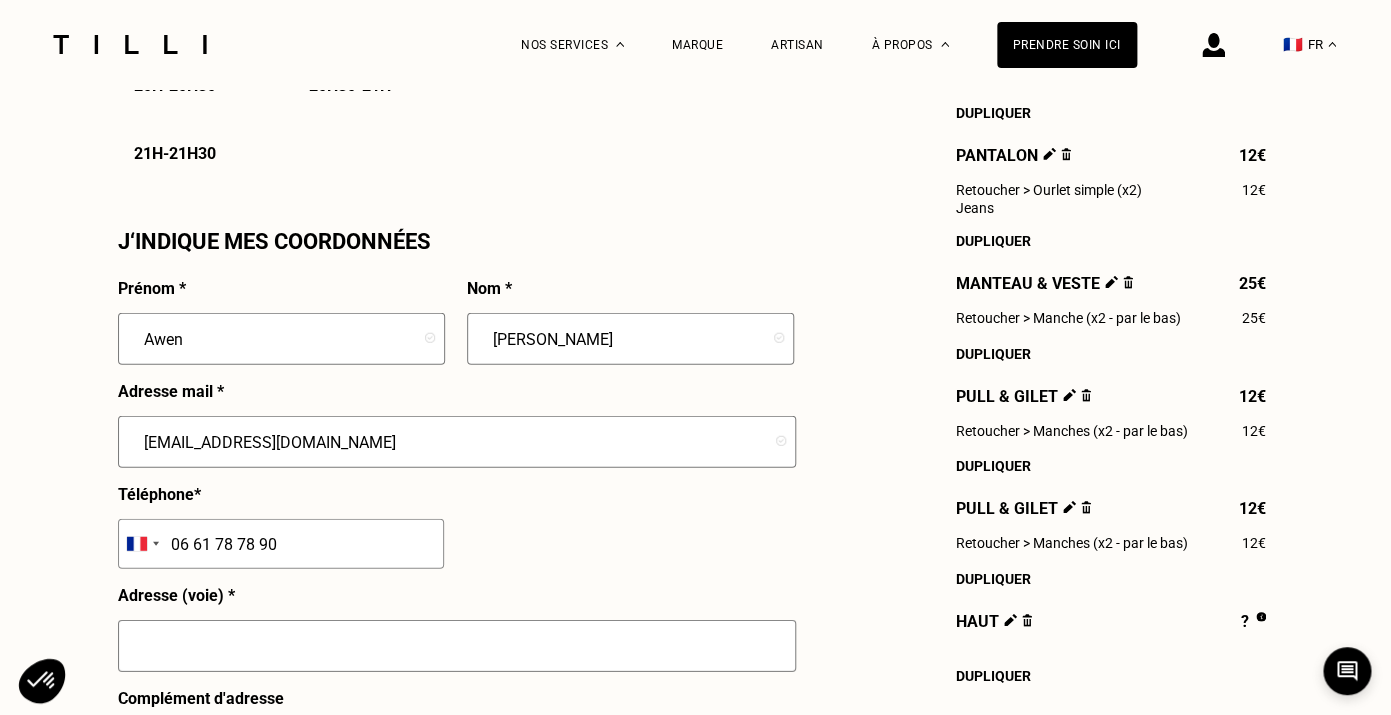 click on "[EMAIL_ADDRESS][DOMAIN_NAME]" at bounding box center [457, 442] 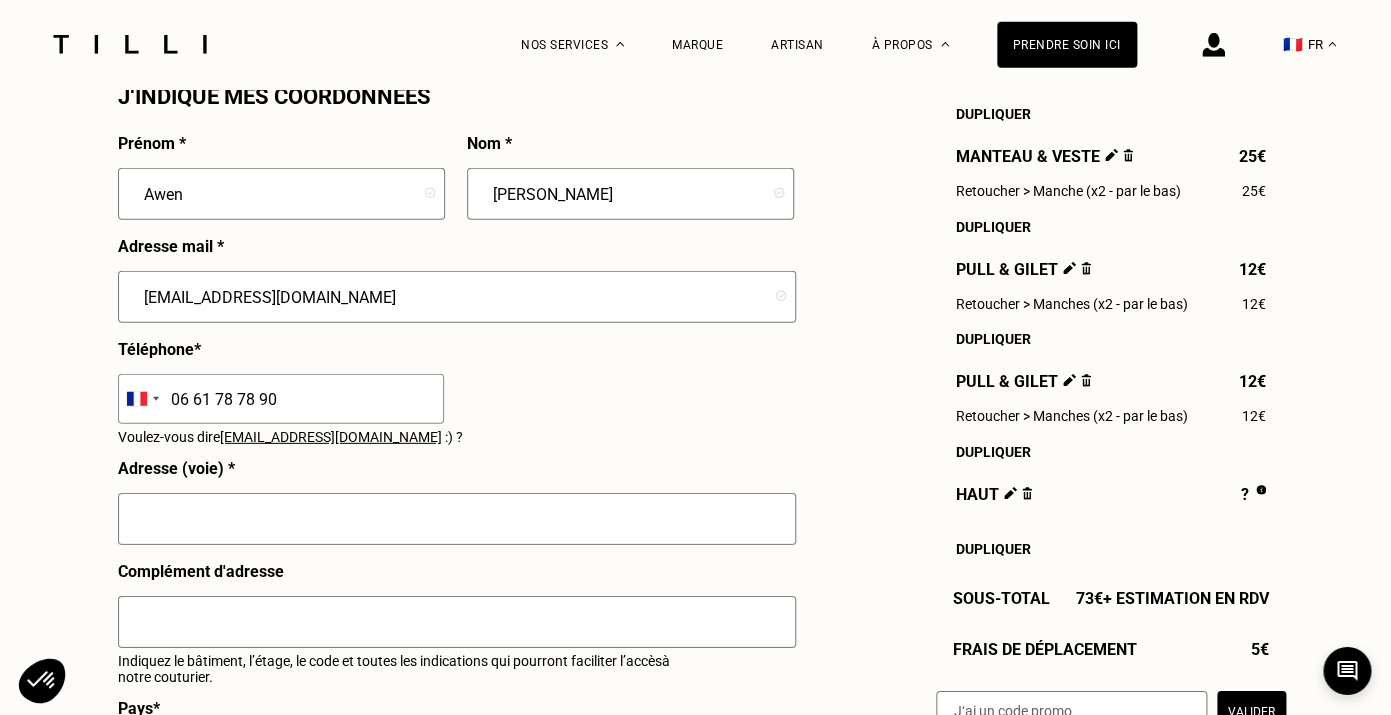 scroll, scrollTop: 1905, scrollLeft: 0, axis: vertical 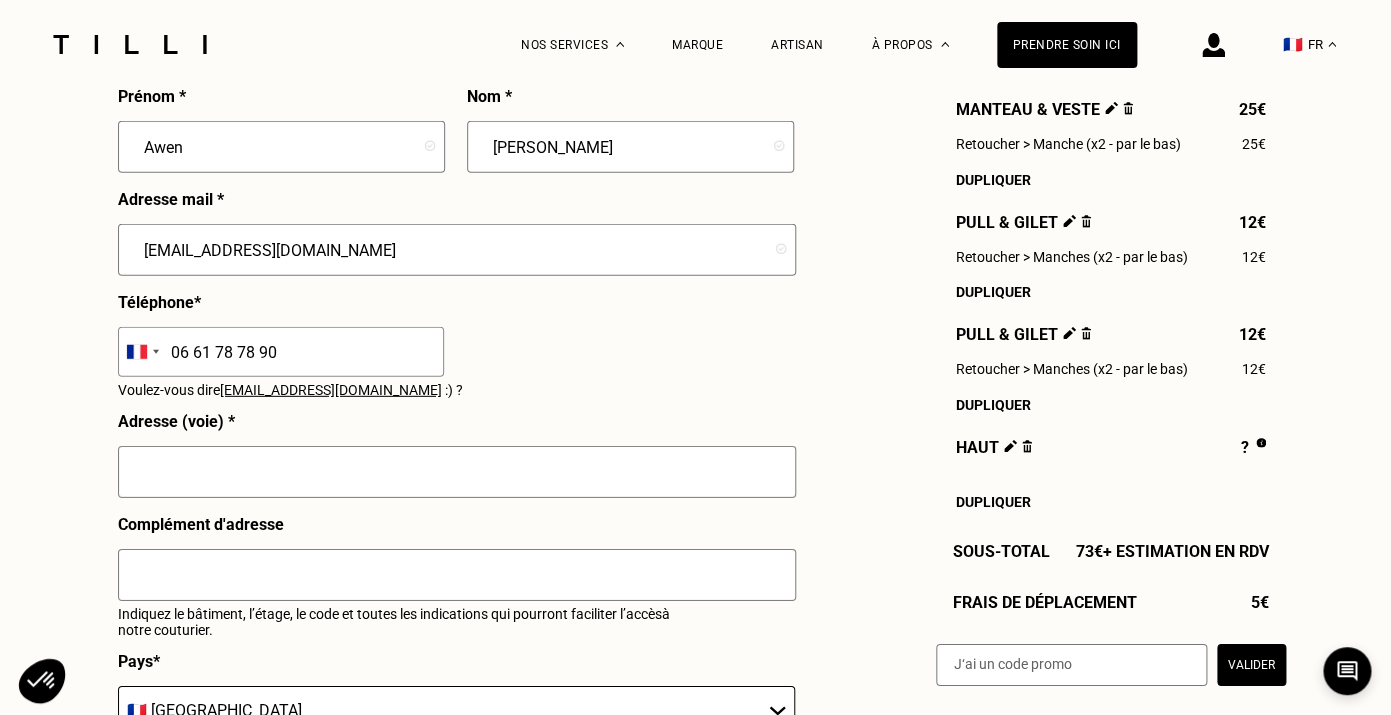 type on "[EMAIL_ADDRESS][DOMAIN_NAME]" 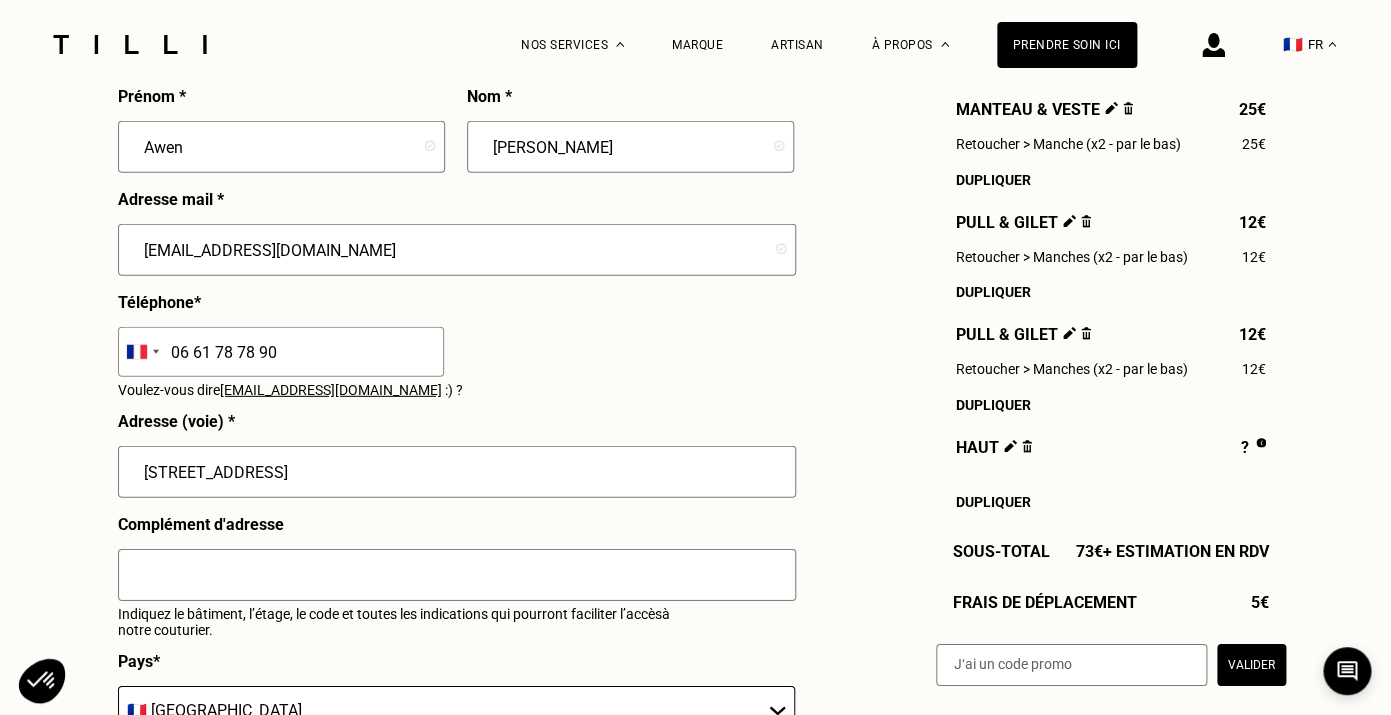 type on "[STREET_ADDRESS]" 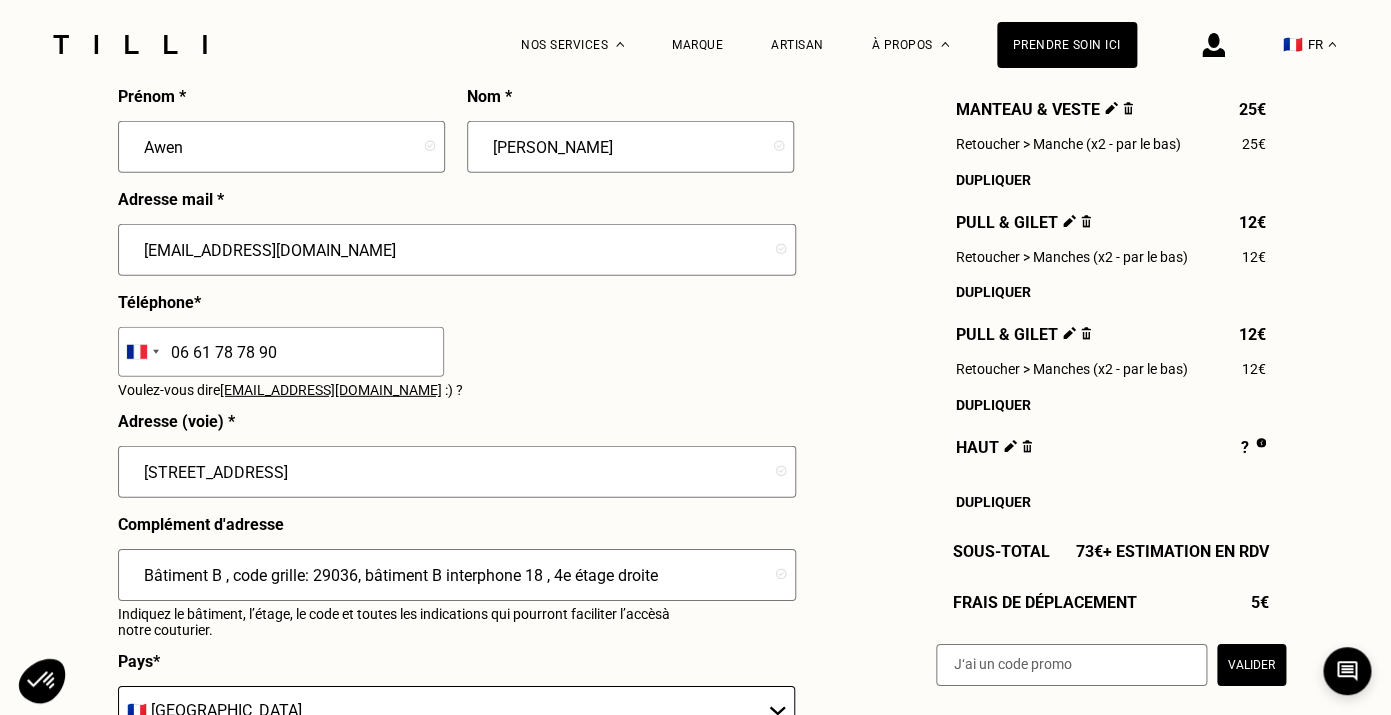 scroll, scrollTop: 2113, scrollLeft: 0, axis: vertical 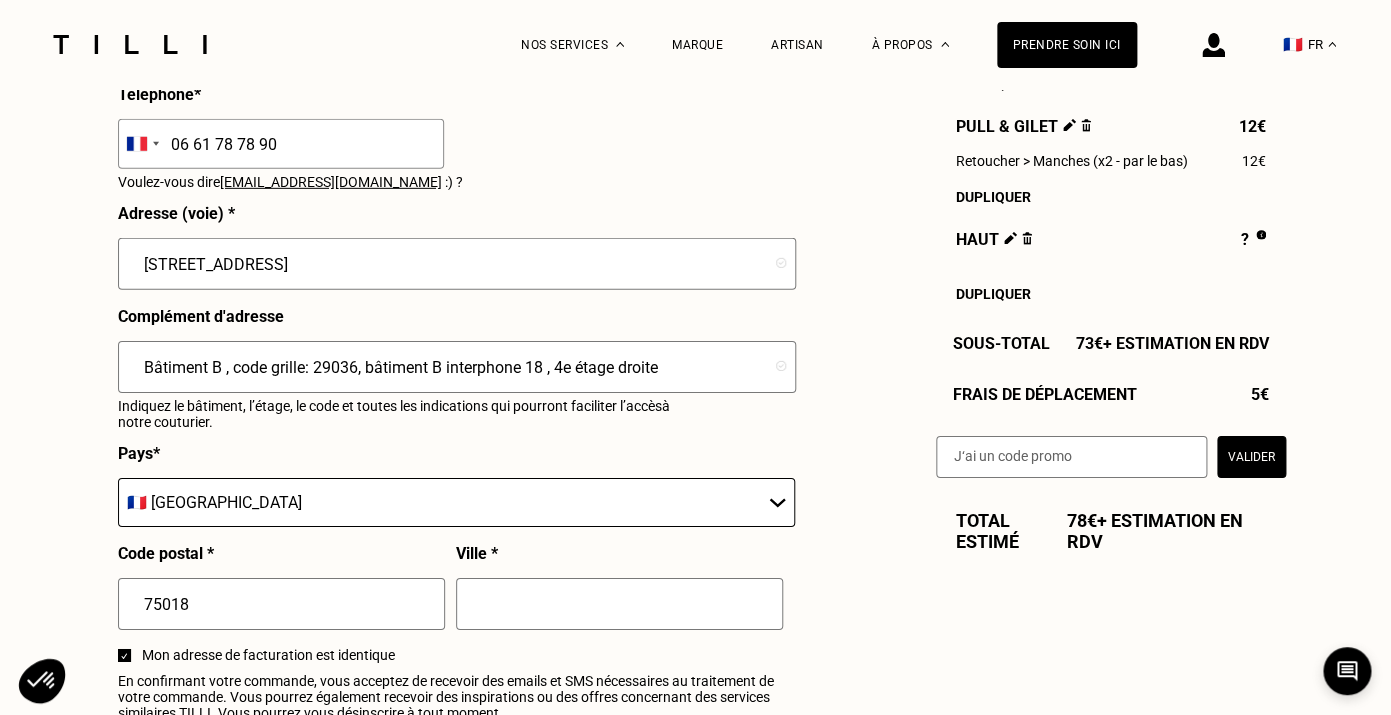 type on "Bâtiment B , code grille: 29036, bâtiment B interphone 18 , 4e étage droite" 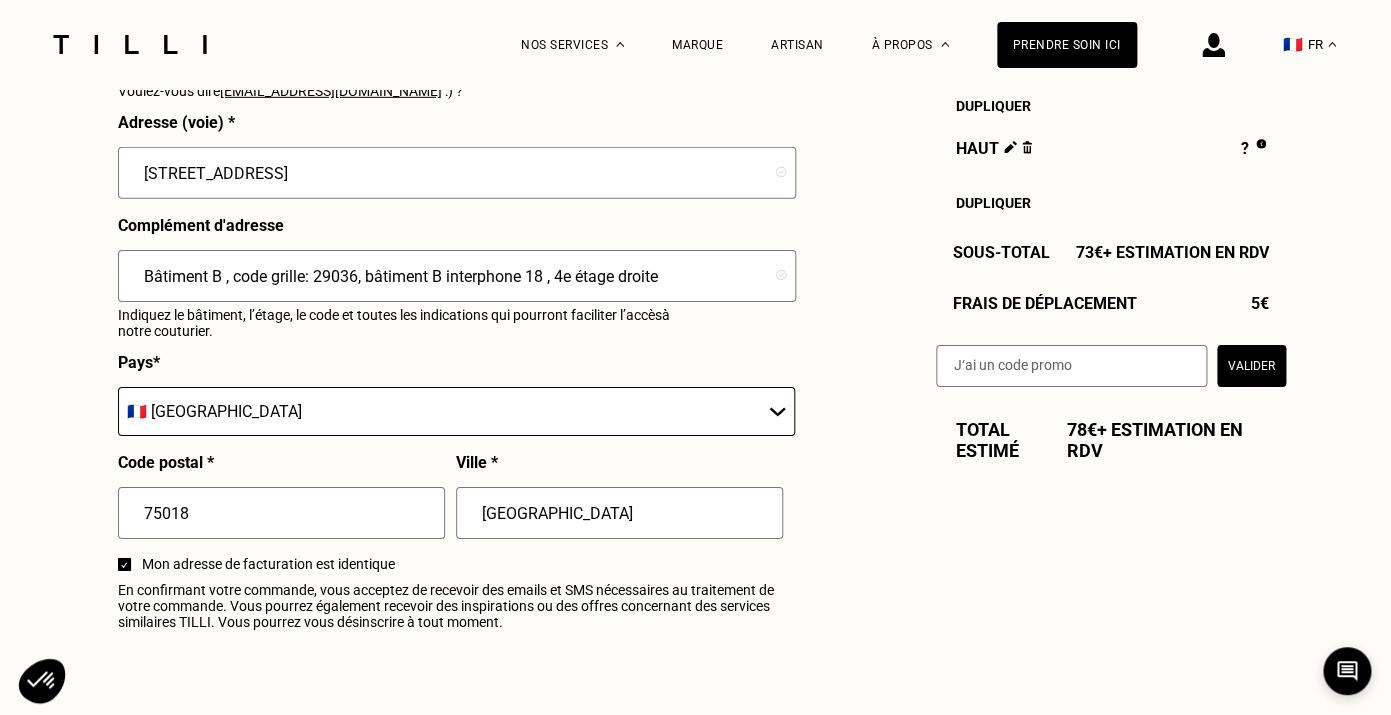 scroll, scrollTop: 2129, scrollLeft: 0, axis: vertical 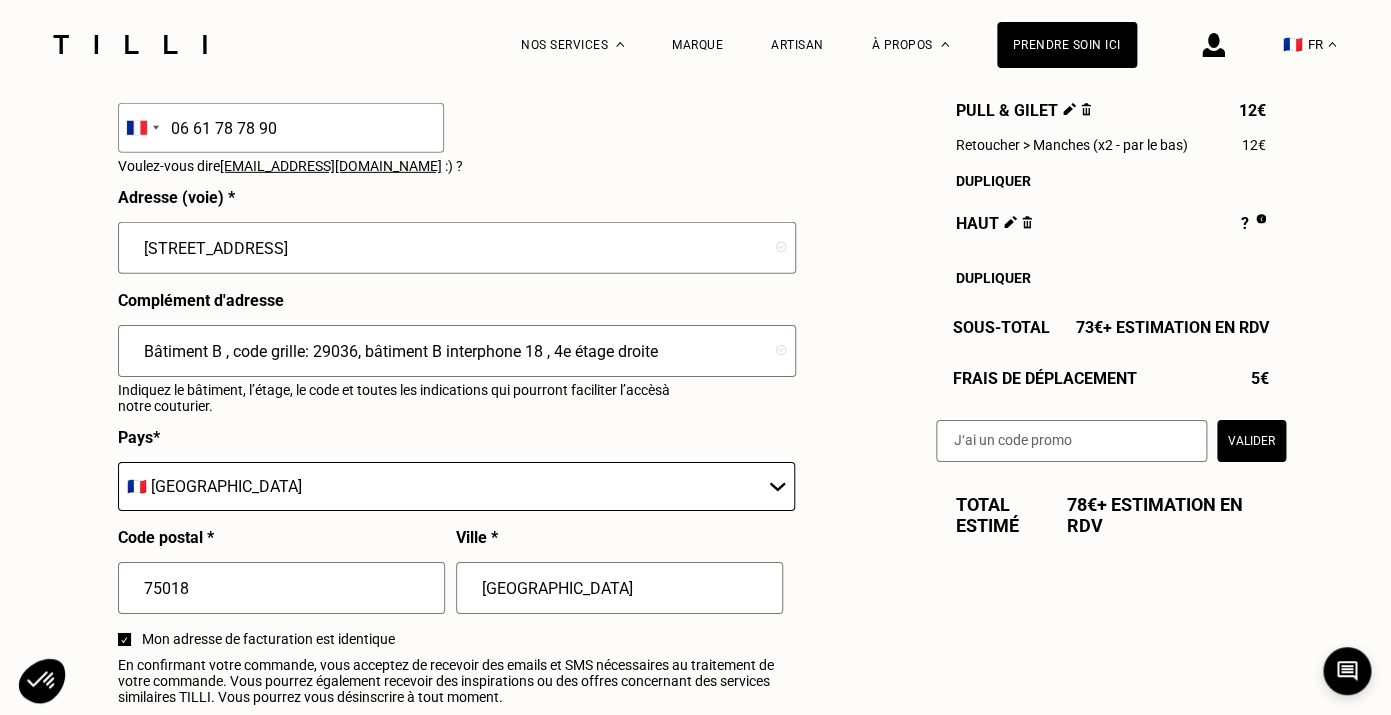 type on "[GEOGRAPHIC_DATA]" 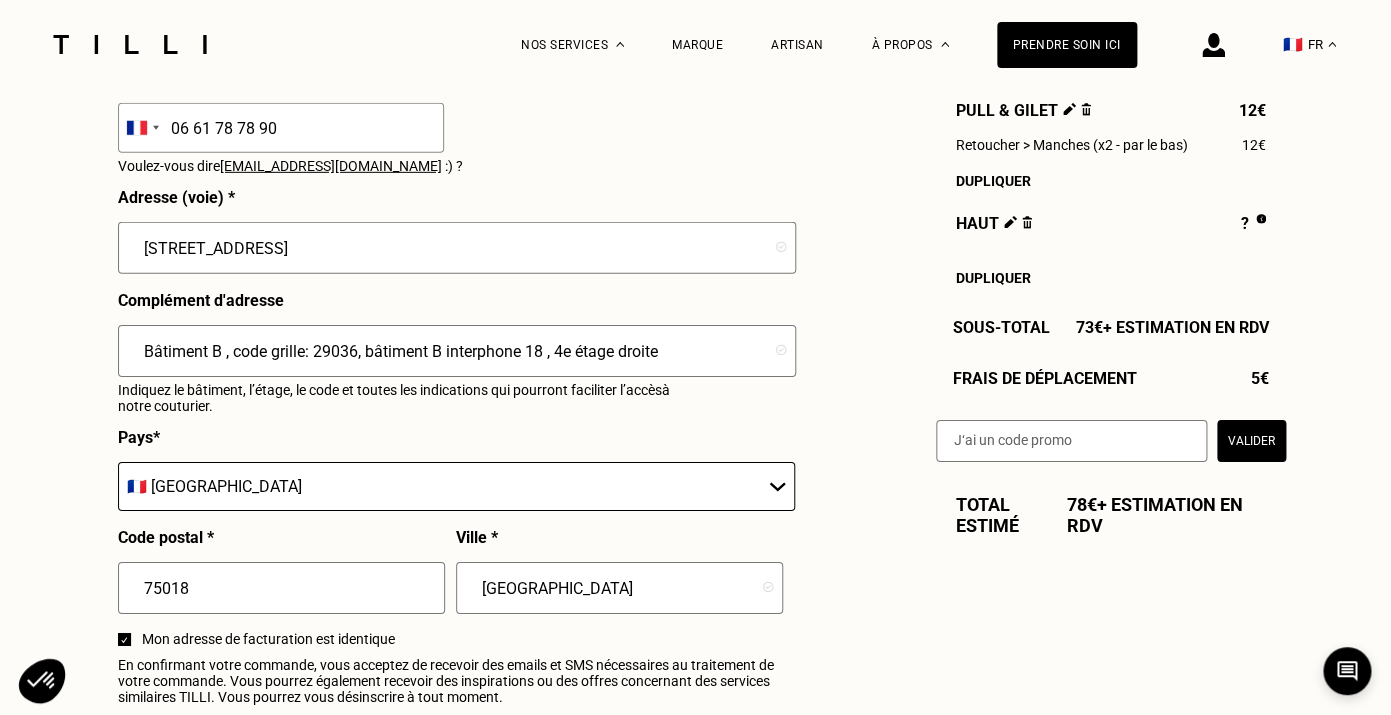 click on "Bâtiment B , code grille: 29036, bâtiment B interphone 18 , 4e étage droite" at bounding box center [457, 351] 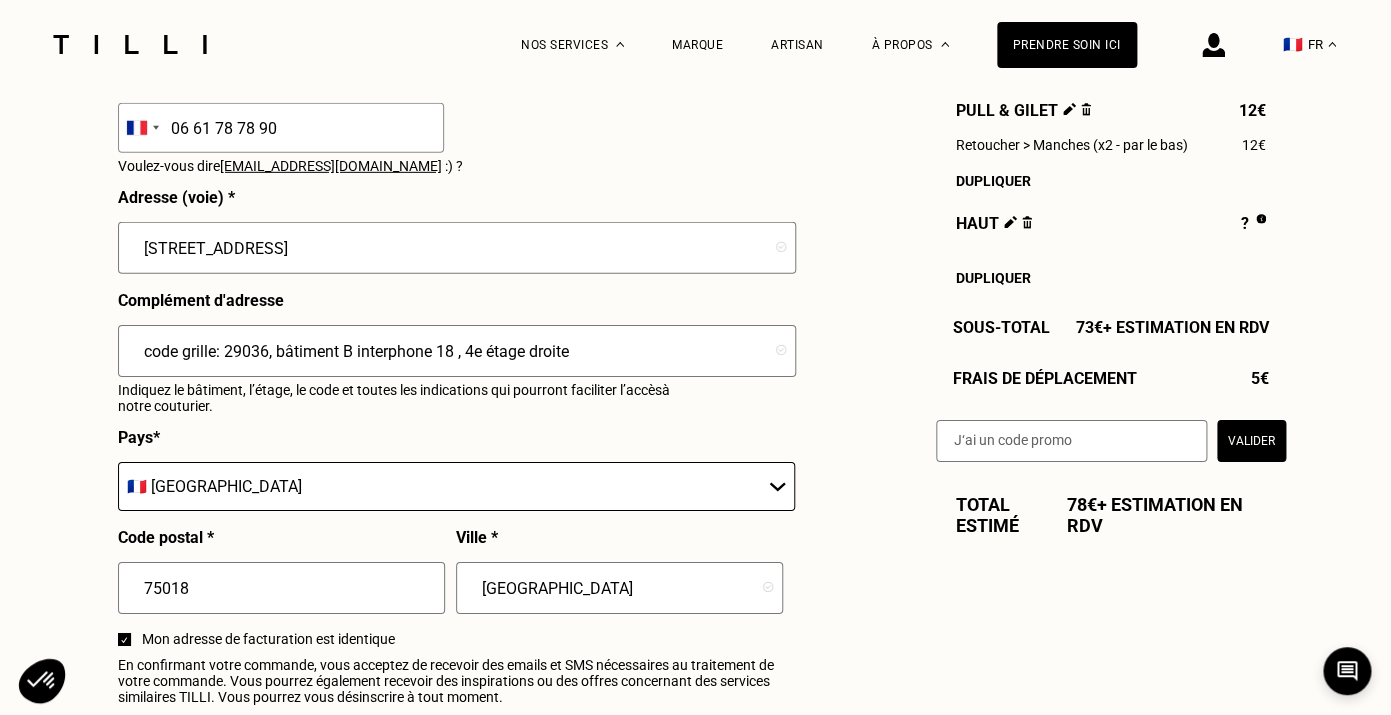 click on "code grille: 29036, bâtiment B interphone 18 , 4e étage droite" at bounding box center [457, 351] 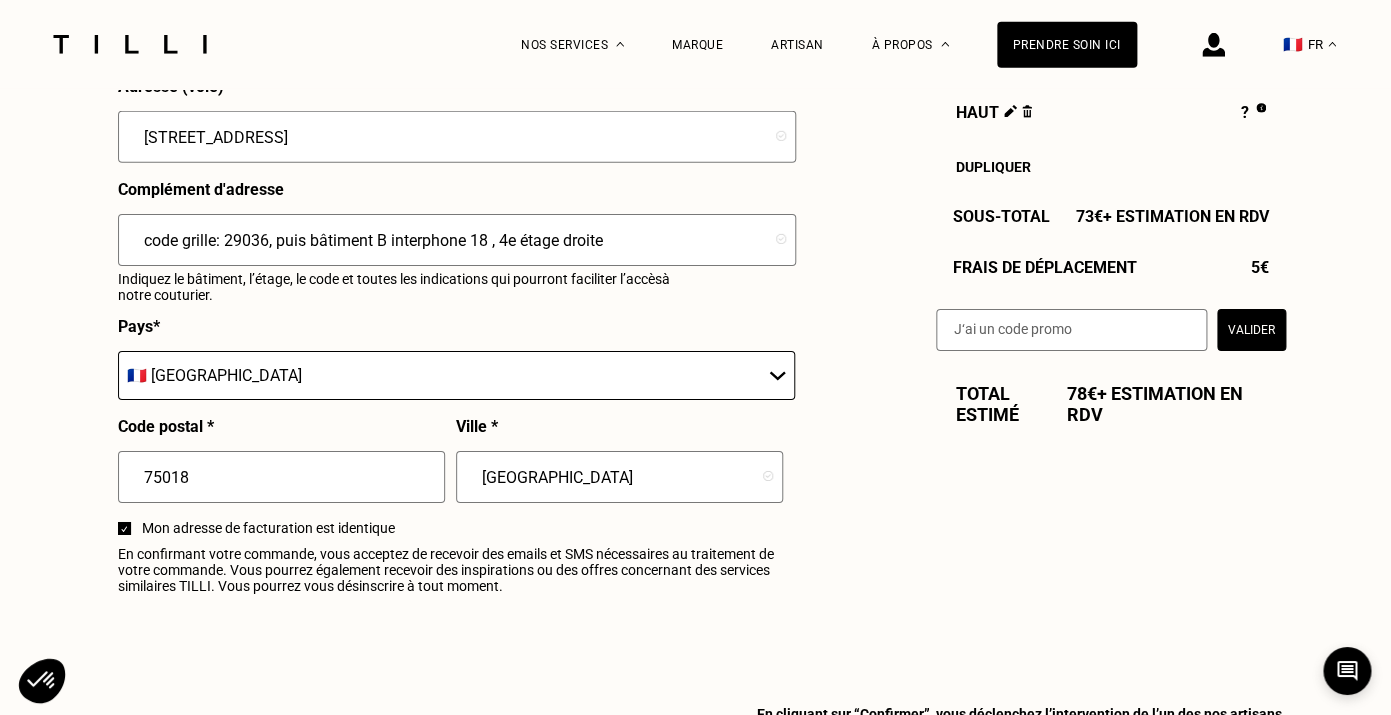 scroll, scrollTop: 2433, scrollLeft: 0, axis: vertical 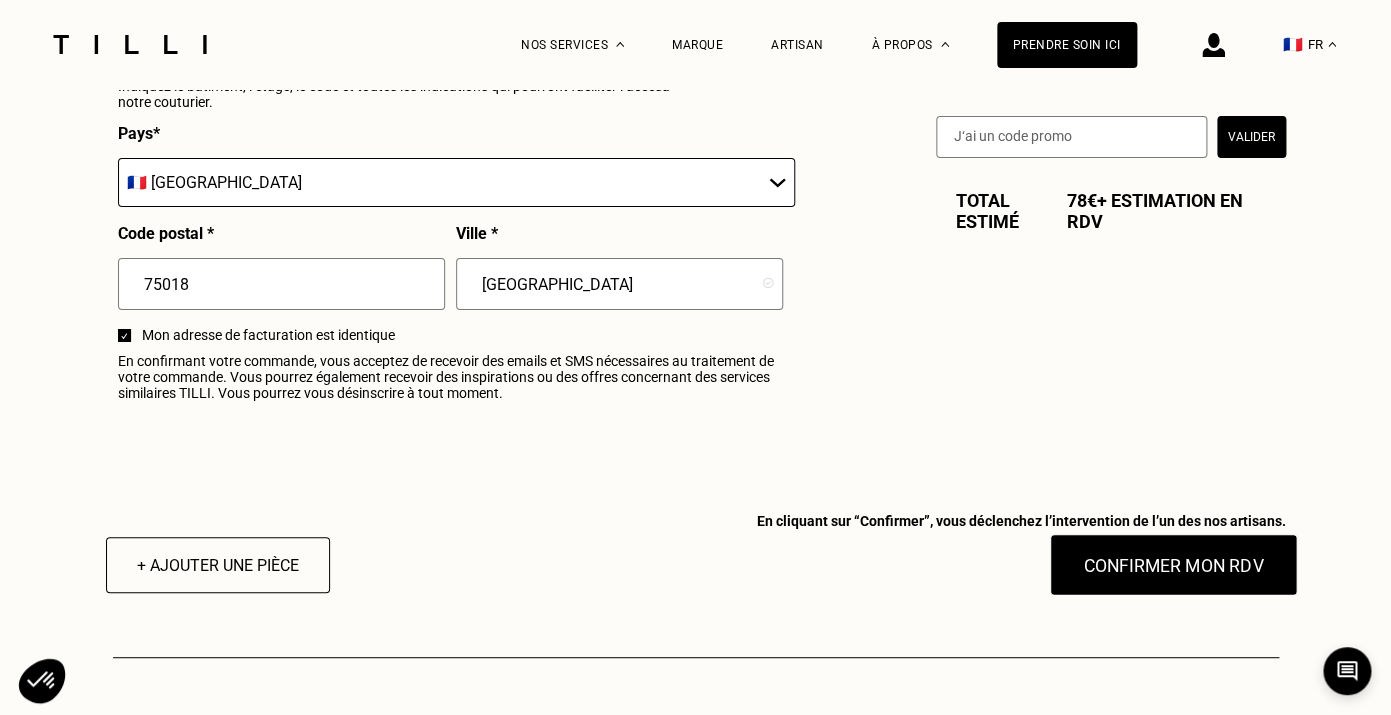 type on "code grille: 29036, puis bâtiment B interphone 18 , 4e étage droite" 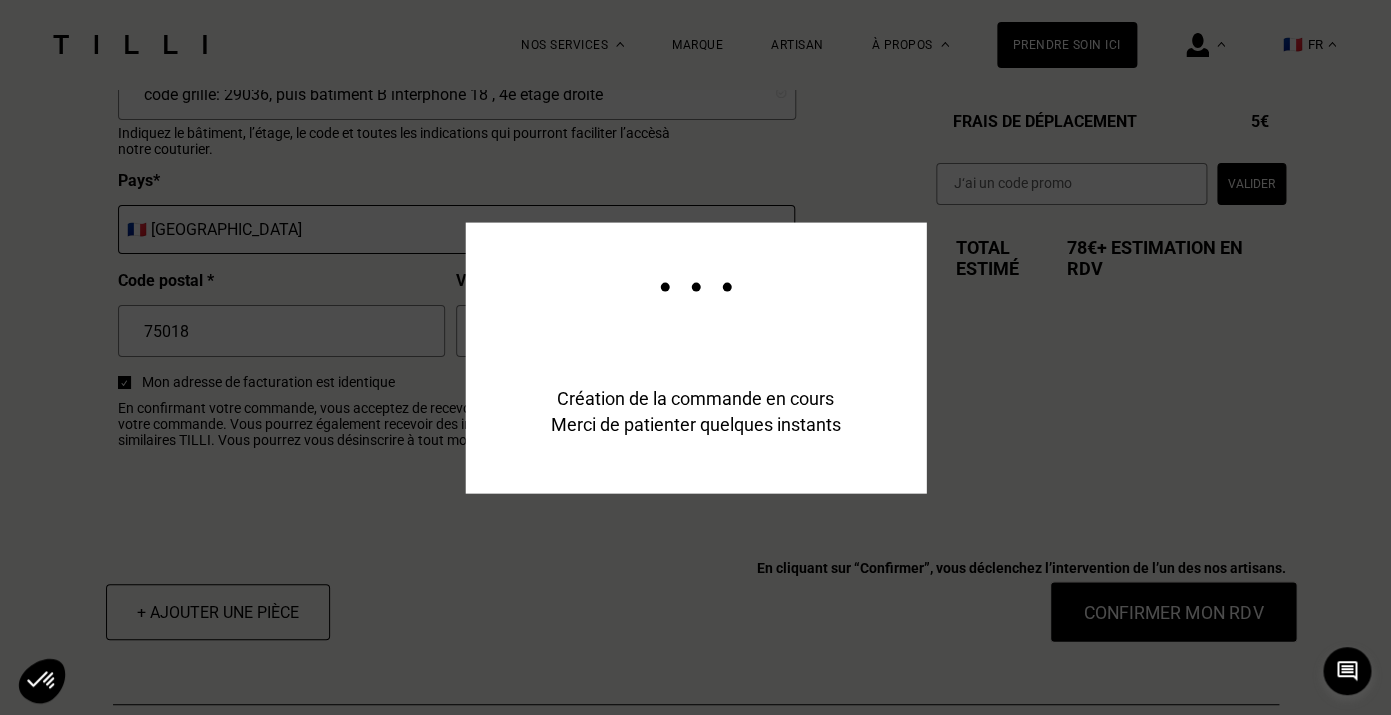 scroll, scrollTop: 2481, scrollLeft: 0, axis: vertical 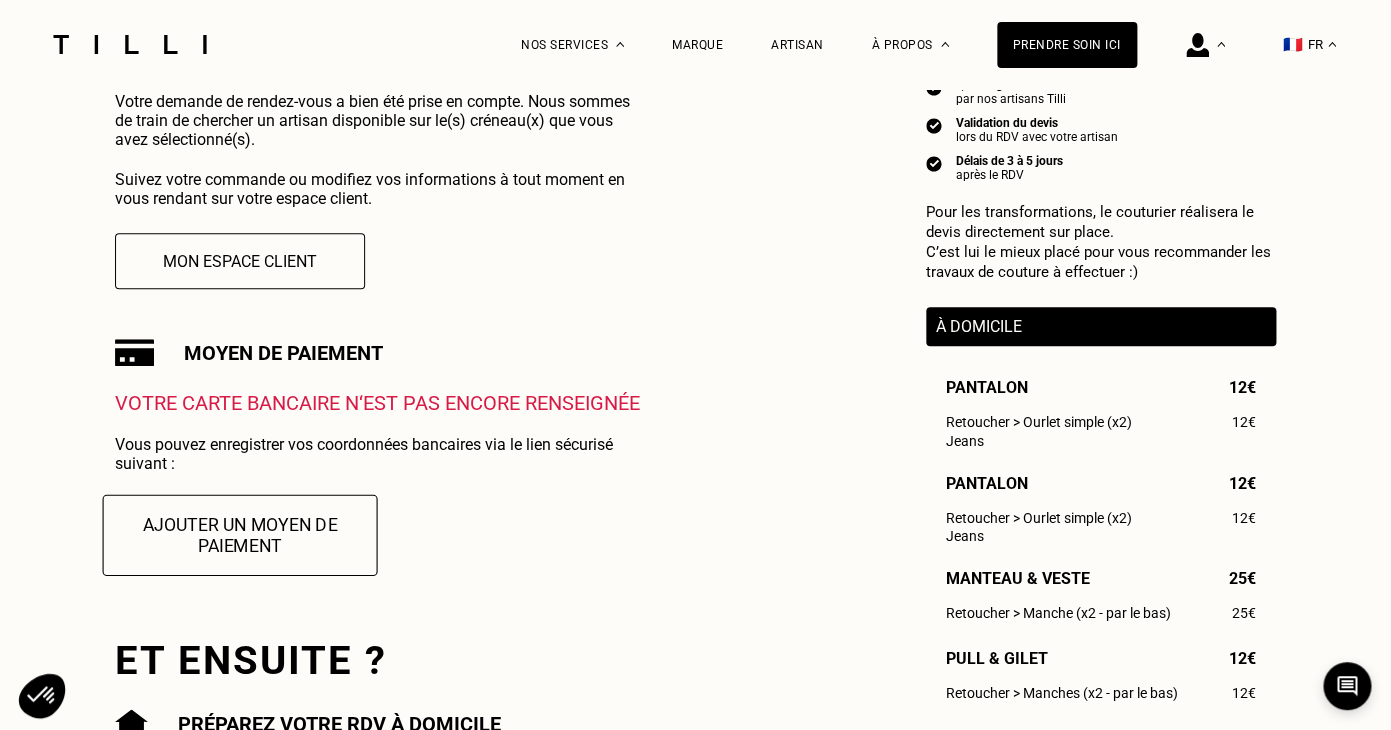 click on "Ajouter un moyen de paiement" at bounding box center [240, 534] 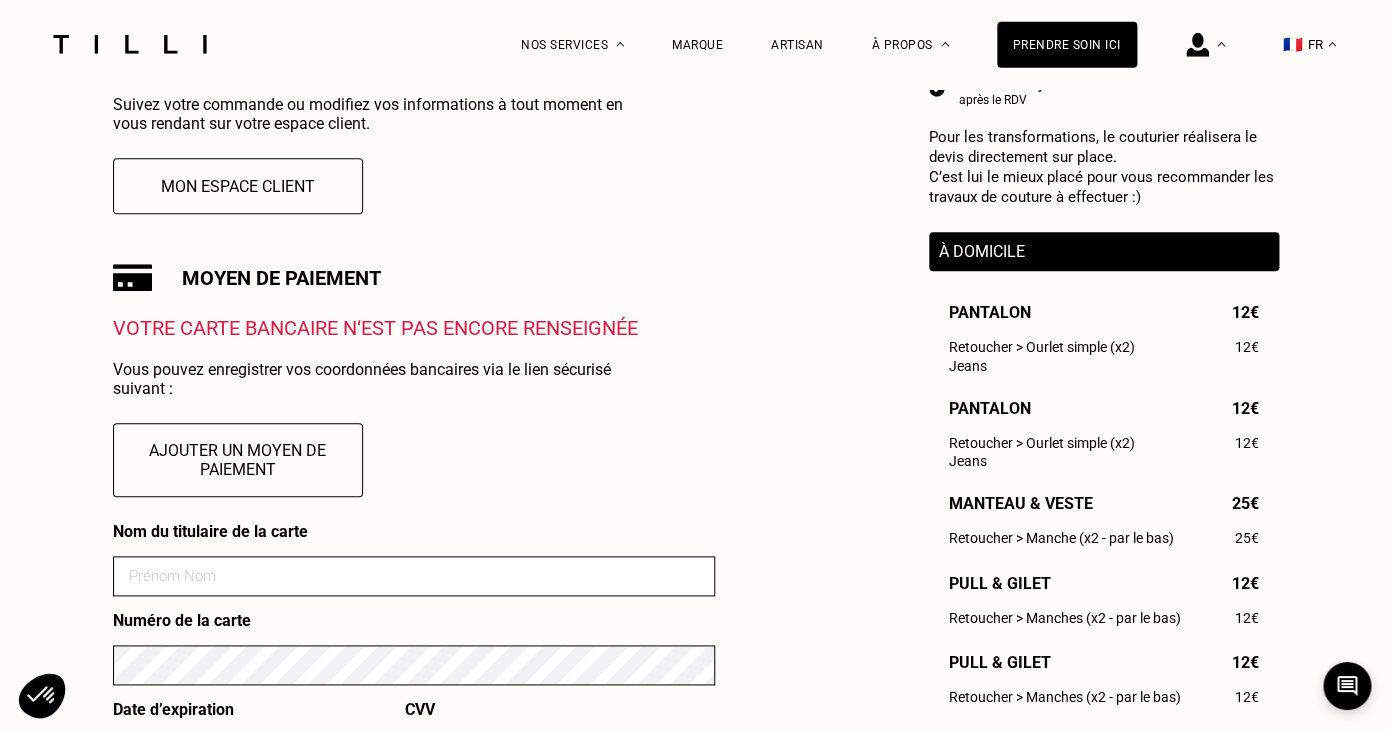 scroll, scrollTop: 560, scrollLeft: 0, axis: vertical 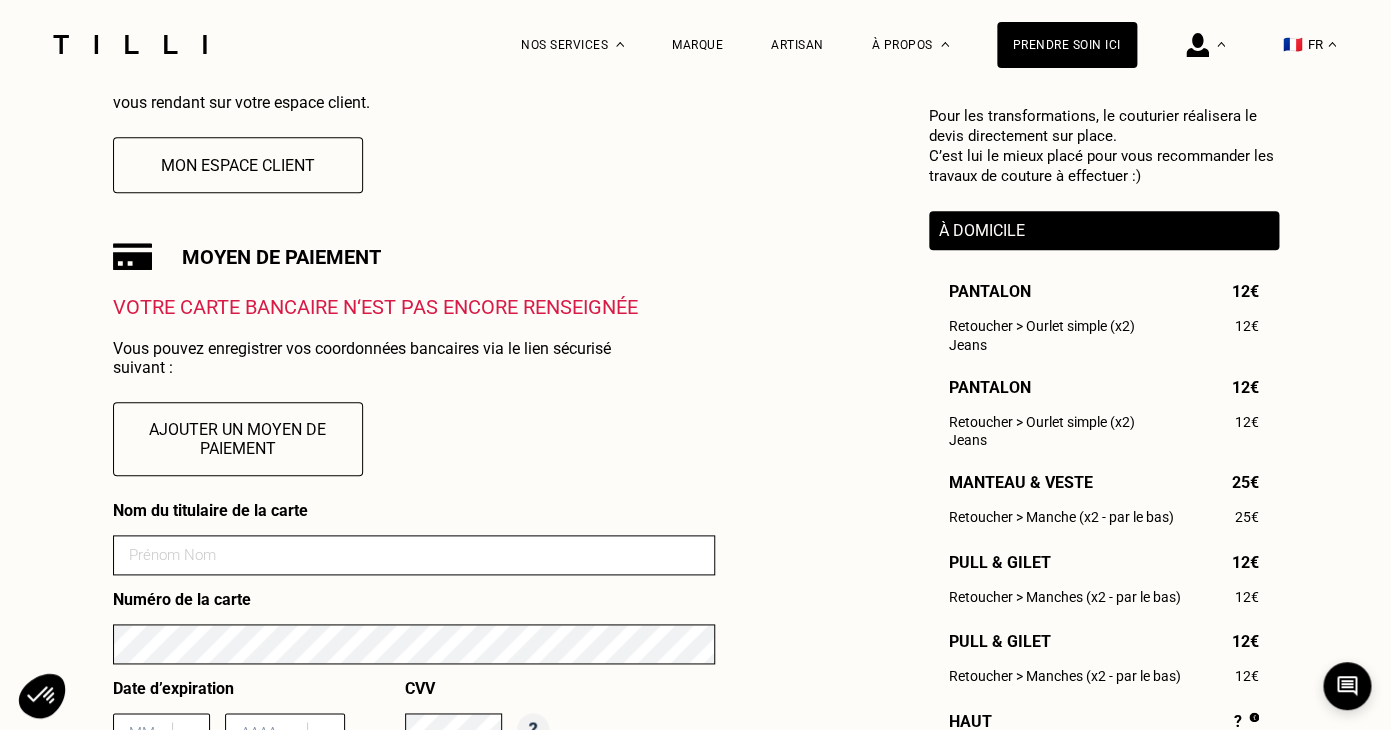 click at bounding box center (414, 555) 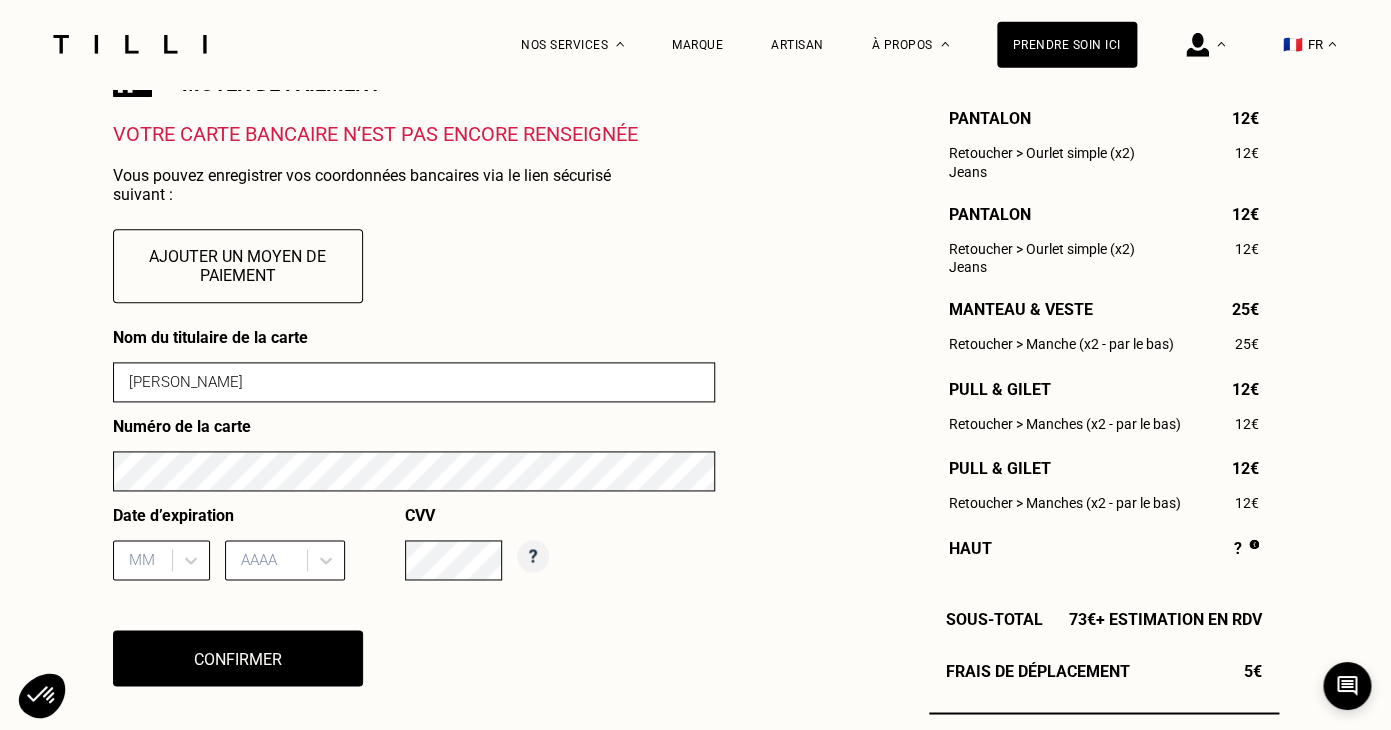 scroll, scrollTop: 752, scrollLeft: 0, axis: vertical 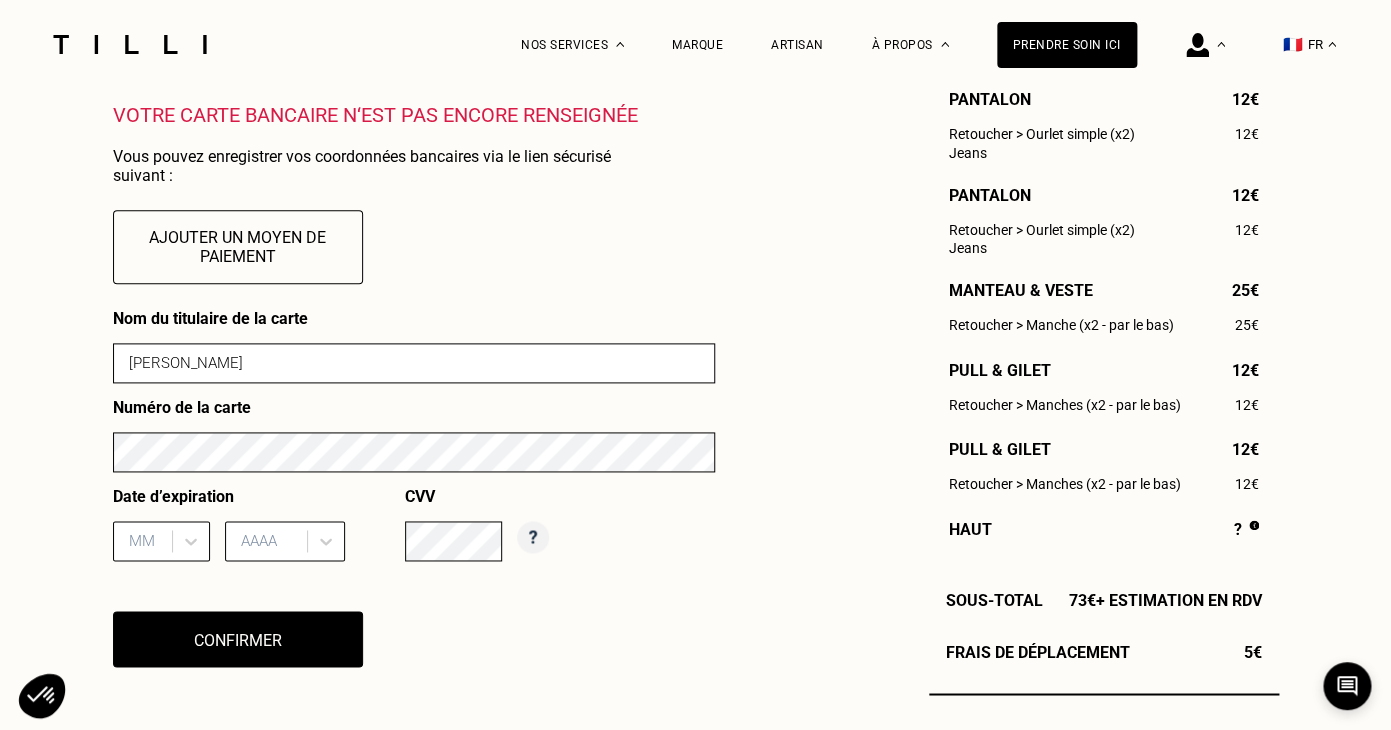 type on "[PERSON_NAME]" 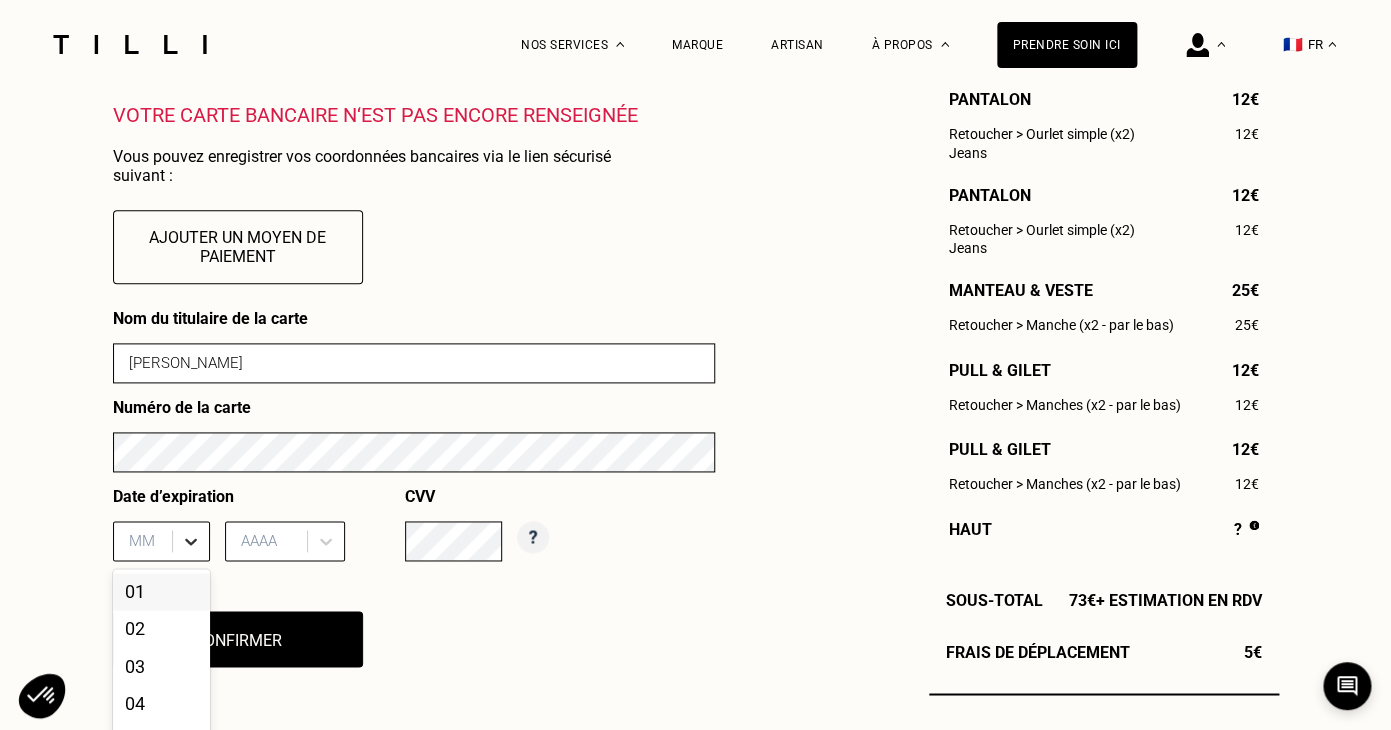 click on "01, 1 of 12. 12 results available. Use Up and Down to choose options, press Enter to select the currently focused option, press Escape to exit the menu, press Tab to select the option and exit the menu. MM 01 02 03 04 05 06 07 08 09 10 11 12" at bounding box center (161, 541) 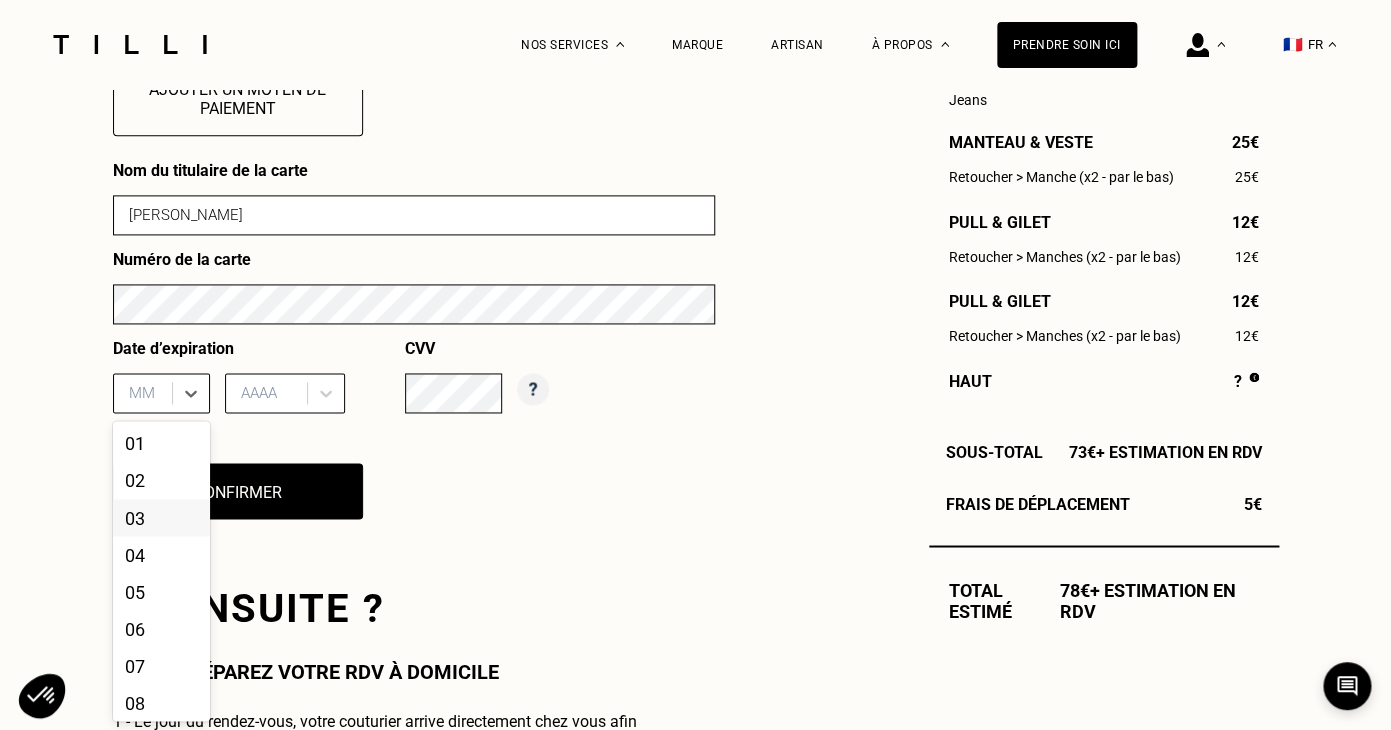 scroll, scrollTop: 901, scrollLeft: 0, axis: vertical 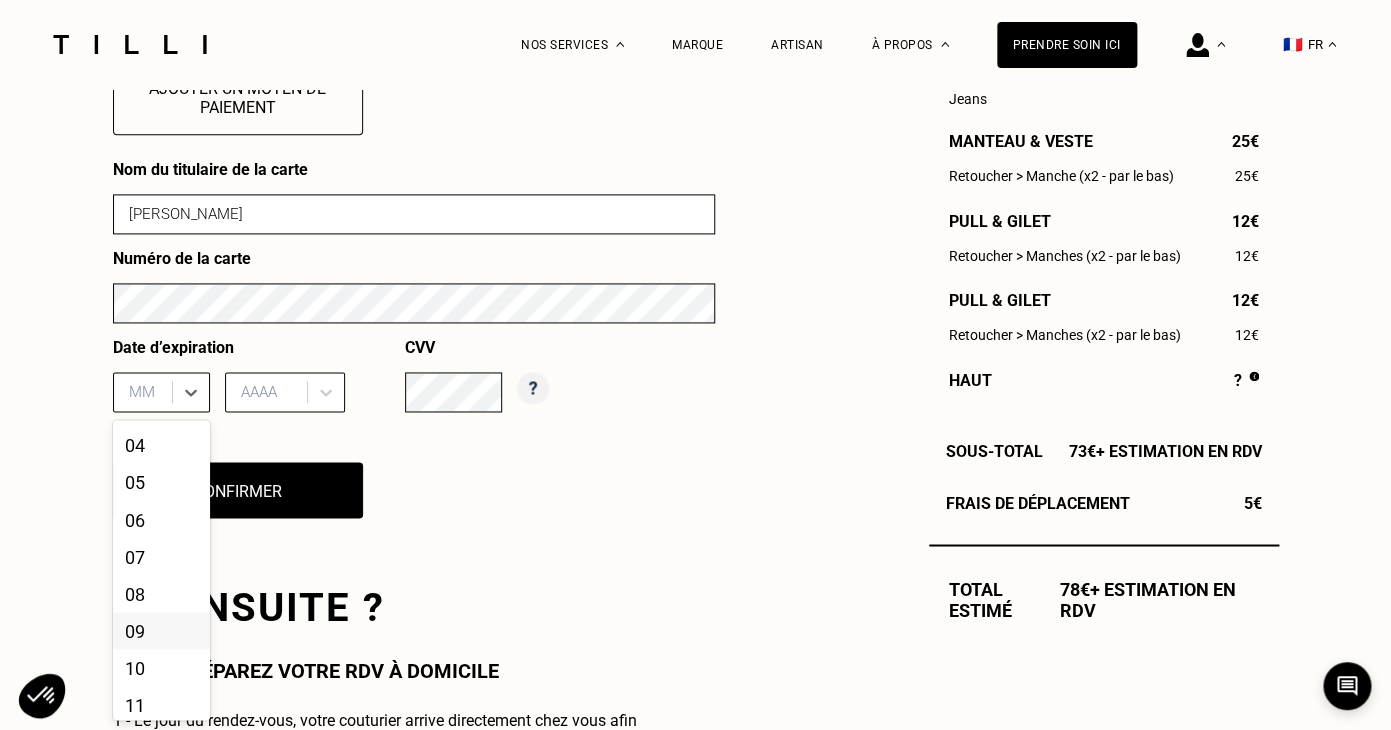 click on "09" at bounding box center [161, 630] 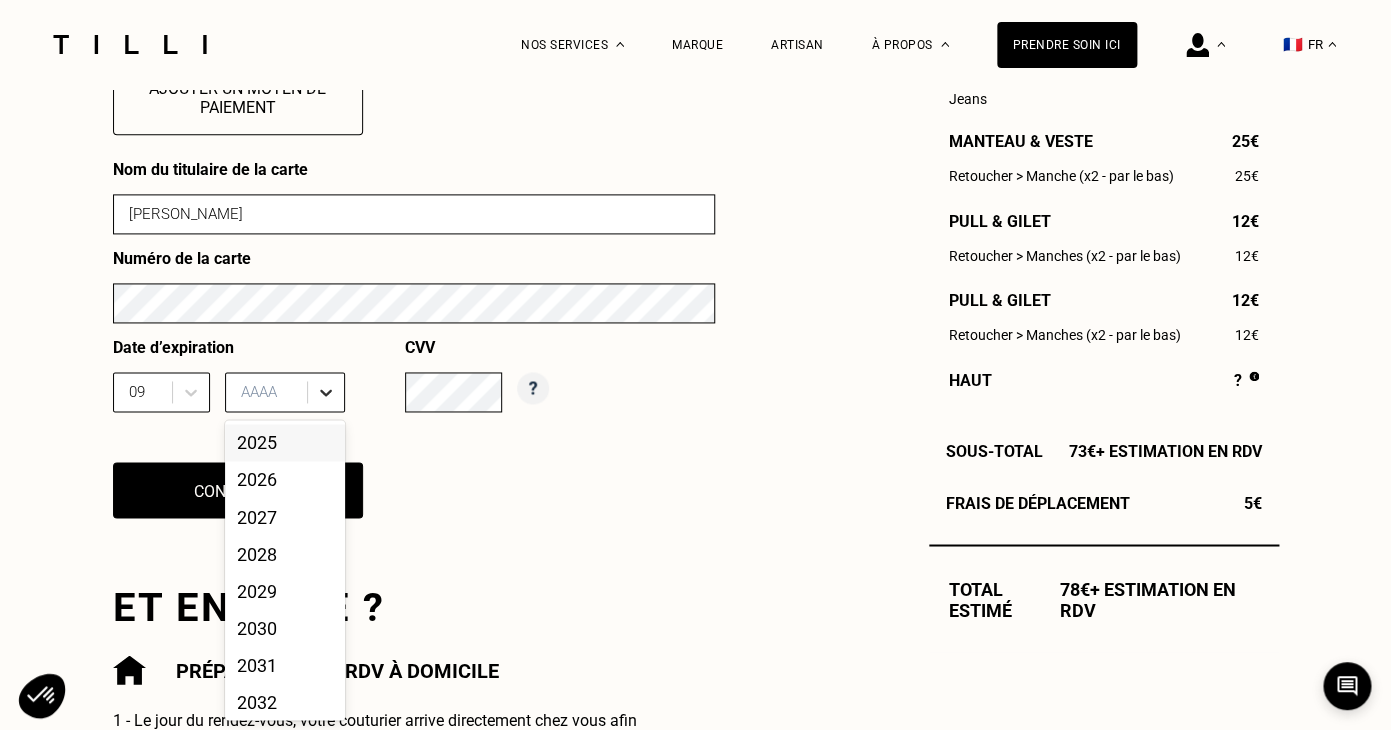 click 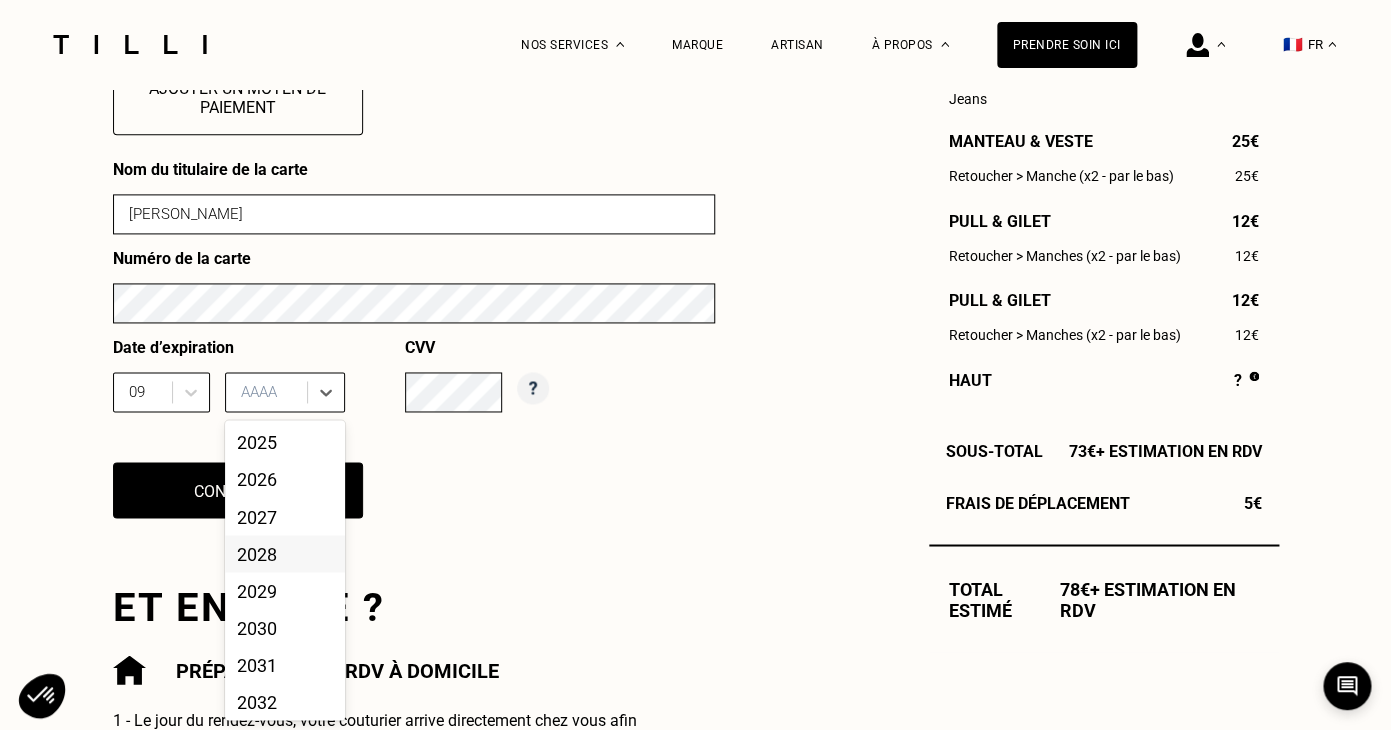 click on "2028" at bounding box center (285, 553) 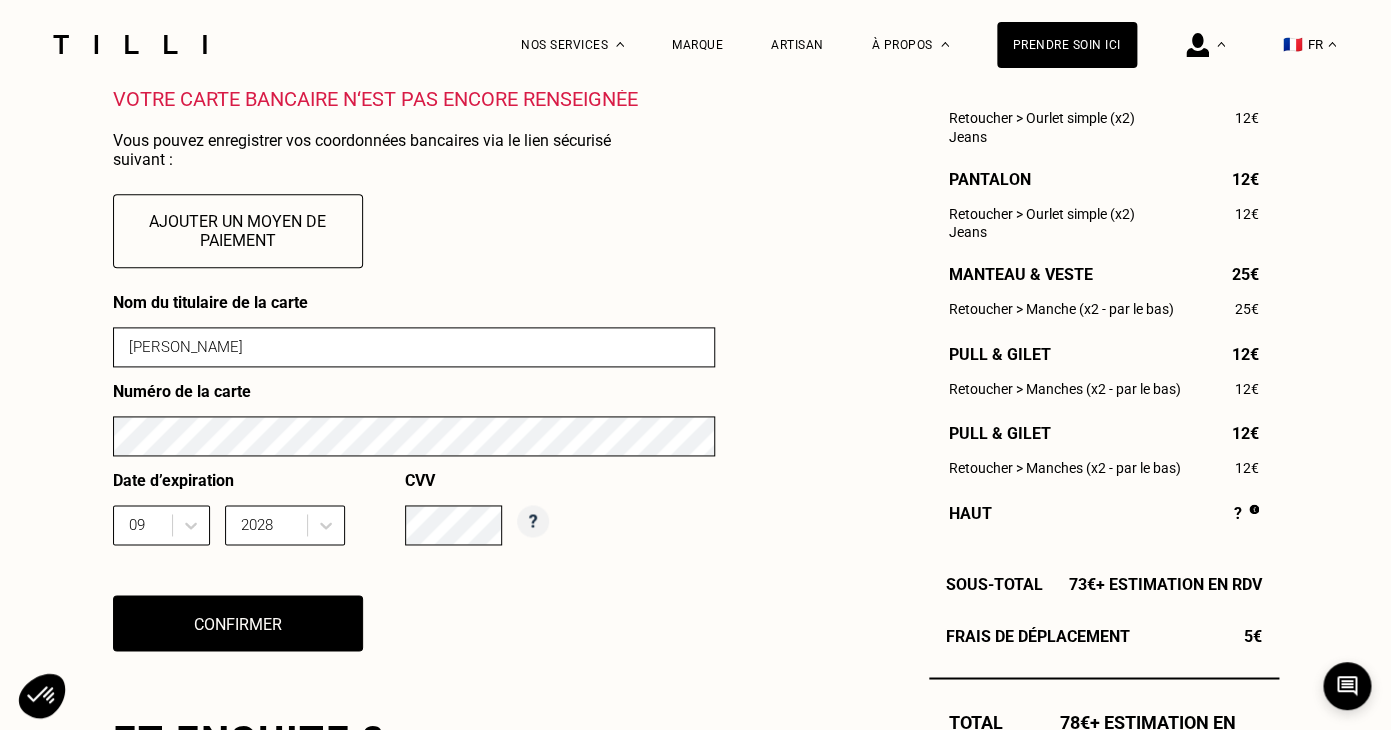 scroll, scrollTop: 864, scrollLeft: 0, axis: vertical 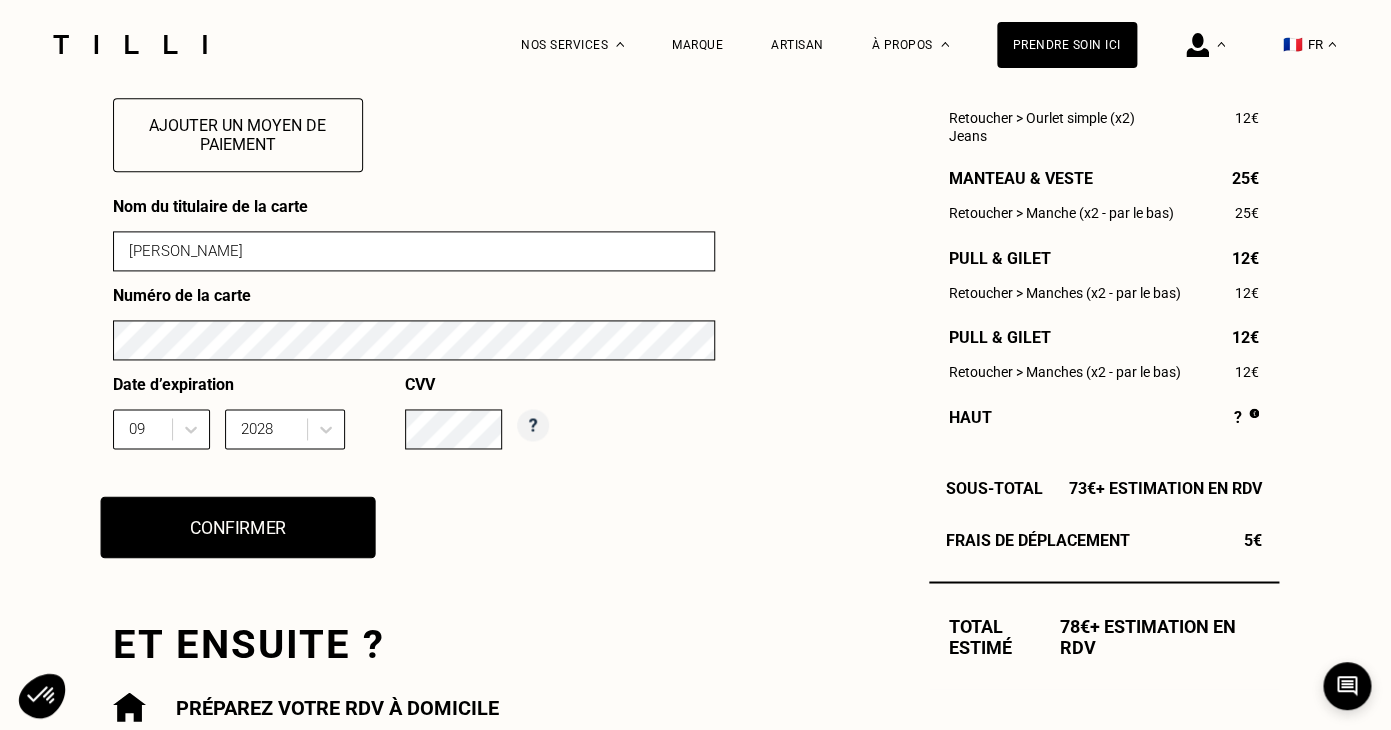 click on "Confirmer" at bounding box center [237, 527] 